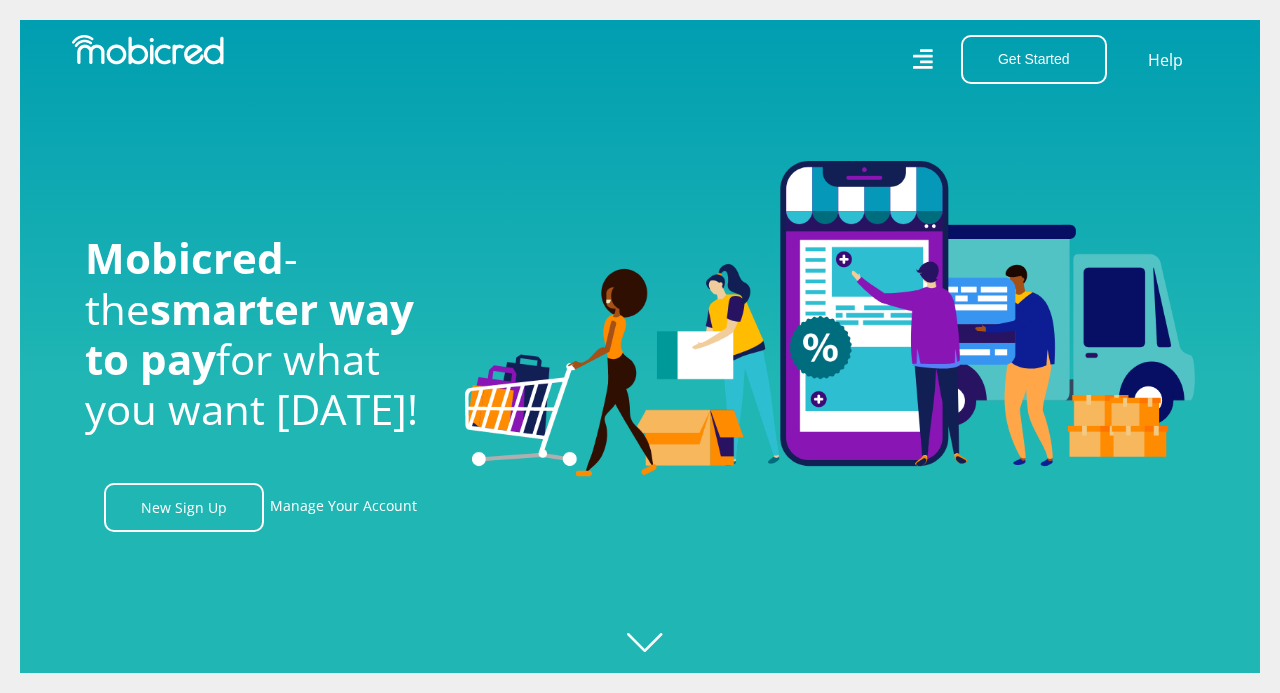 click on "Manage Your Account" at bounding box center (343, 507) 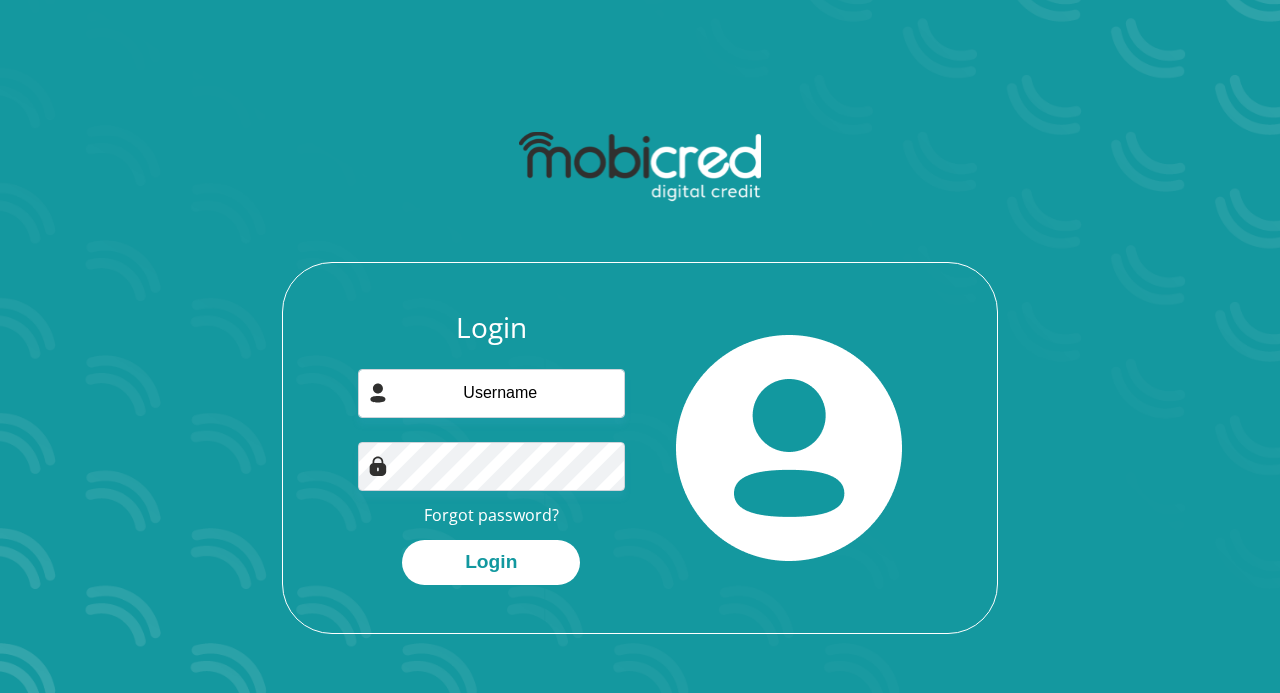 scroll, scrollTop: 0, scrollLeft: 0, axis: both 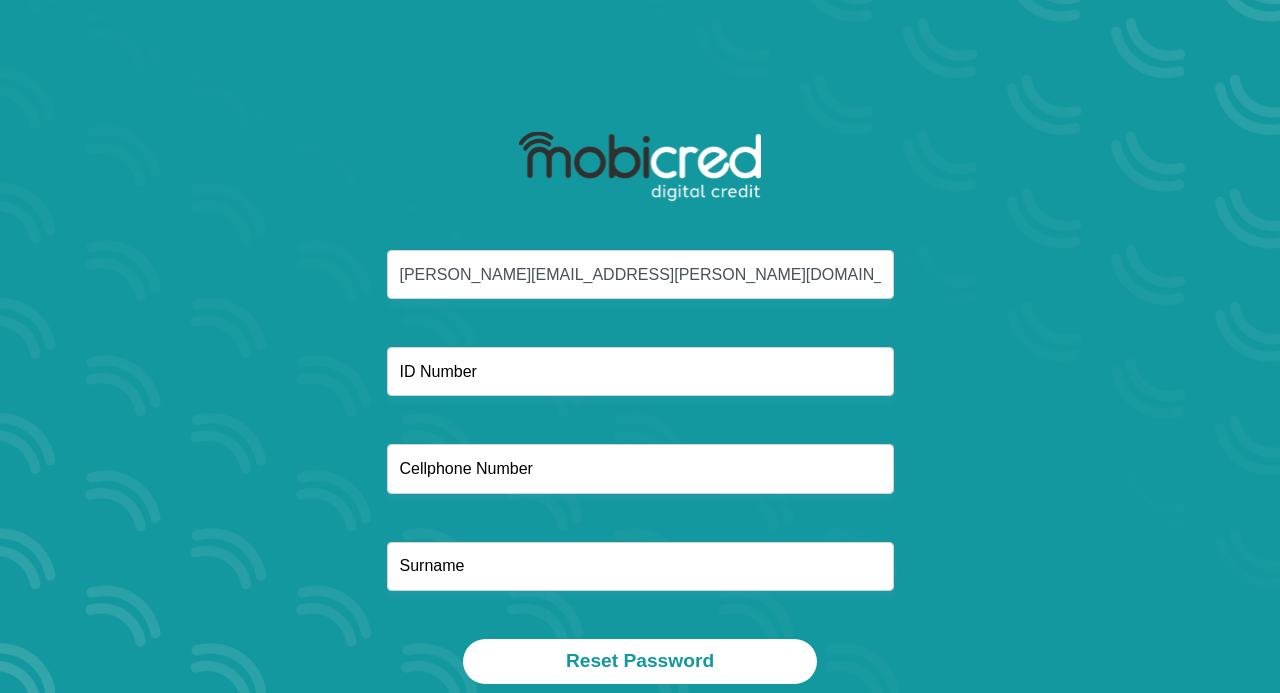 type on "[PERSON_NAME][EMAIL_ADDRESS][PERSON_NAME][DOMAIN_NAME]" 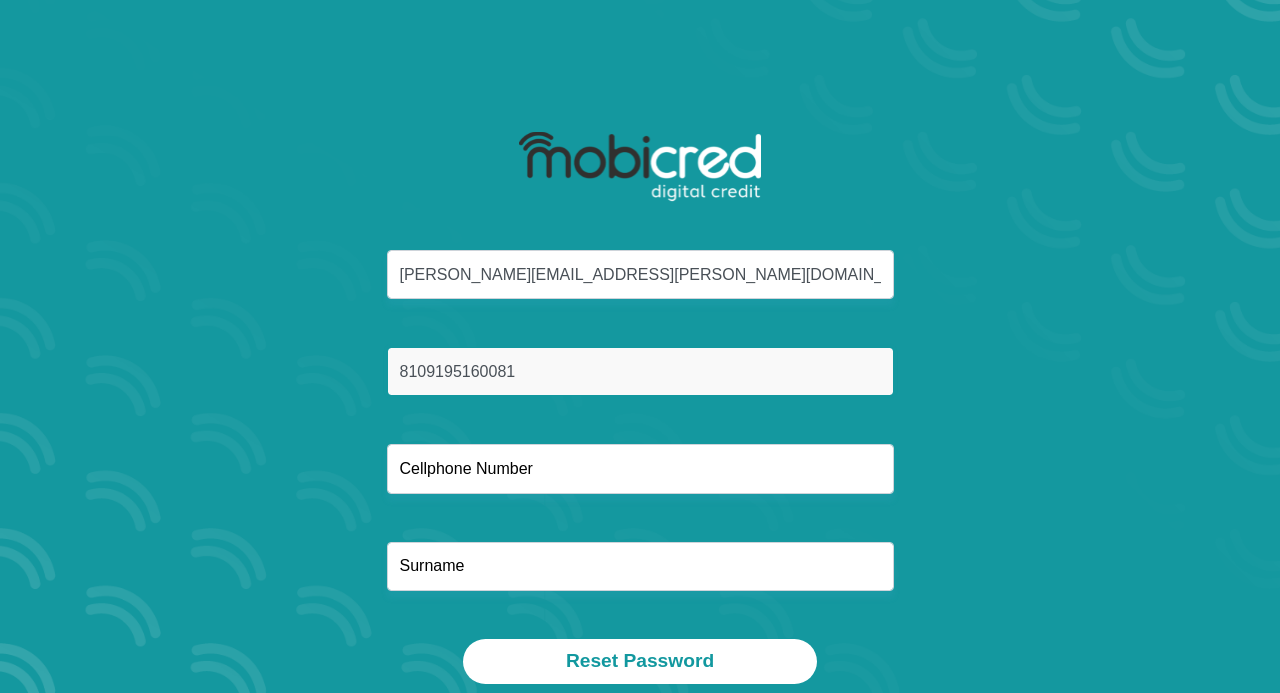 type on "8109195160081" 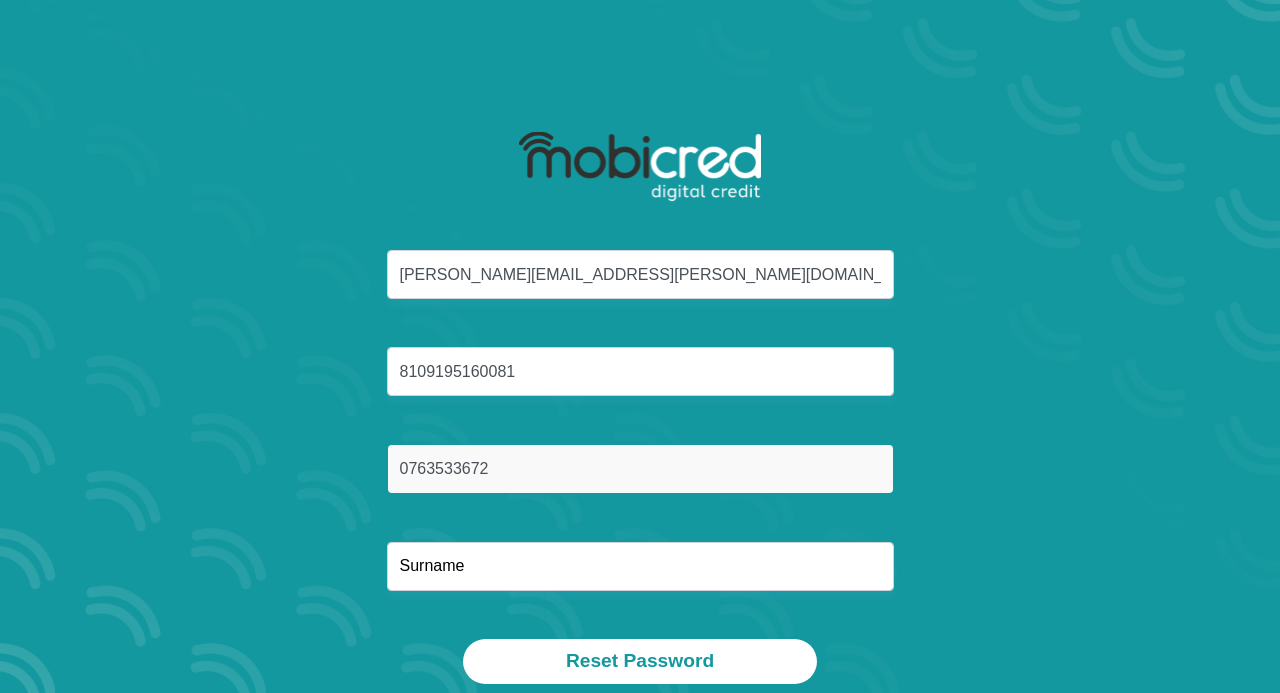 type on "0763533672" 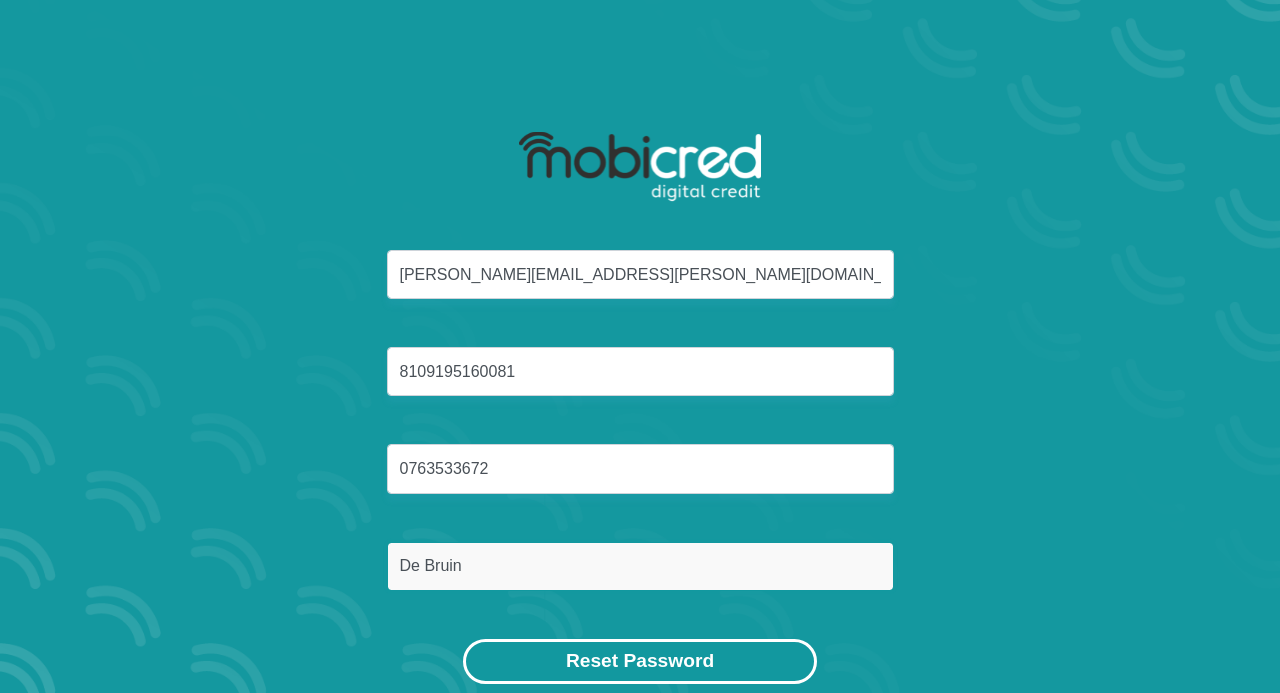 type on "De Bruin" 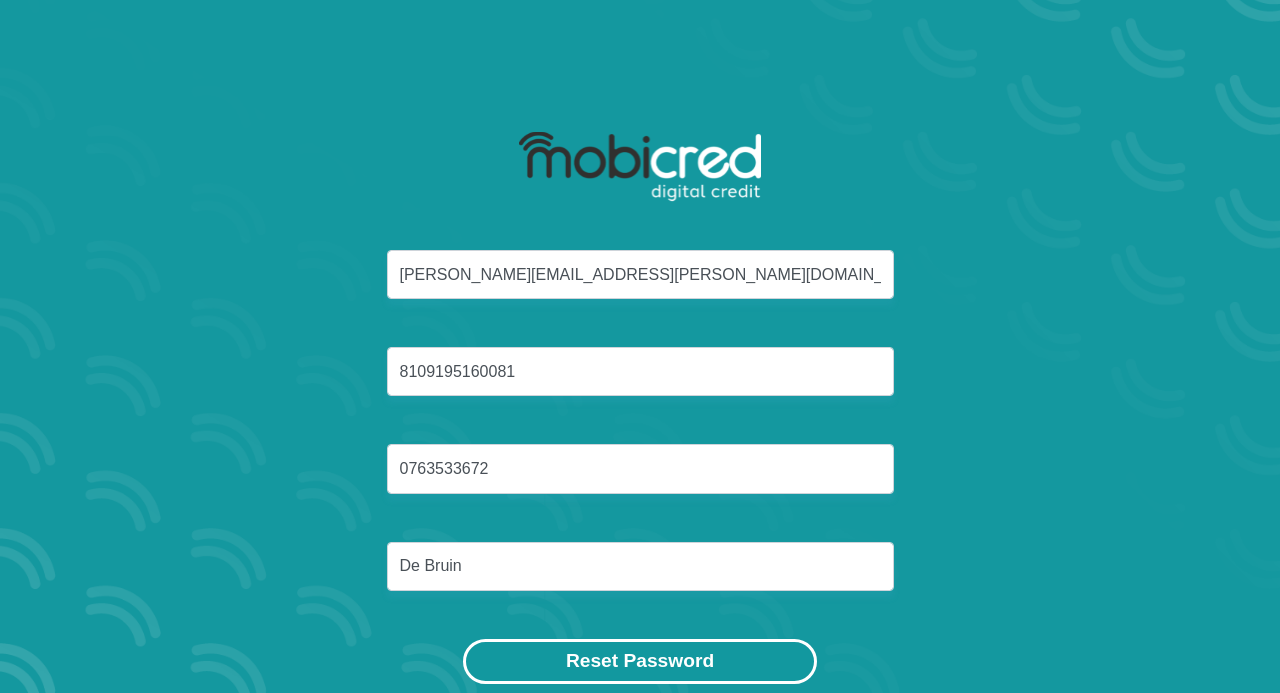 click on "Reset Password" at bounding box center [640, 661] 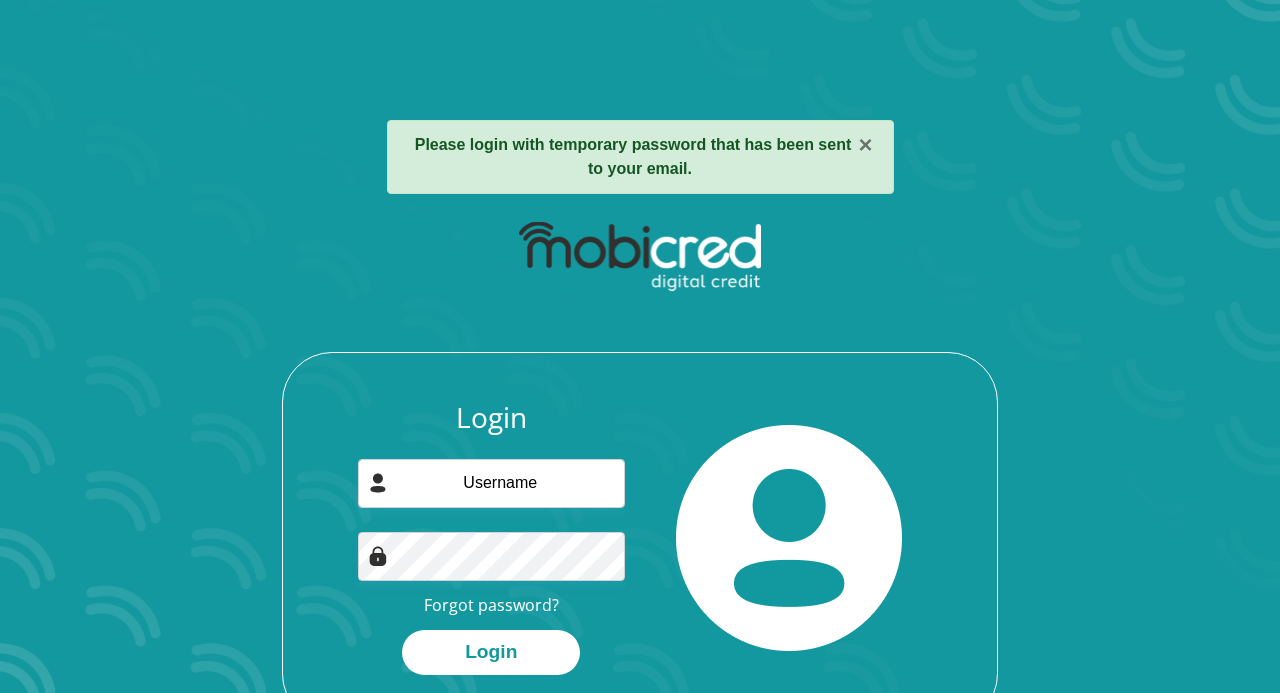 scroll, scrollTop: 0, scrollLeft: 0, axis: both 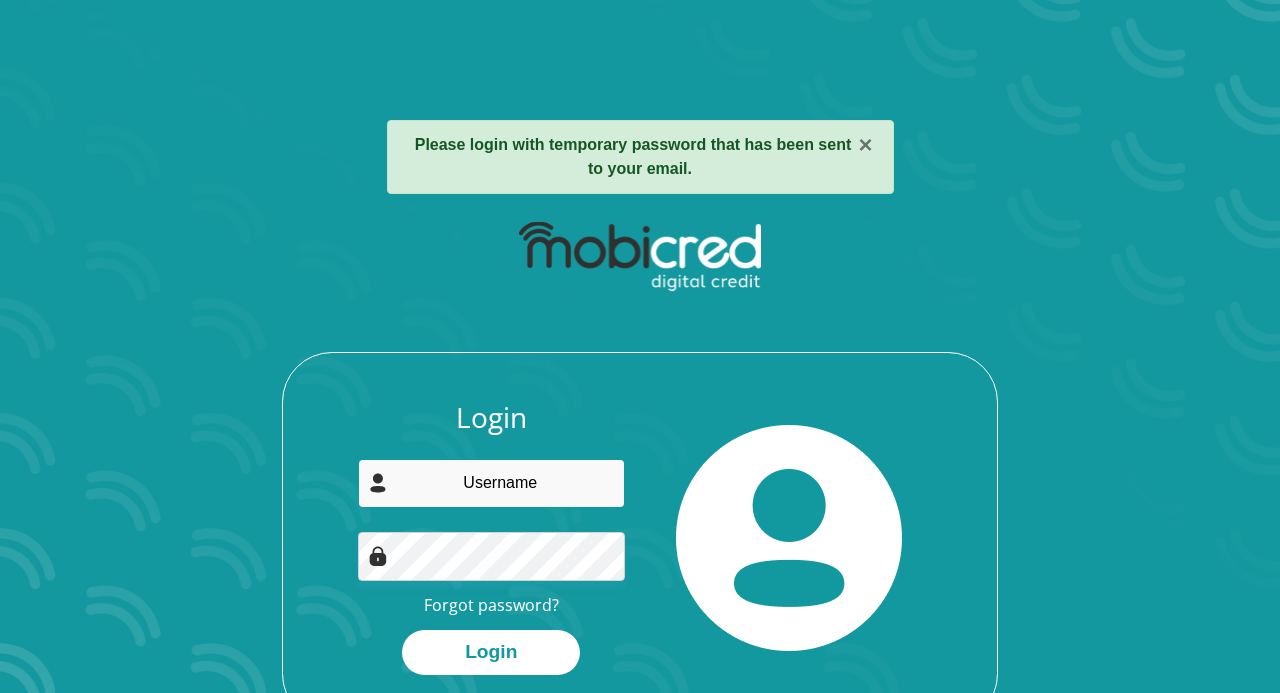 click at bounding box center (492, 483) 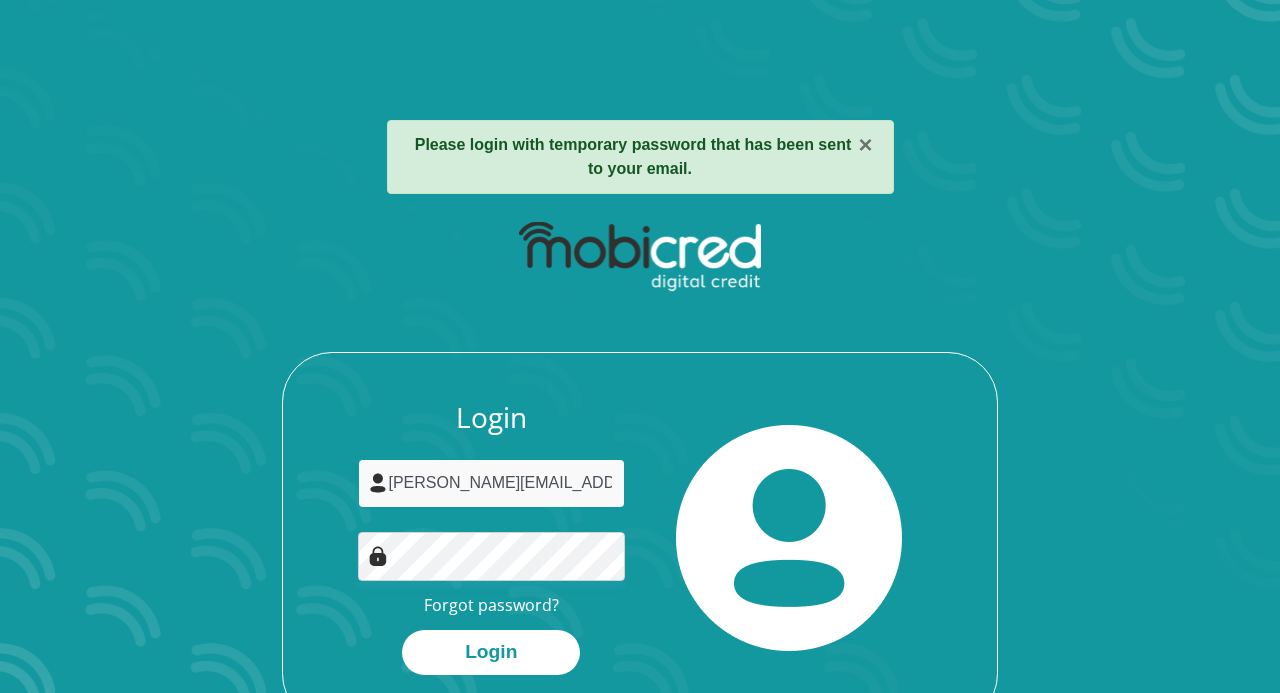 type on "heimer.debruin@gmail.com" 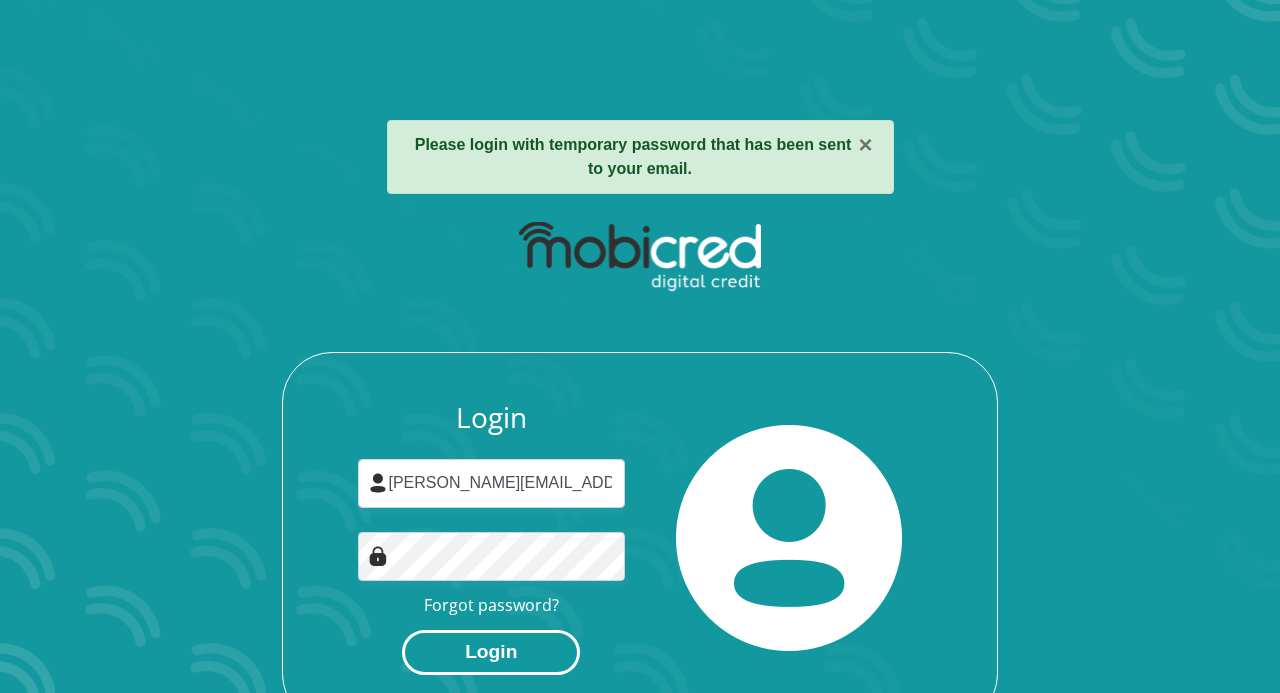click on "Login" at bounding box center (491, 652) 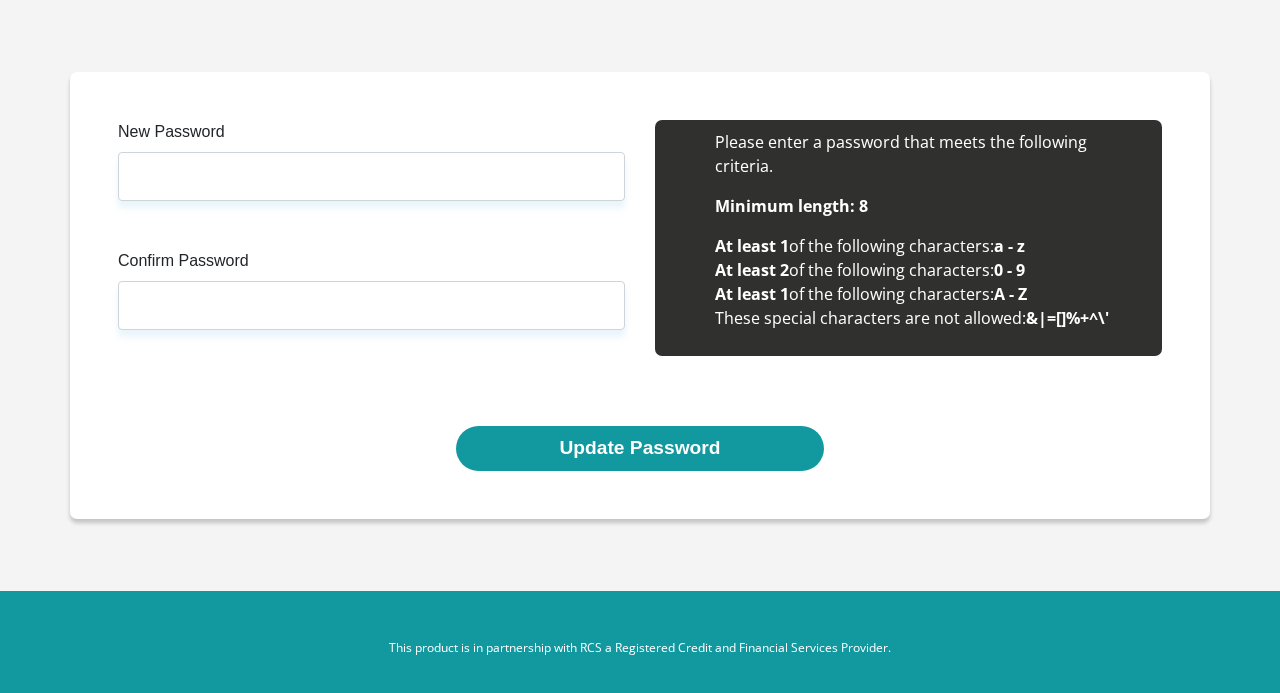 scroll, scrollTop: 0, scrollLeft: 0, axis: both 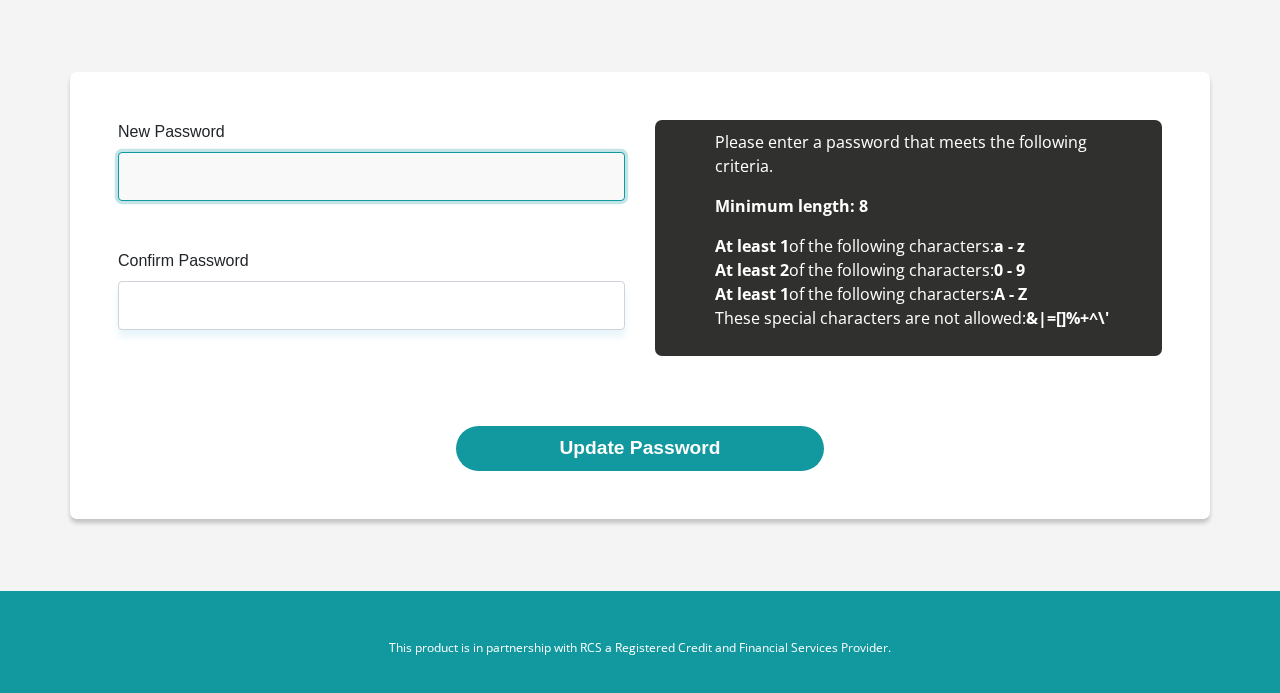 click on "New Password" at bounding box center (371, 176) 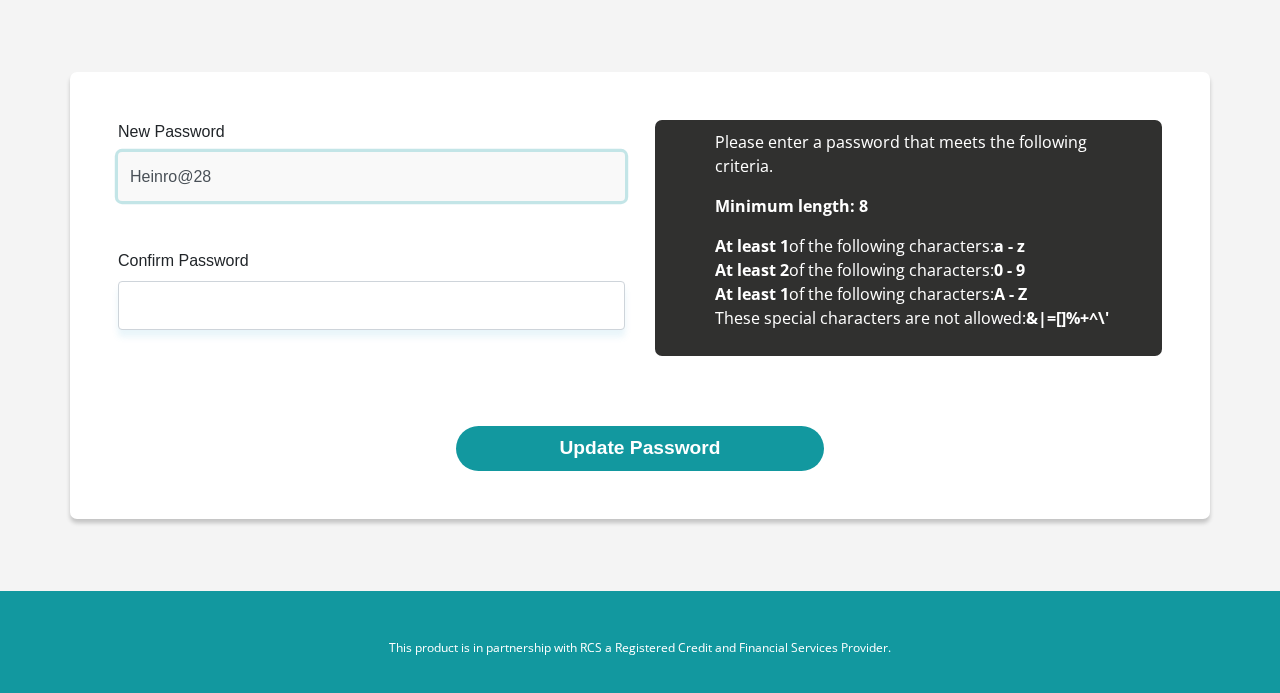 type on "Heinro@28" 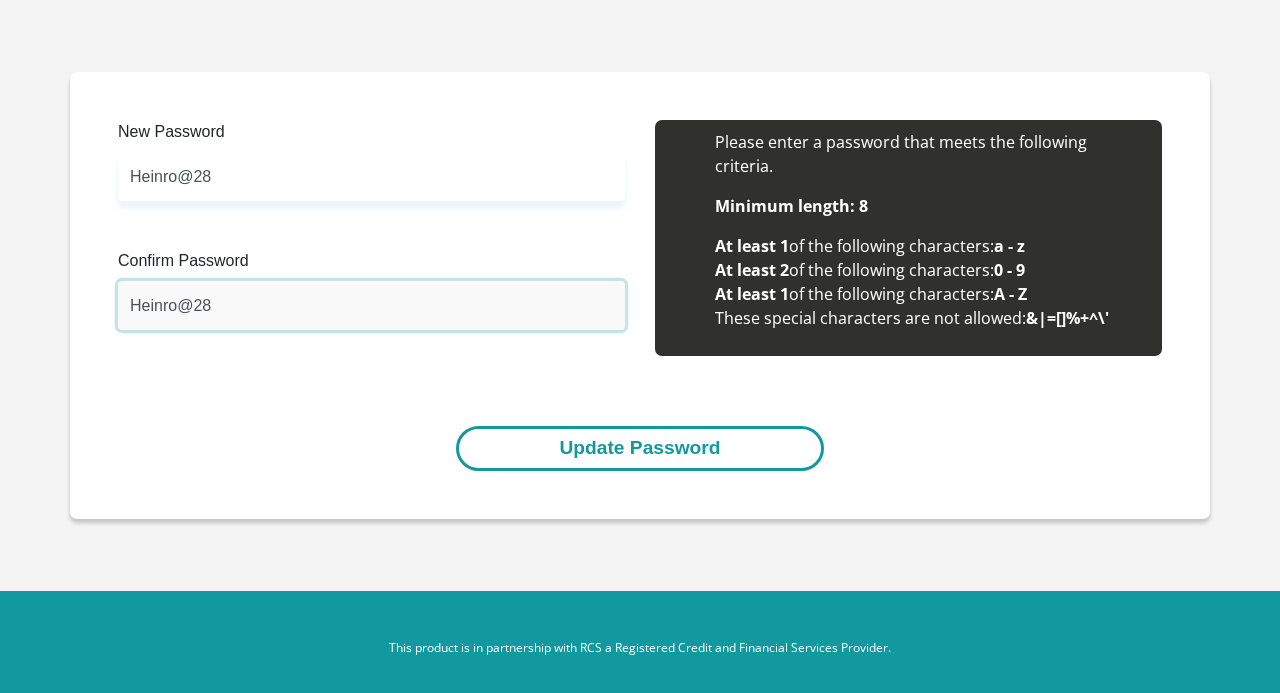 type on "Heinro@28" 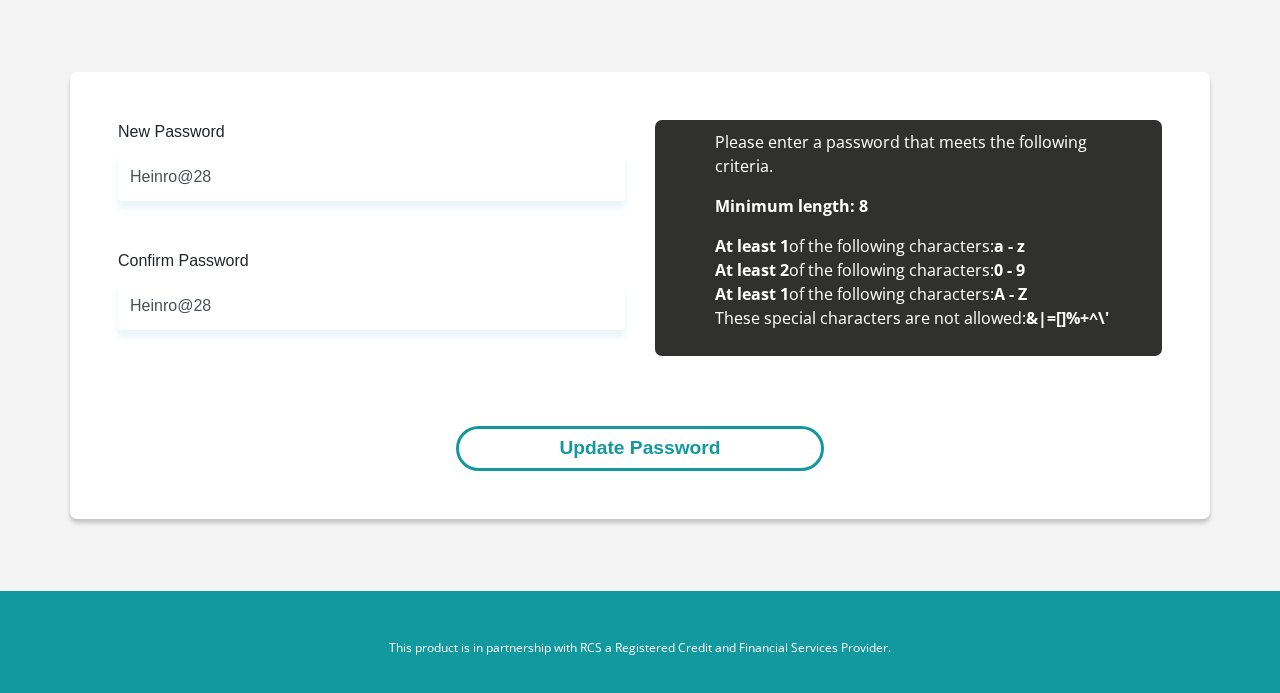 click on "Update Password" at bounding box center (639, 448) 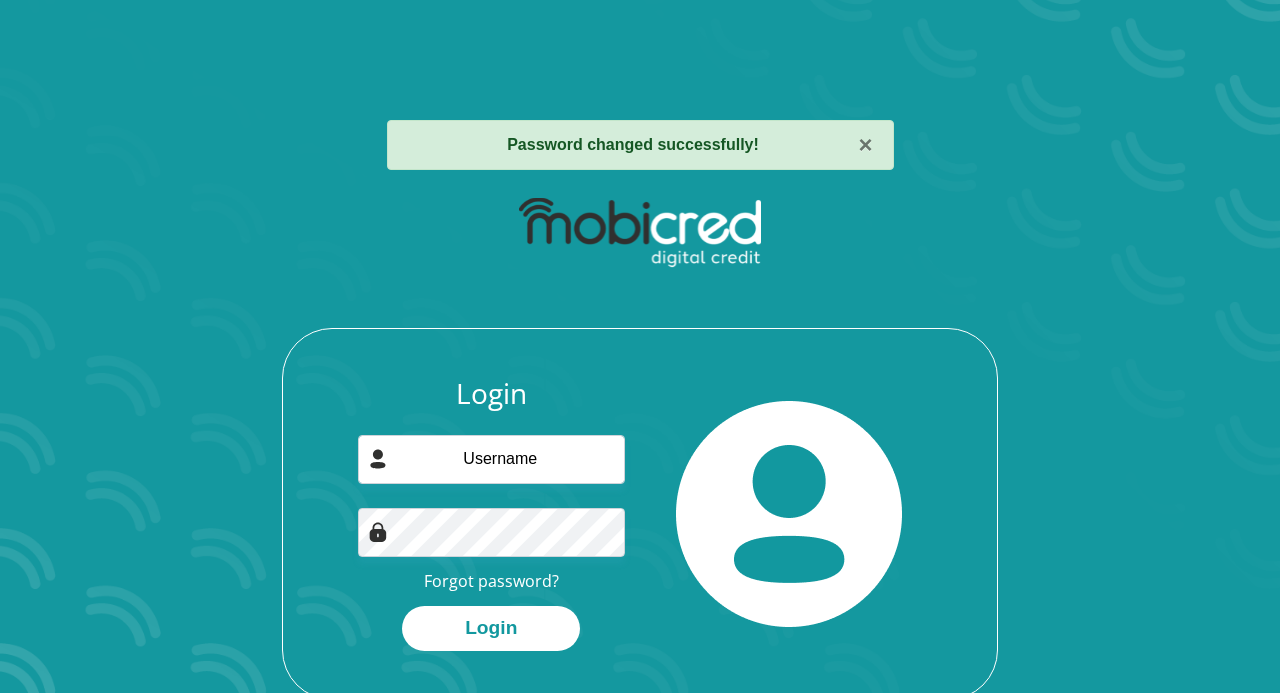 scroll, scrollTop: 0, scrollLeft: 0, axis: both 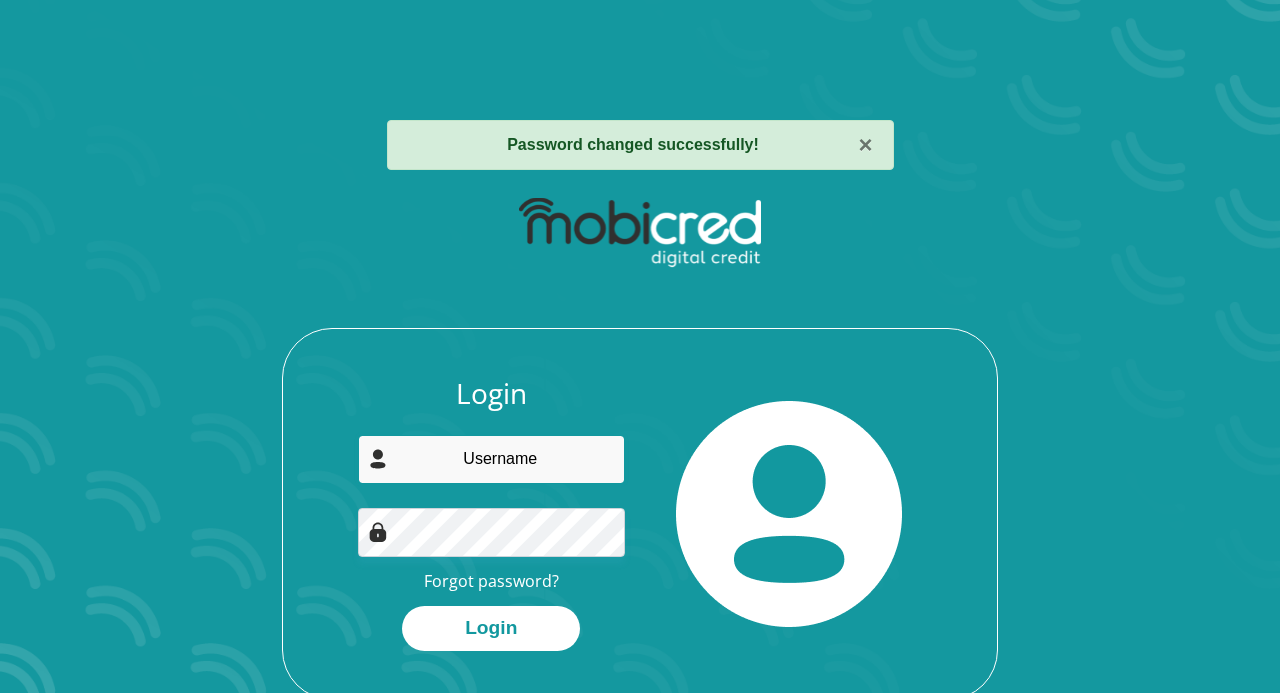 drag, startPoint x: 0, startPoint y: 0, endPoint x: 579, endPoint y: 466, distance: 743.23413 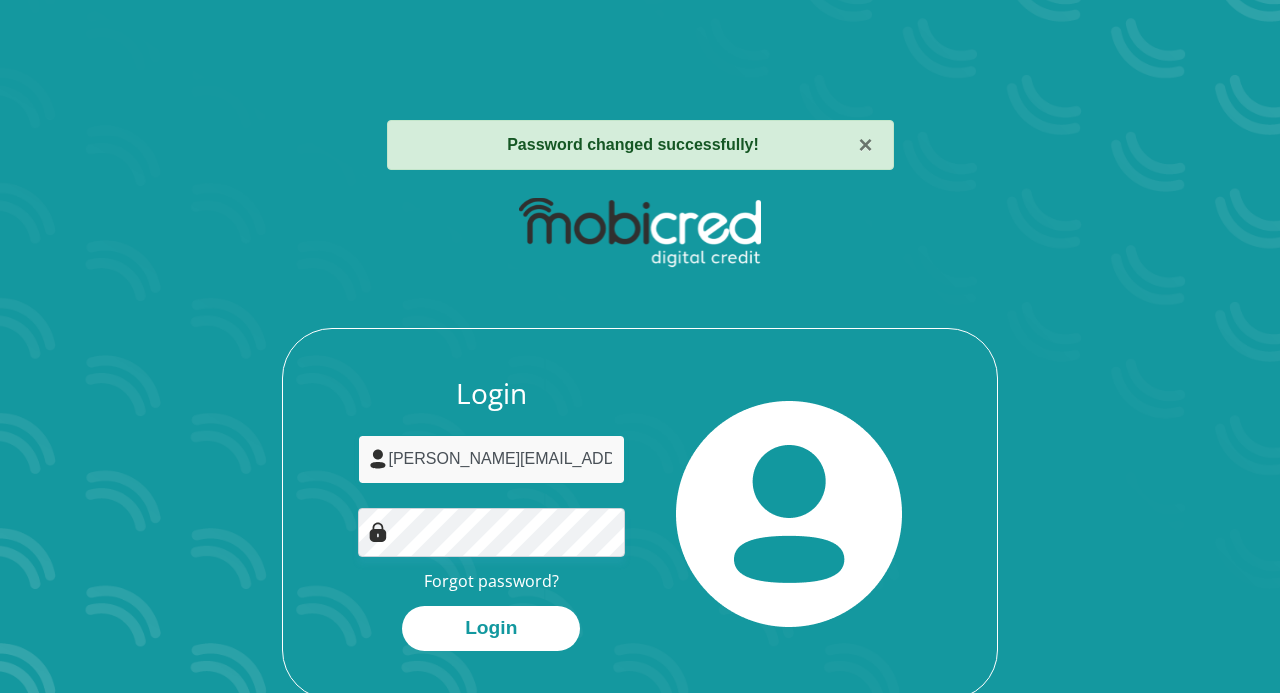 type on "[PERSON_NAME][EMAIL_ADDRESS][PERSON_NAME][DOMAIN_NAME]" 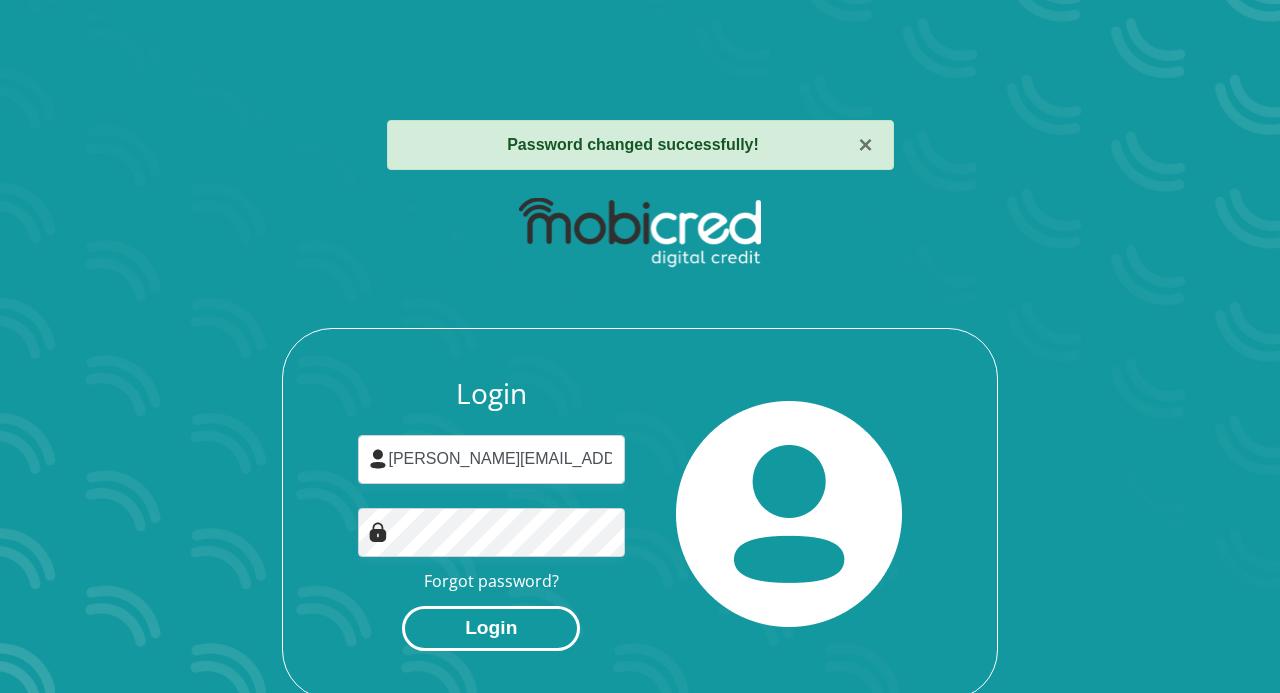 click on "Login" at bounding box center [491, 628] 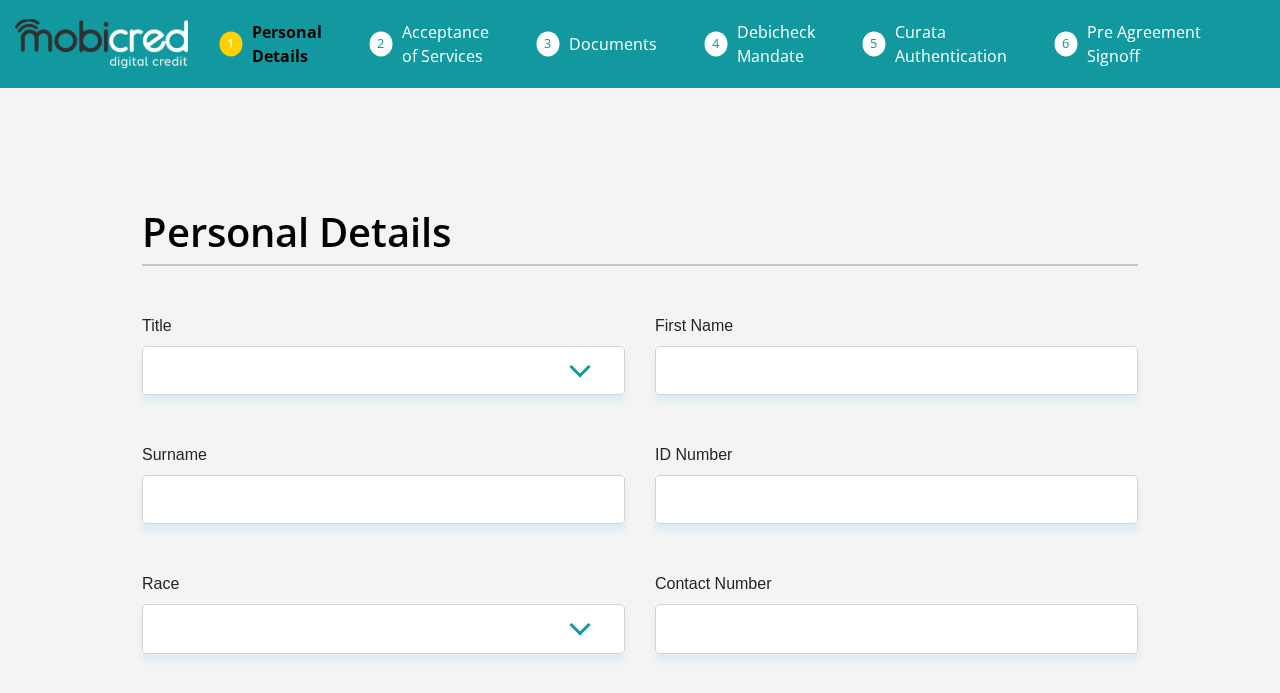 scroll, scrollTop: 0, scrollLeft: 0, axis: both 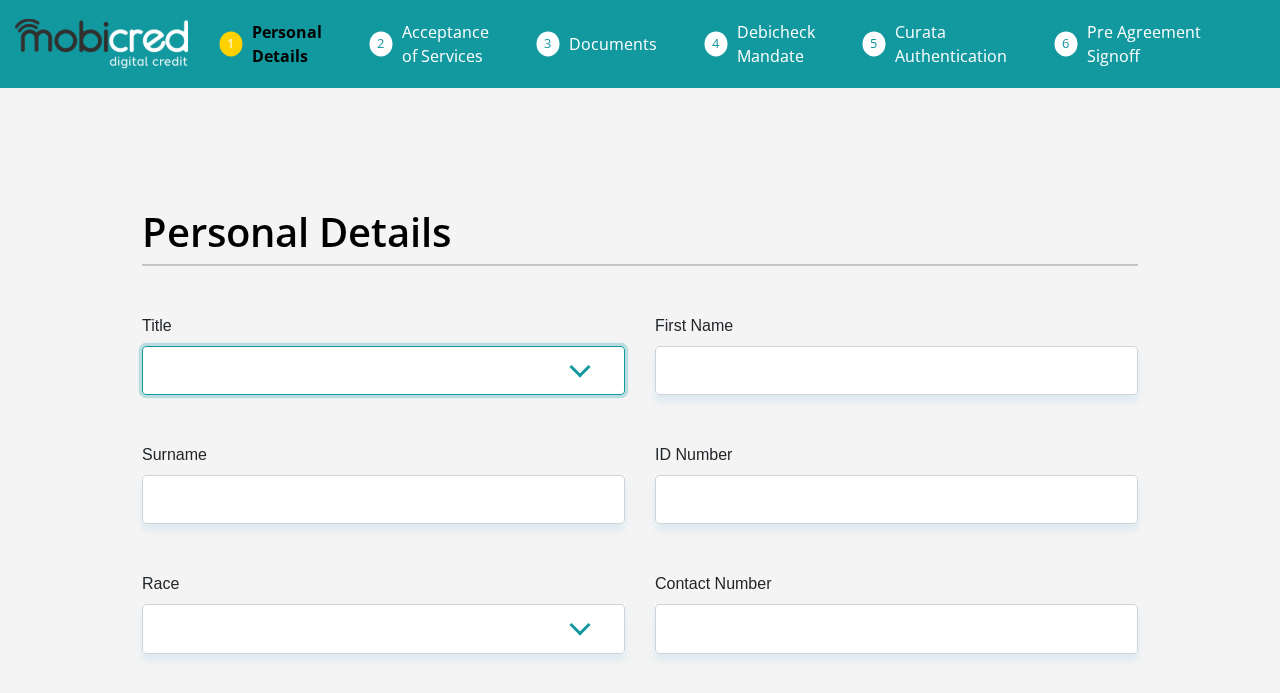 click on "Mr
Ms
Mrs
Dr
[PERSON_NAME]" at bounding box center (383, 370) 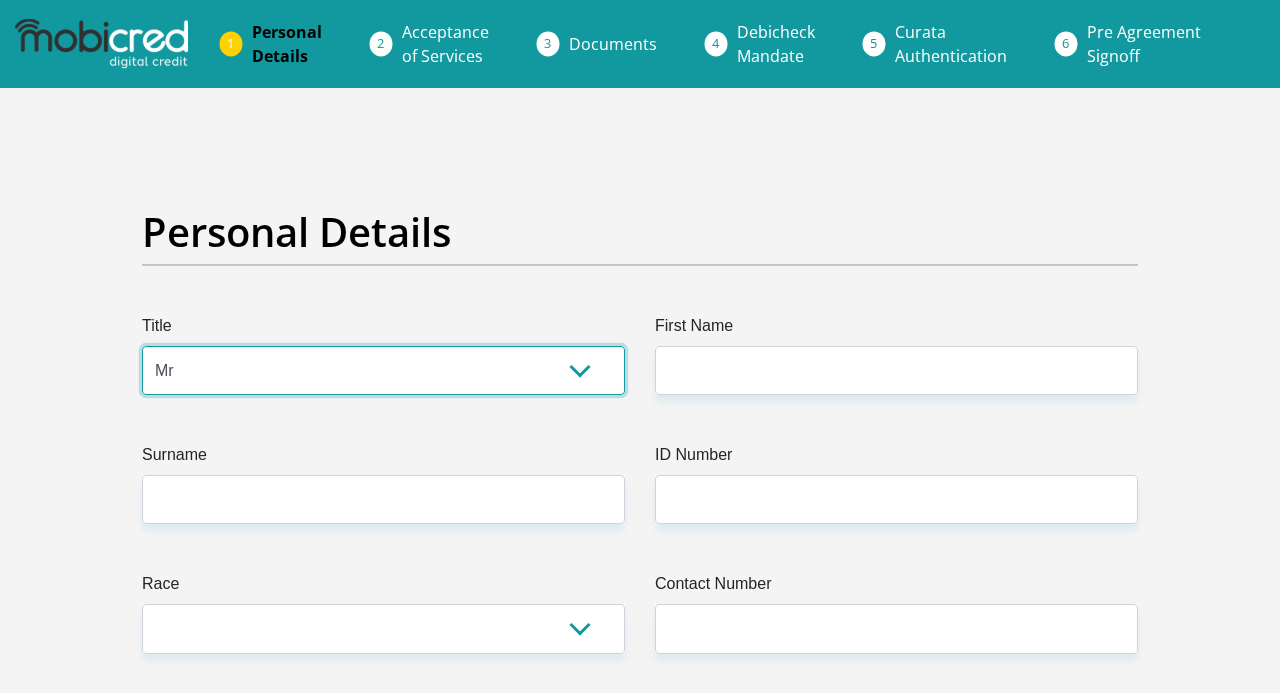 click on "Mr" at bounding box center [0, 0] 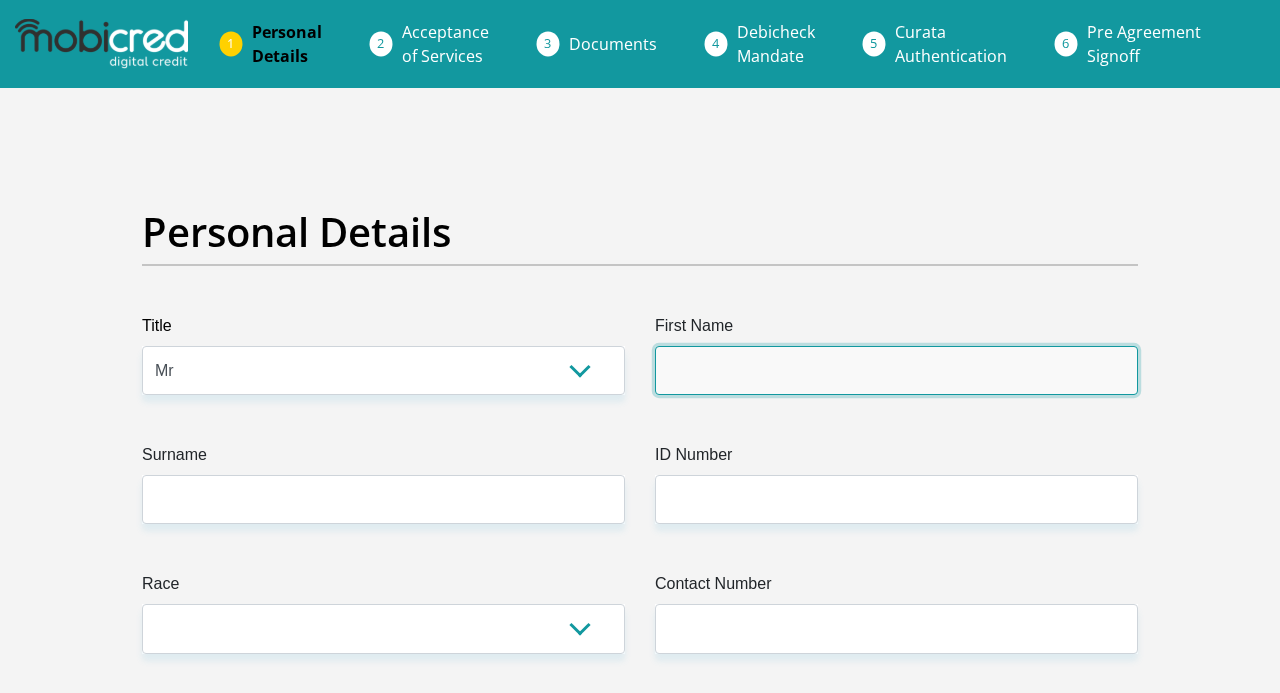 click on "First Name" at bounding box center (896, 370) 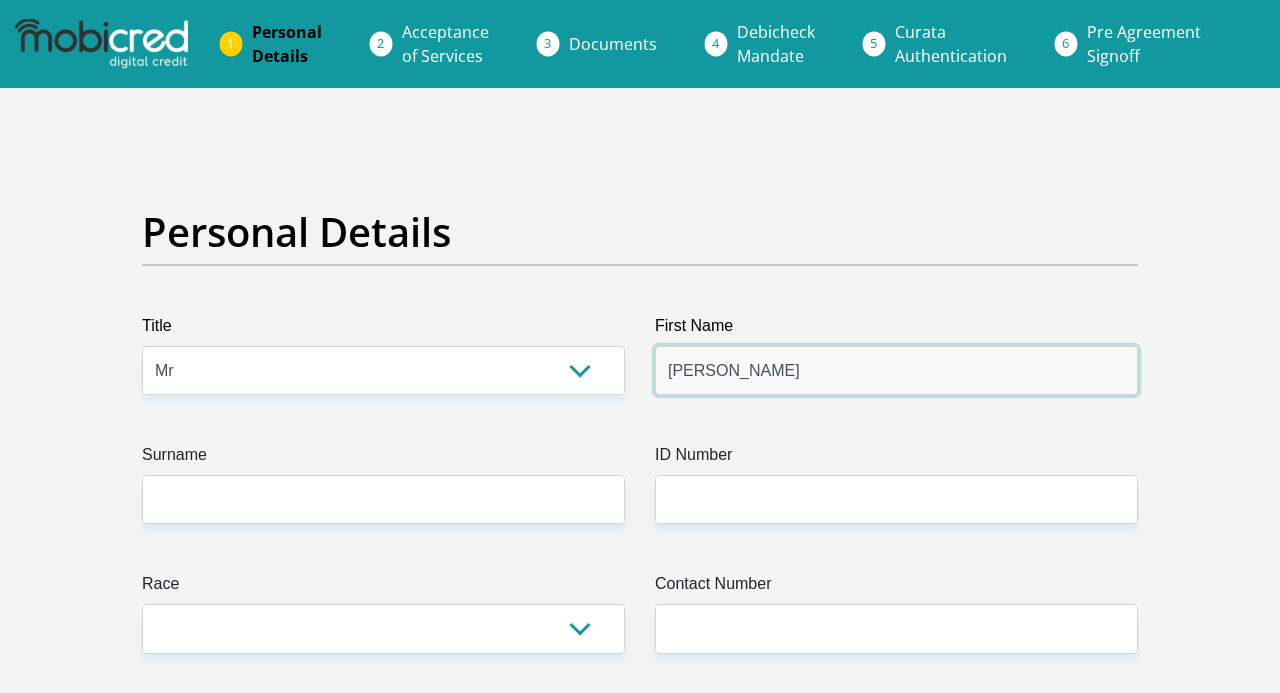 type on "[PERSON_NAME]" 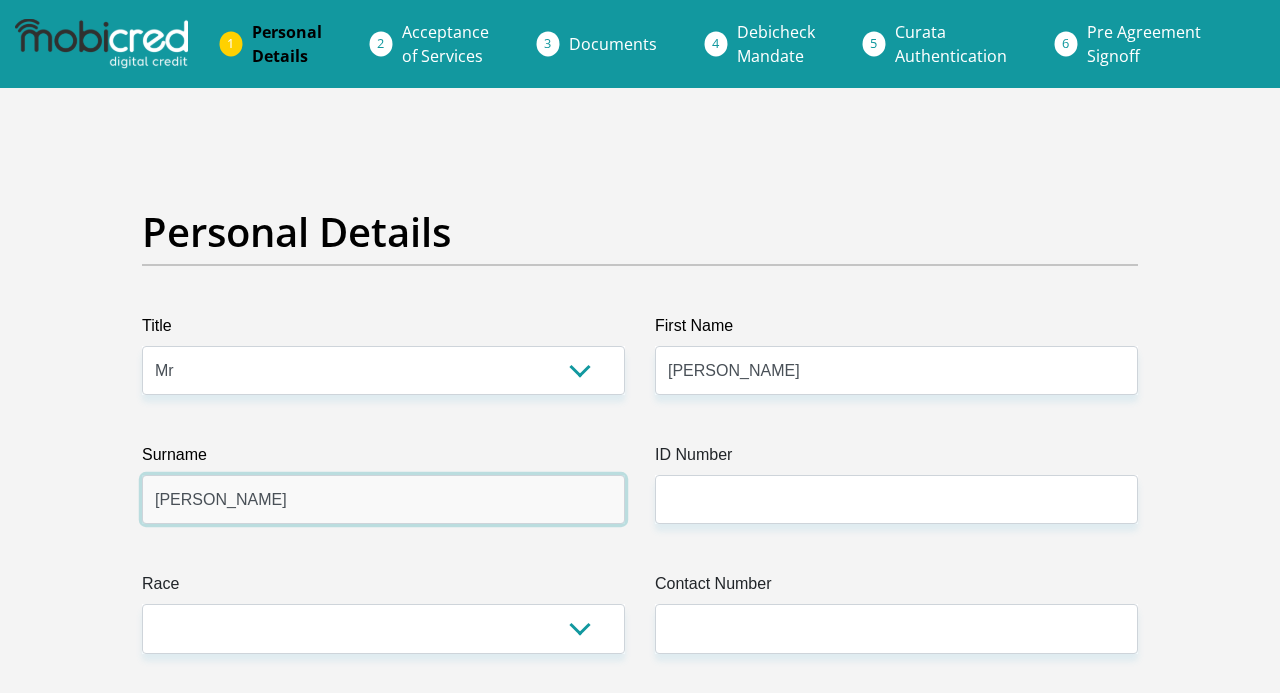 type on "[PERSON_NAME]" 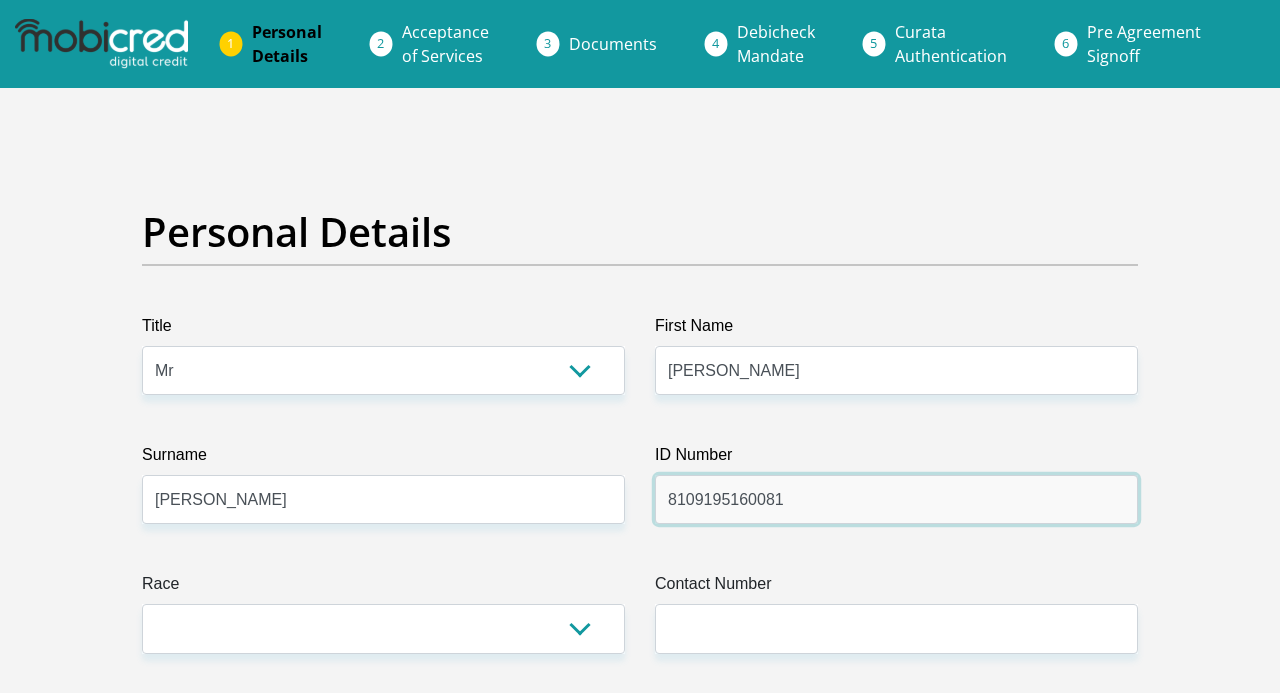 type on "8109195160081" 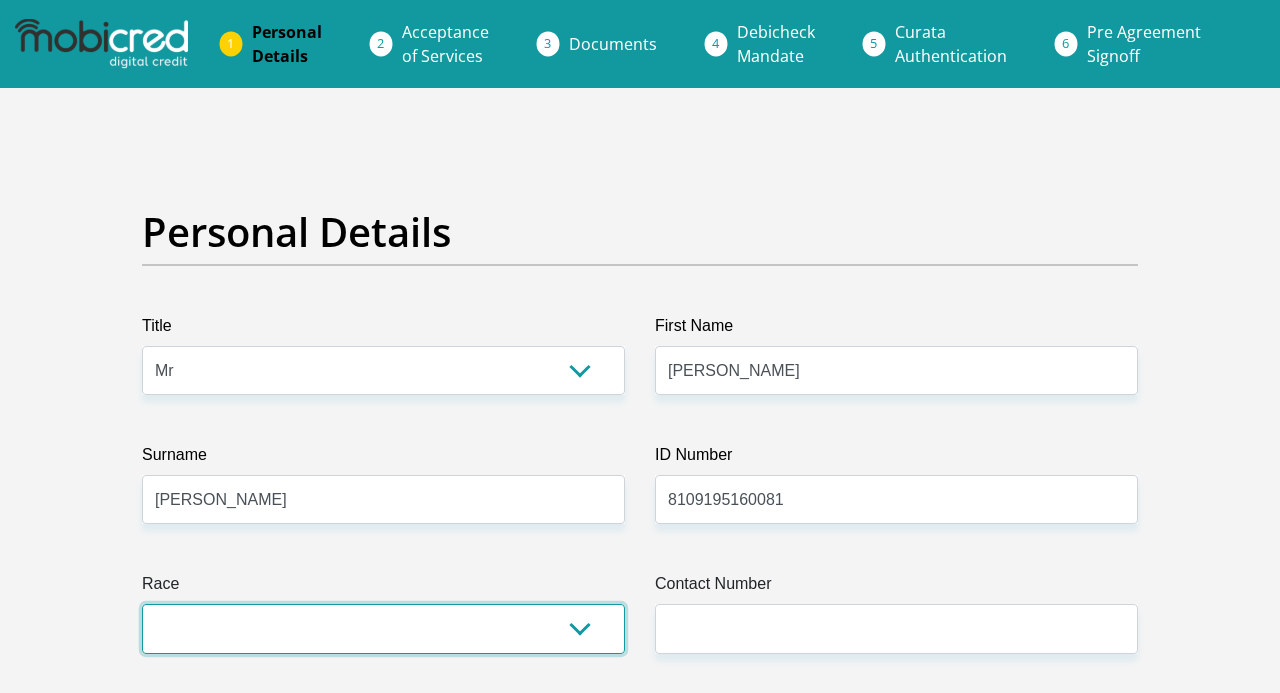 click on "Black
Coloured
Indian
White
Other" at bounding box center [383, 628] 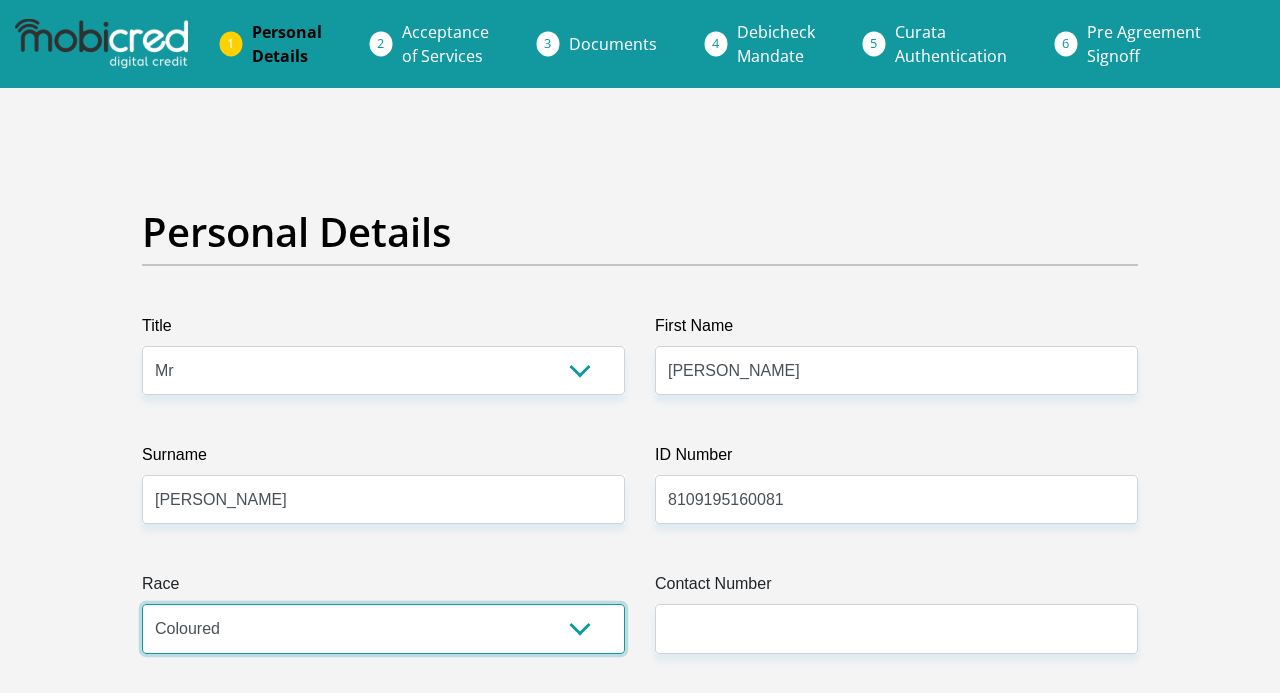 click on "Coloured" at bounding box center [0, 0] 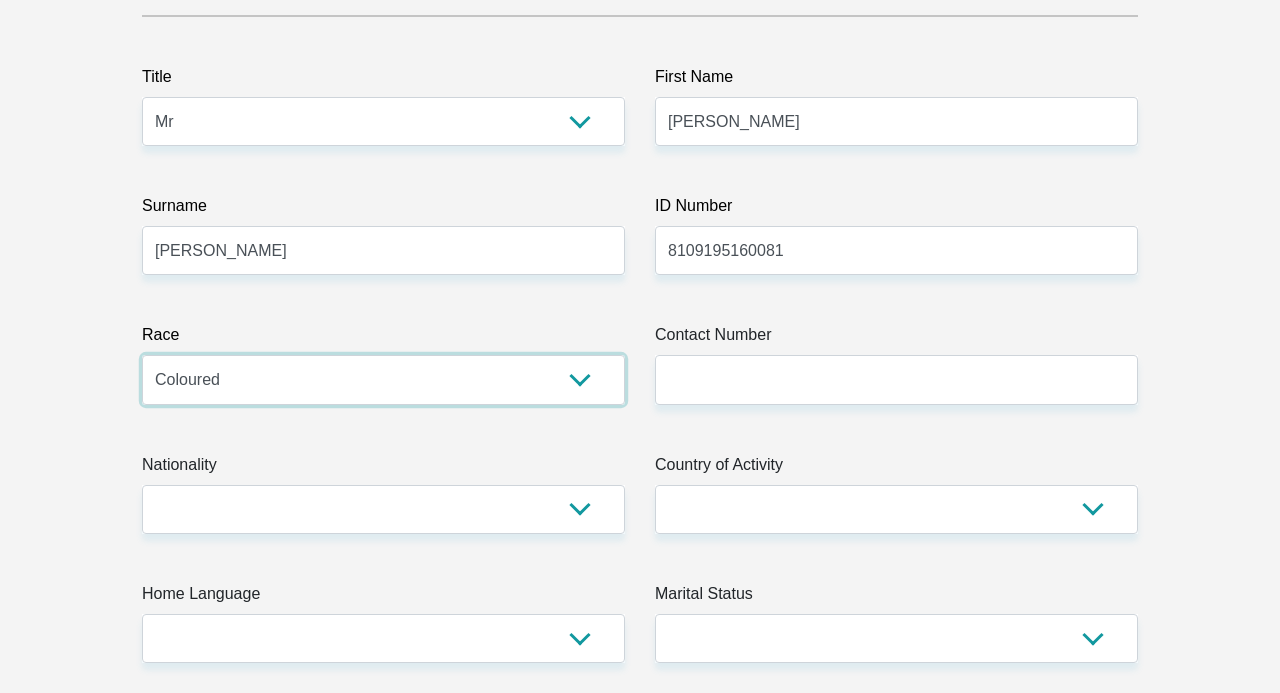scroll, scrollTop: 276, scrollLeft: 0, axis: vertical 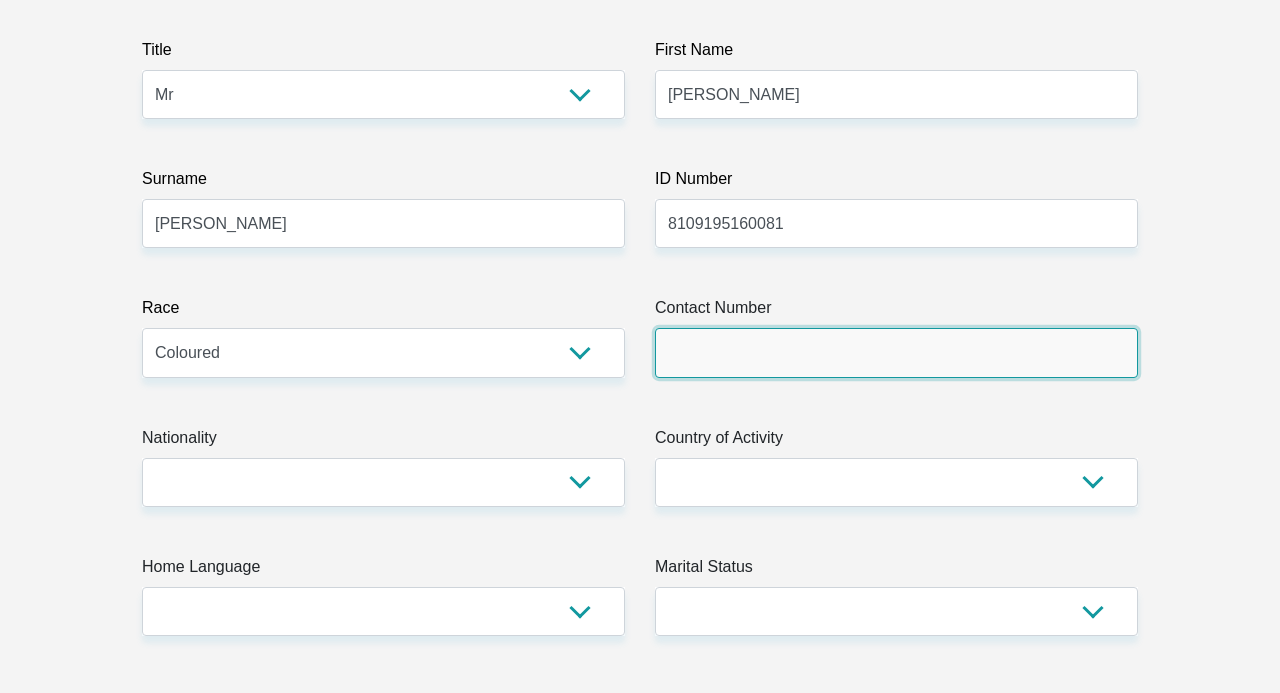 click on "Contact Number" at bounding box center [896, 352] 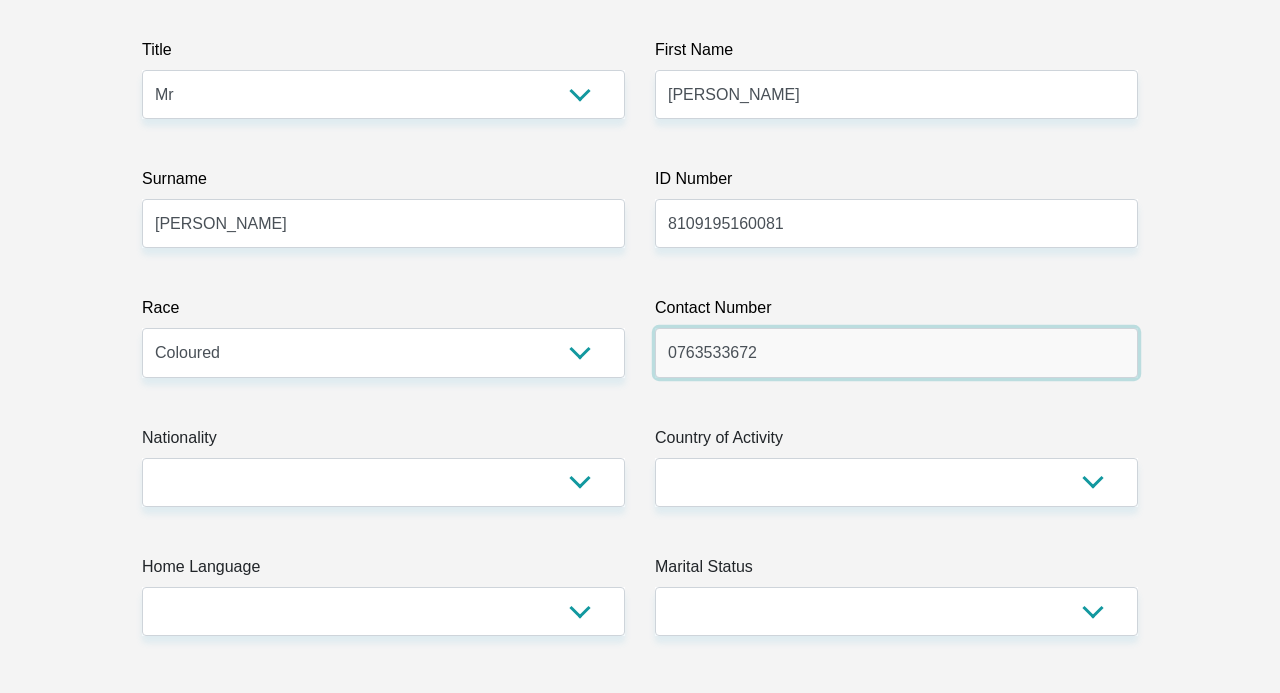 type on "0763533672" 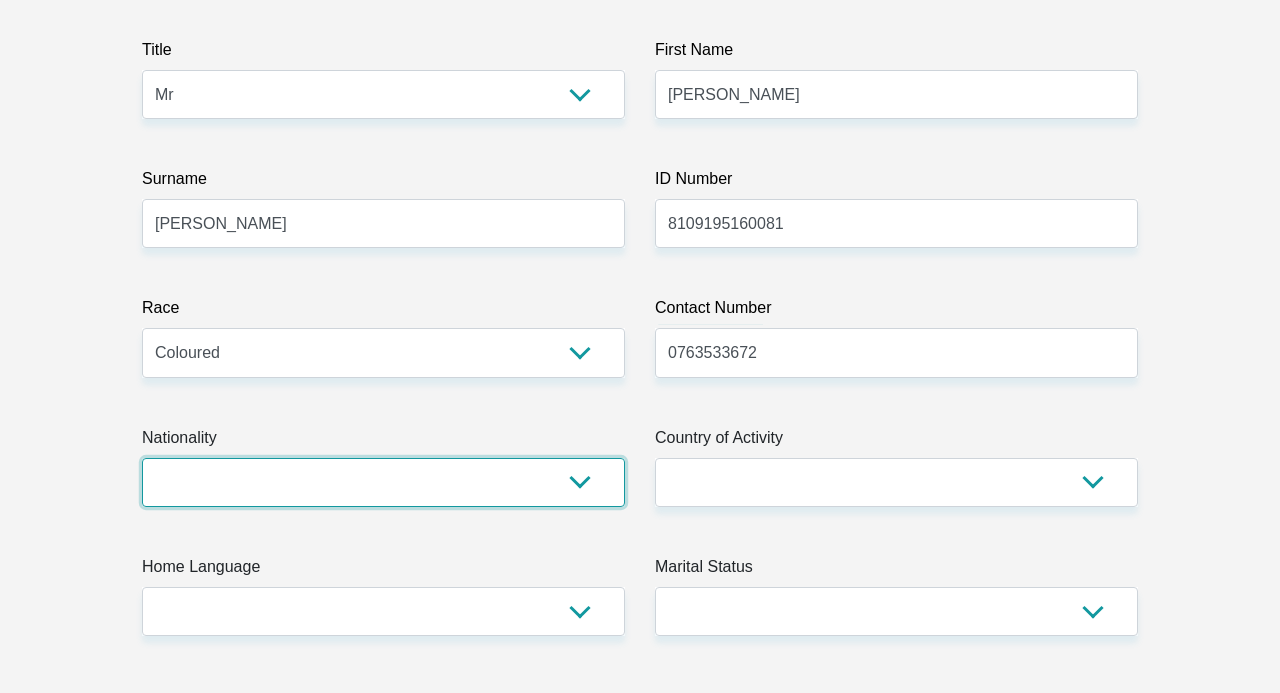 click on "[GEOGRAPHIC_DATA]
[GEOGRAPHIC_DATA]
[GEOGRAPHIC_DATA]
[GEOGRAPHIC_DATA]
[GEOGRAPHIC_DATA]
[GEOGRAPHIC_DATA] [GEOGRAPHIC_DATA]
[GEOGRAPHIC_DATA]
[GEOGRAPHIC_DATA]
[GEOGRAPHIC_DATA]
[GEOGRAPHIC_DATA]
[GEOGRAPHIC_DATA]
[GEOGRAPHIC_DATA]
[GEOGRAPHIC_DATA]
[GEOGRAPHIC_DATA]
[GEOGRAPHIC_DATA]
[DATE][GEOGRAPHIC_DATA]
[GEOGRAPHIC_DATA]
[GEOGRAPHIC_DATA]
[GEOGRAPHIC_DATA]
[GEOGRAPHIC_DATA]
[GEOGRAPHIC_DATA]
[GEOGRAPHIC_DATA]
[GEOGRAPHIC_DATA]
[GEOGRAPHIC_DATA]" at bounding box center (383, 482) 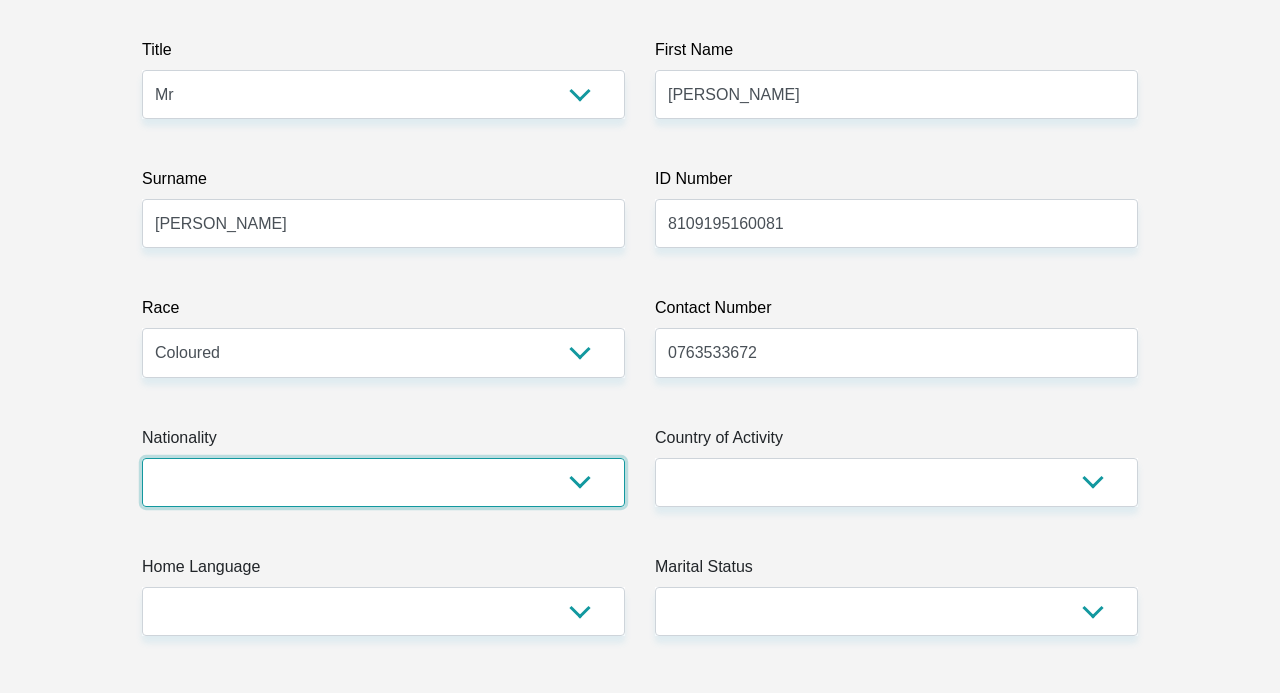select on "ZAF" 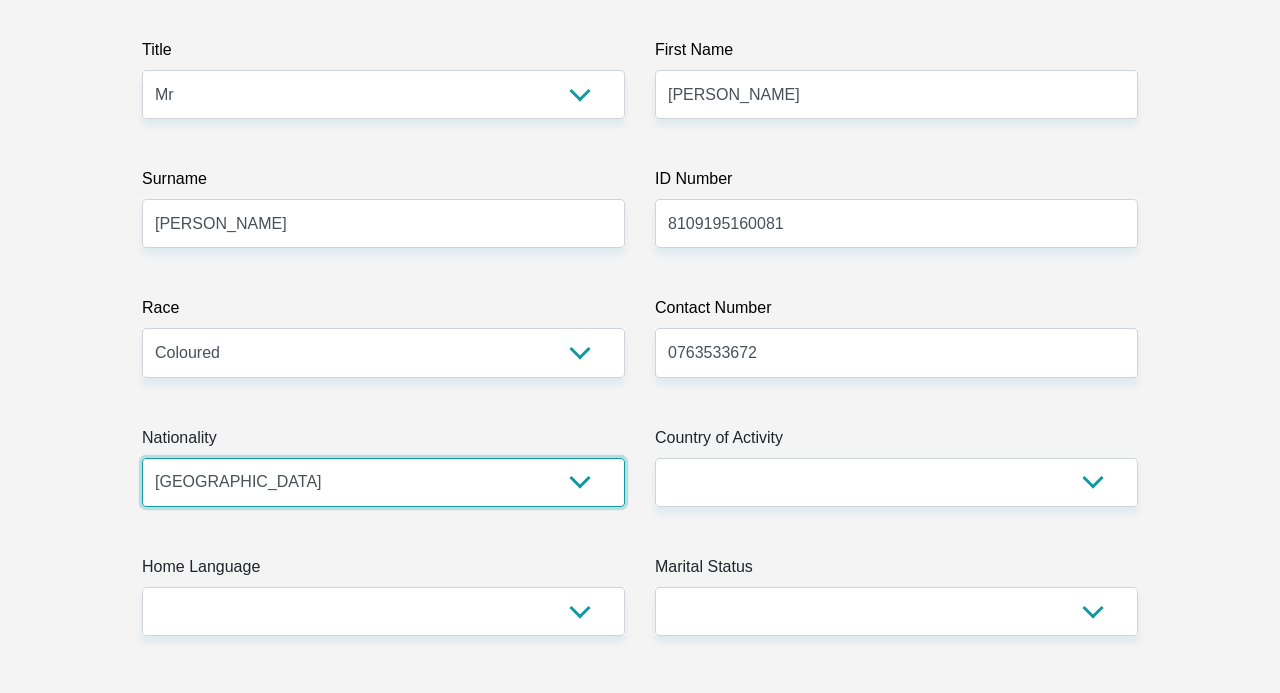 click on "[GEOGRAPHIC_DATA]" at bounding box center (0, 0) 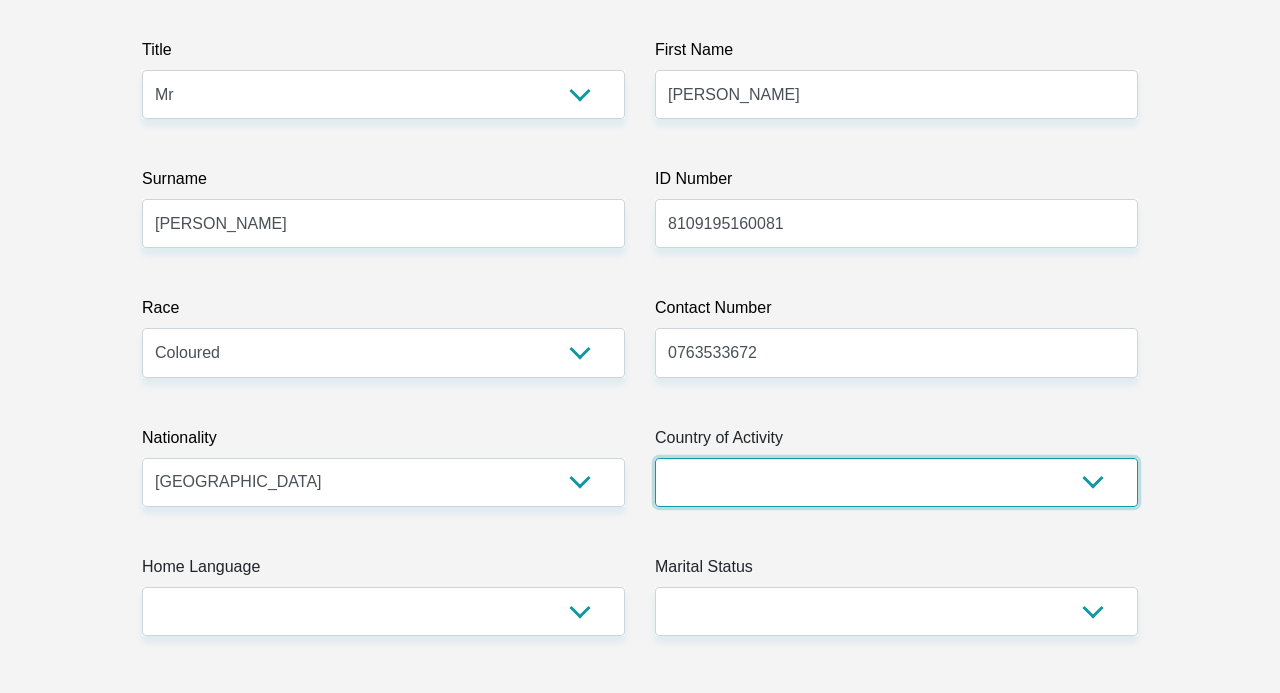 click on "[GEOGRAPHIC_DATA]
[GEOGRAPHIC_DATA]
[GEOGRAPHIC_DATA]
[GEOGRAPHIC_DATA]
[GEOGRAPHIC_DATA]
[GEOGRAPHIC_DATA] [GEOGRAPHIC_DATA]
[GEOGRAPHIC_DATA]
[GEOGRAPHIC_DATA]
[GEOGRAPHIC_DATA]
[GEOGRAPHIC_DATA]
[GEOGRAPHIC_DATA]
[GEOGRAPHIC_DATA]
[GEOGRAPHIC_DATA]
[GEOGRAPHIC_DATA]
[GEOGRAPHIC_DATA]
[DATE][GEOGRAPHIC_DATA]
[GEOGRAPHIC_DATA]
[GEOGRAPHIC_DATA]
[GEOGRAPHIC_DATA]
[GEOGRAPHIC_DATA]" at bounding box center (896, 482) 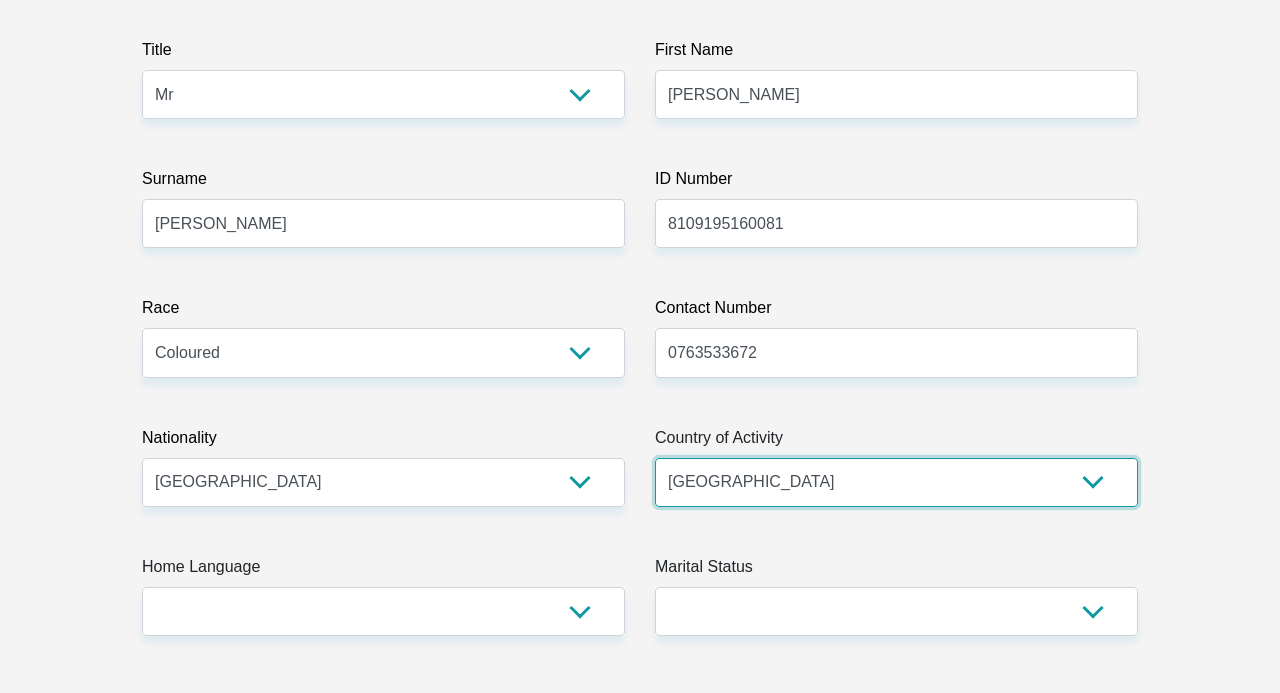 click on "[GEOGRAPHIC_DATA]" at bounding box center (0, 0) 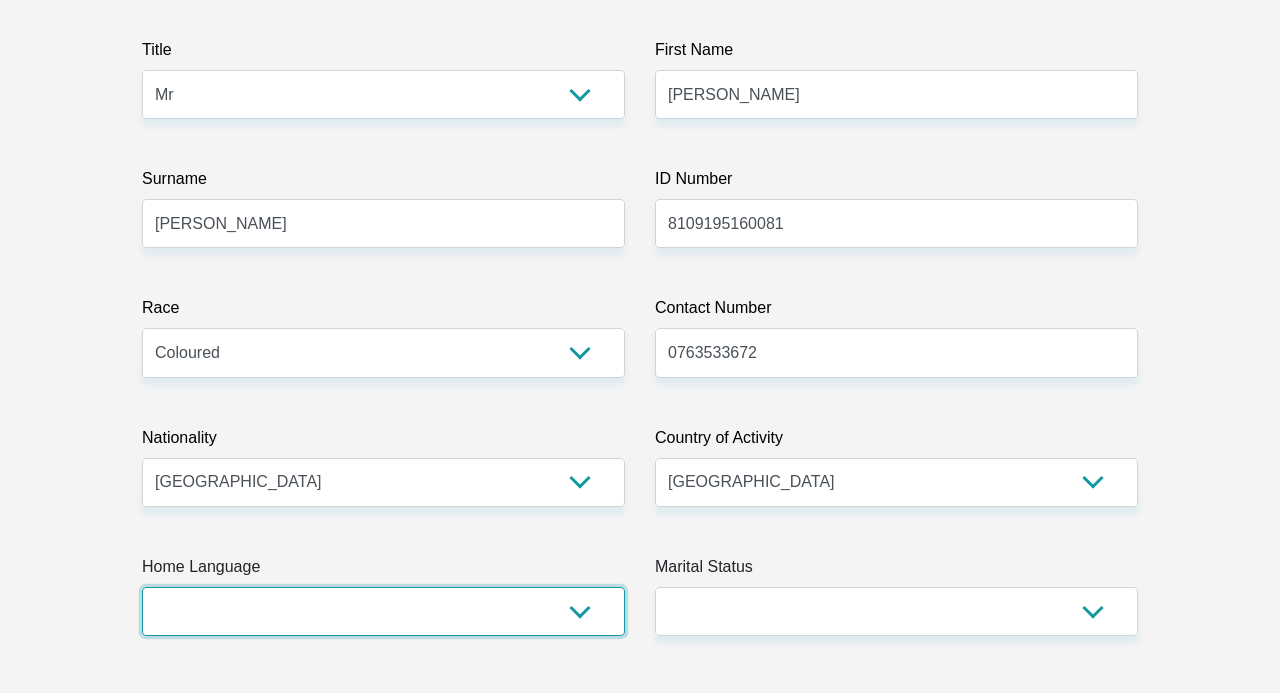 click on "Afrikaans
English
Sepedi
South Ndebele
Southern Sotho
Swati
Tsonga
Tswana
Venda
Xhosa
Zulu
Other" at bounding box center (383, 611) 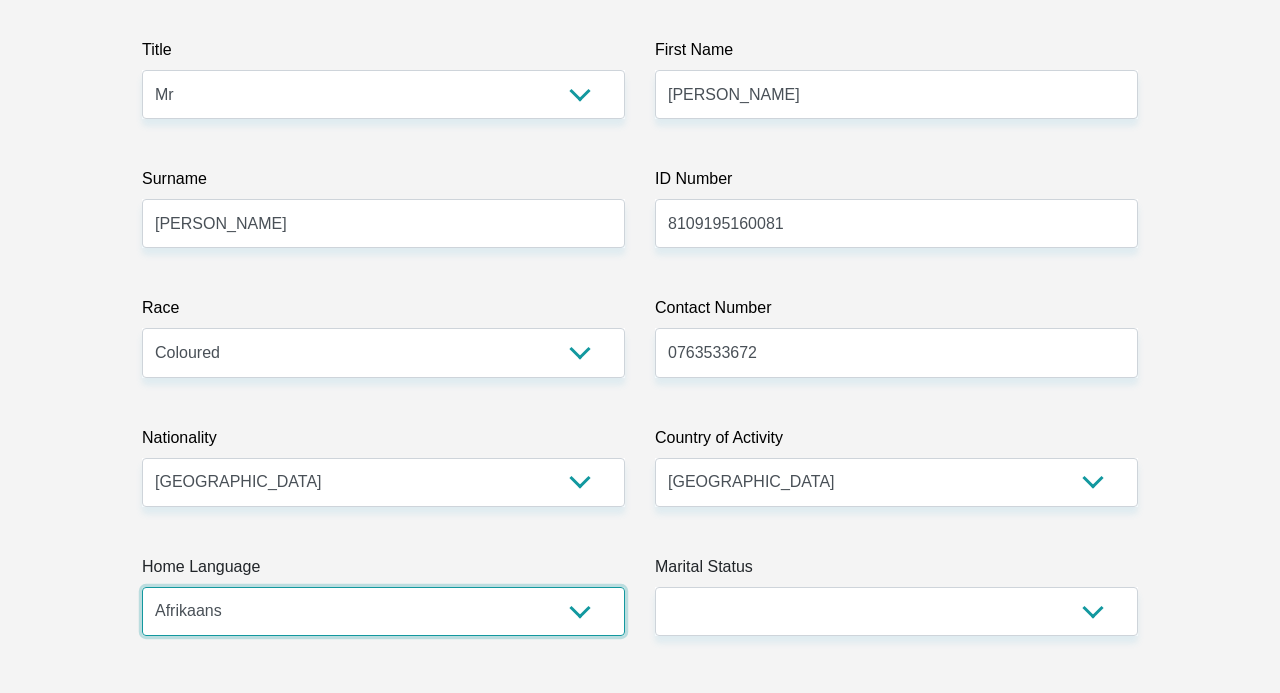 click on "Afrikaans" at bounding box center (0, 0) 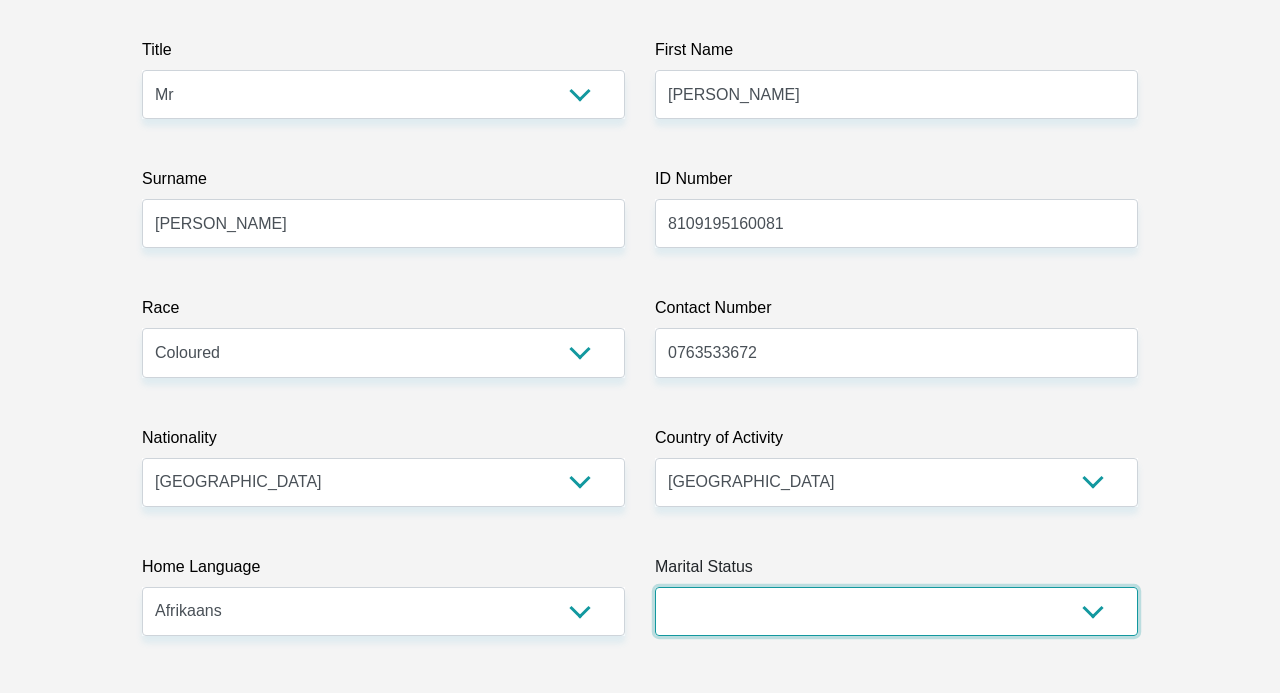 click on "Married ANC
Single
Divorced
Widowed
Married COP or Customary Law" at bounding box center [896, 611] 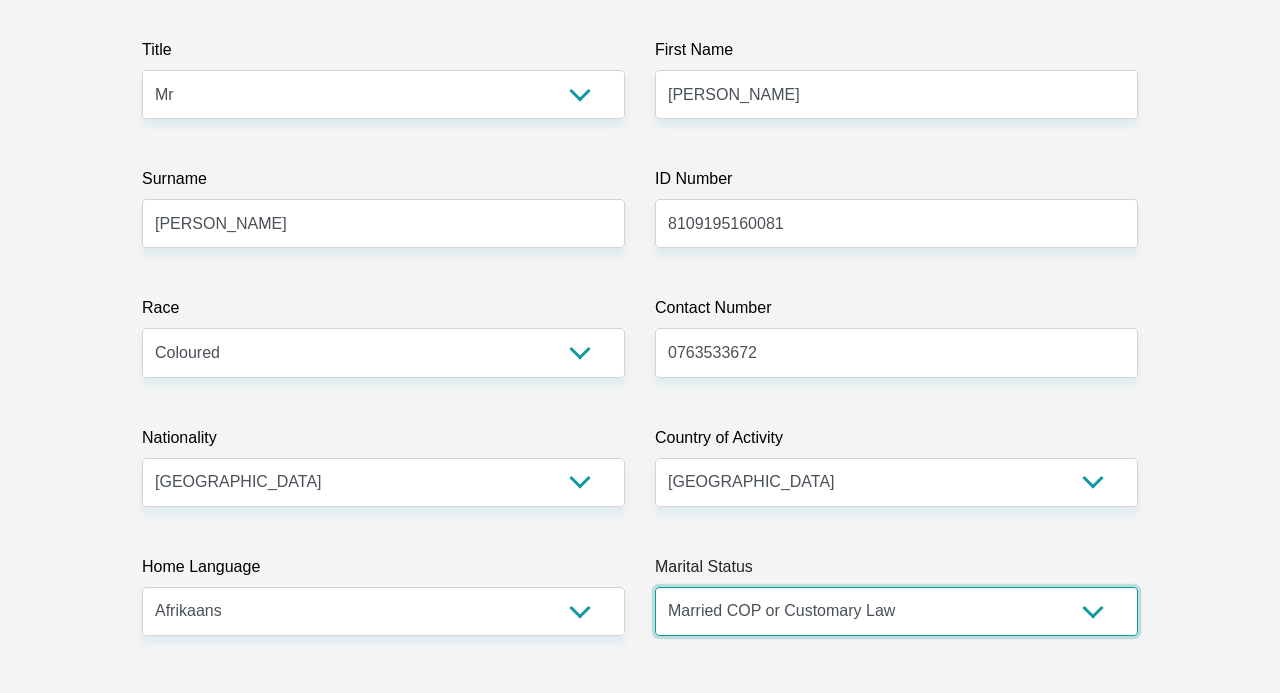 click on "Married COP or Customary Law" at bounding box center [0, 0] 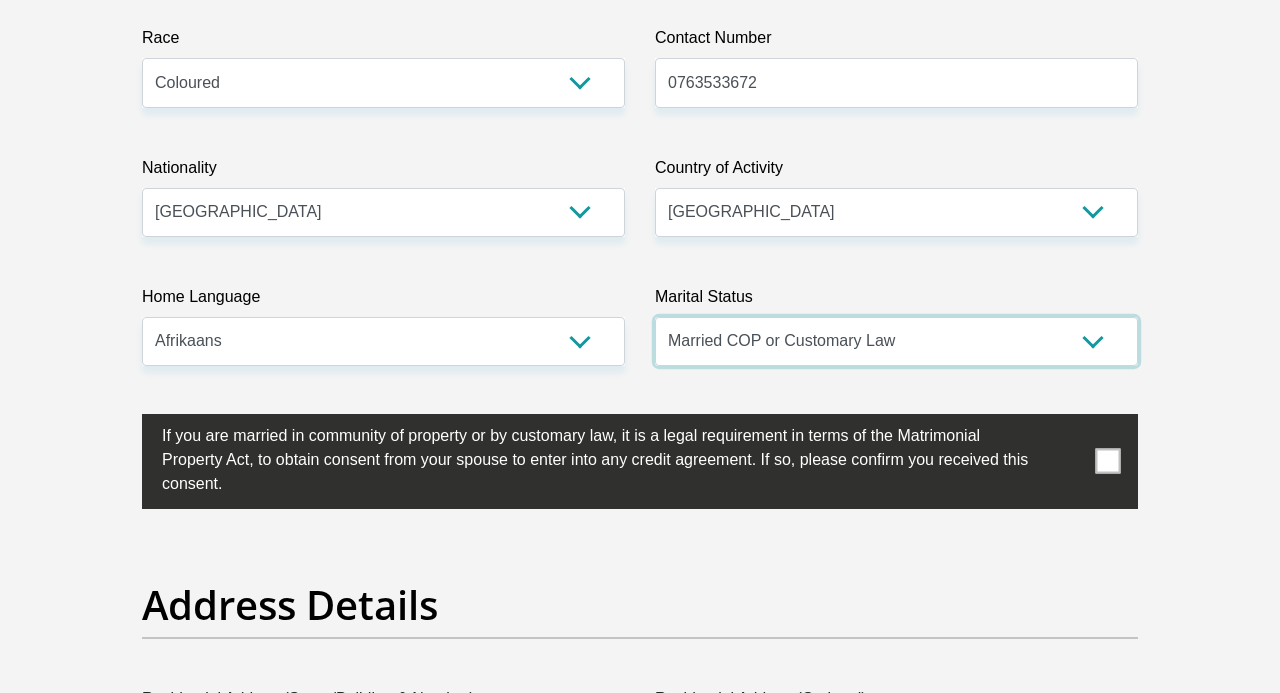 scroll, scrollTop: 690, scrollLeft: 0, axis: vertical 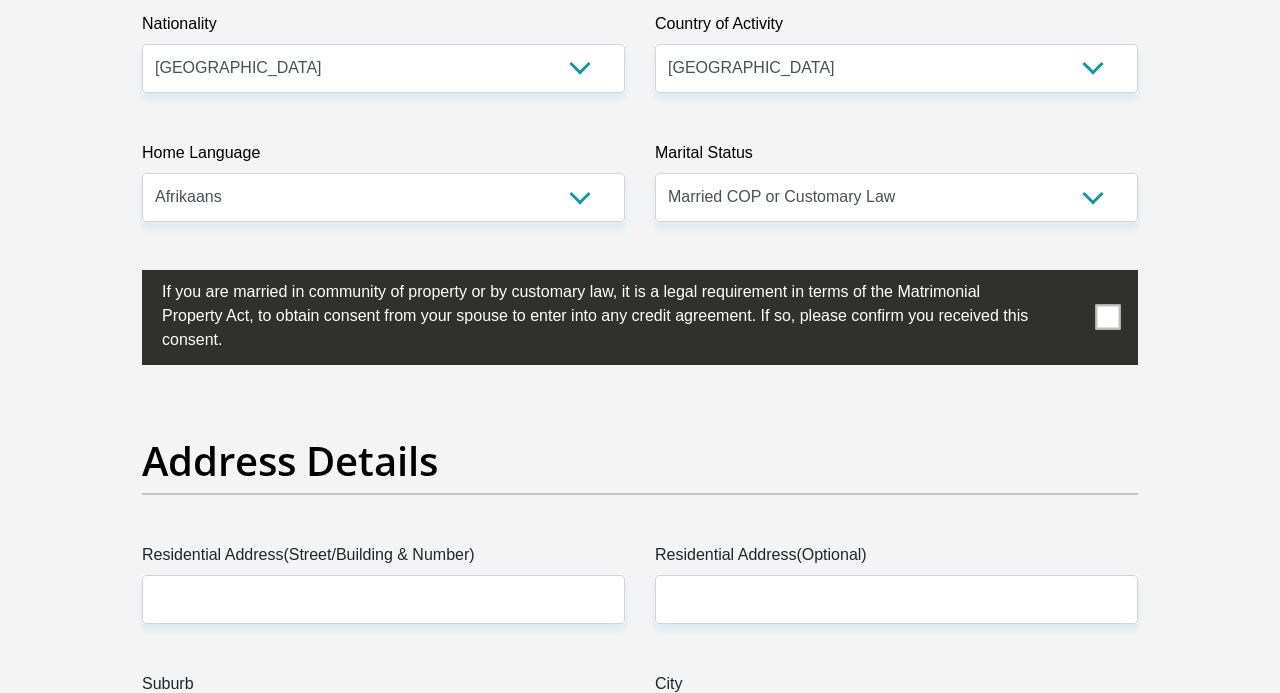click at bounding box center (1108, 317) 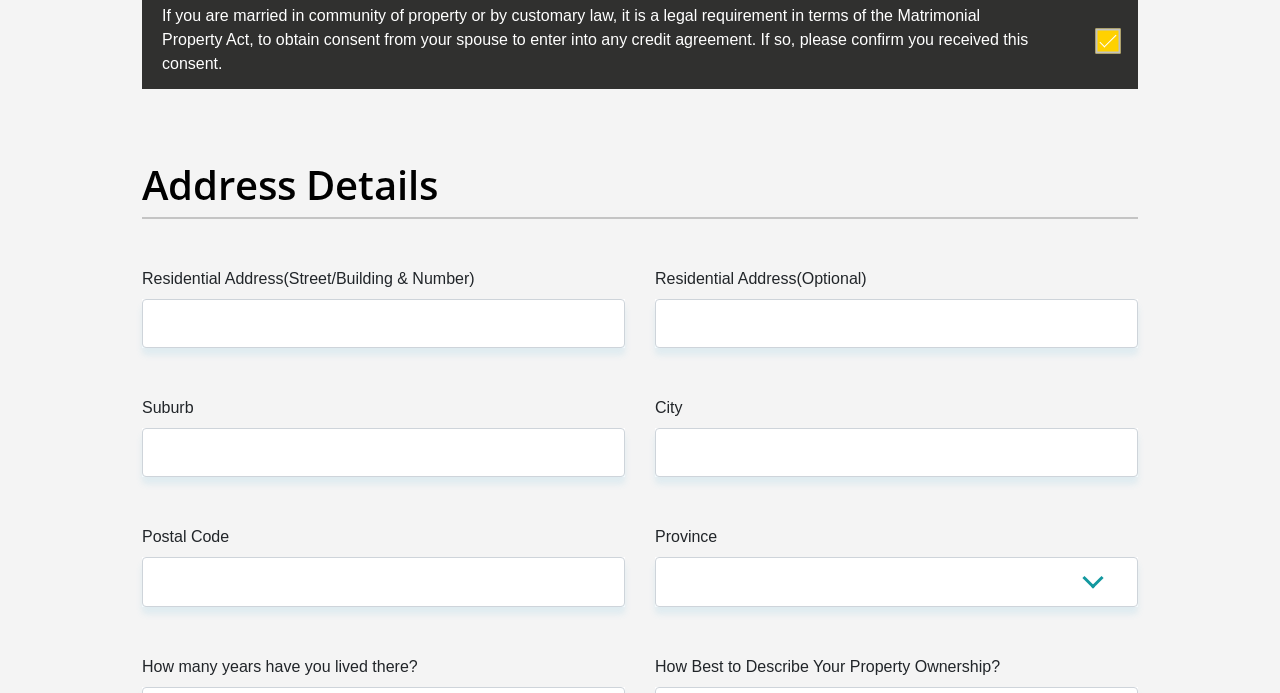 scroll, scrollTop: 1104, scrollLeft: 0, axis: vertical 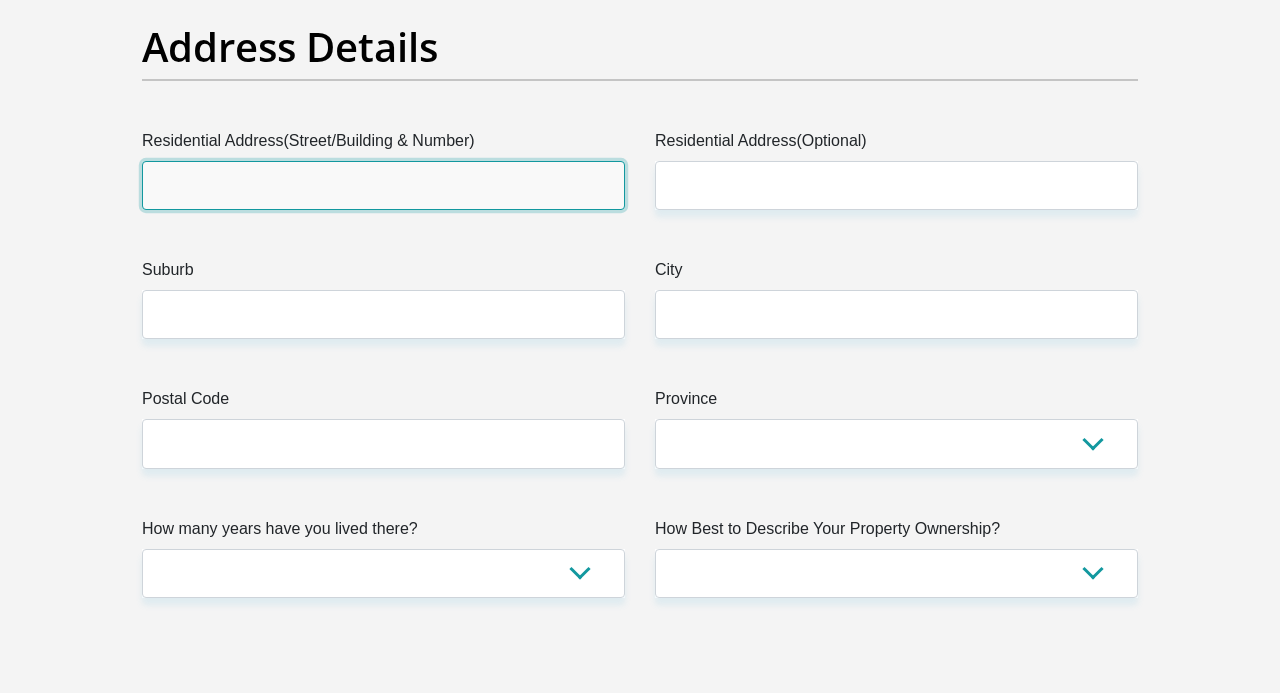 click on "Residential Address(Street/Building & Number)" at bounding box center (383, 185) 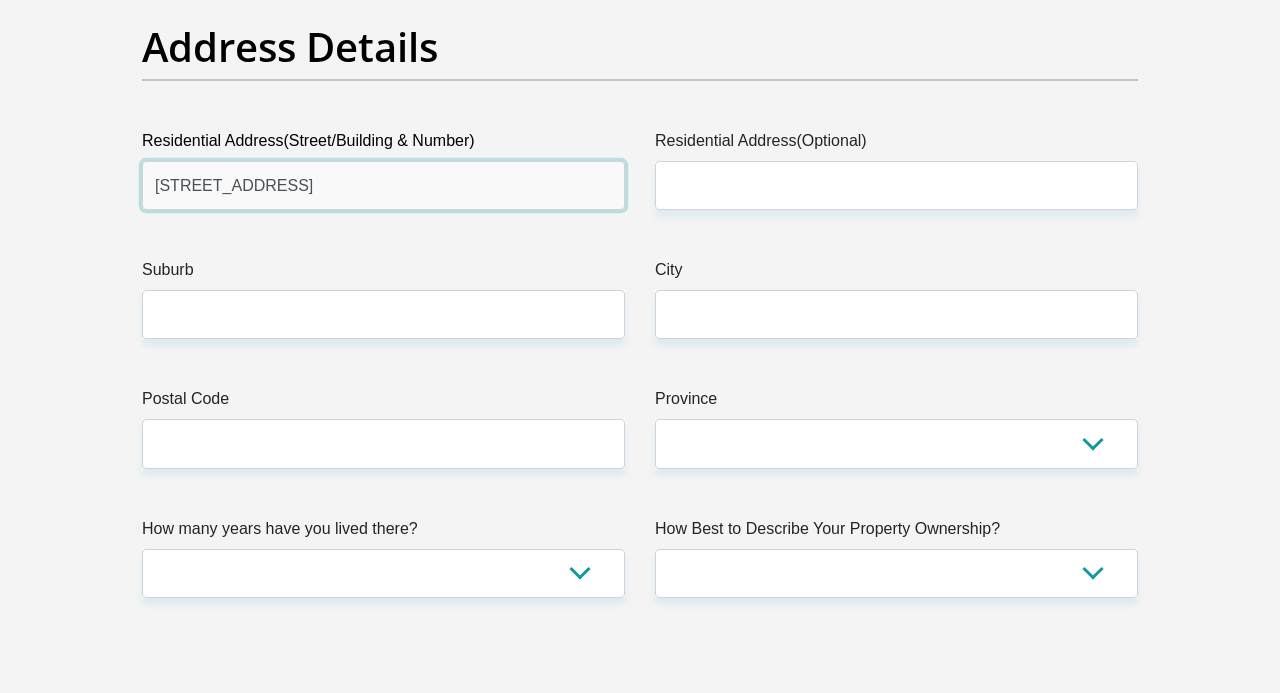 type on "[STREET_ADDRESS]" 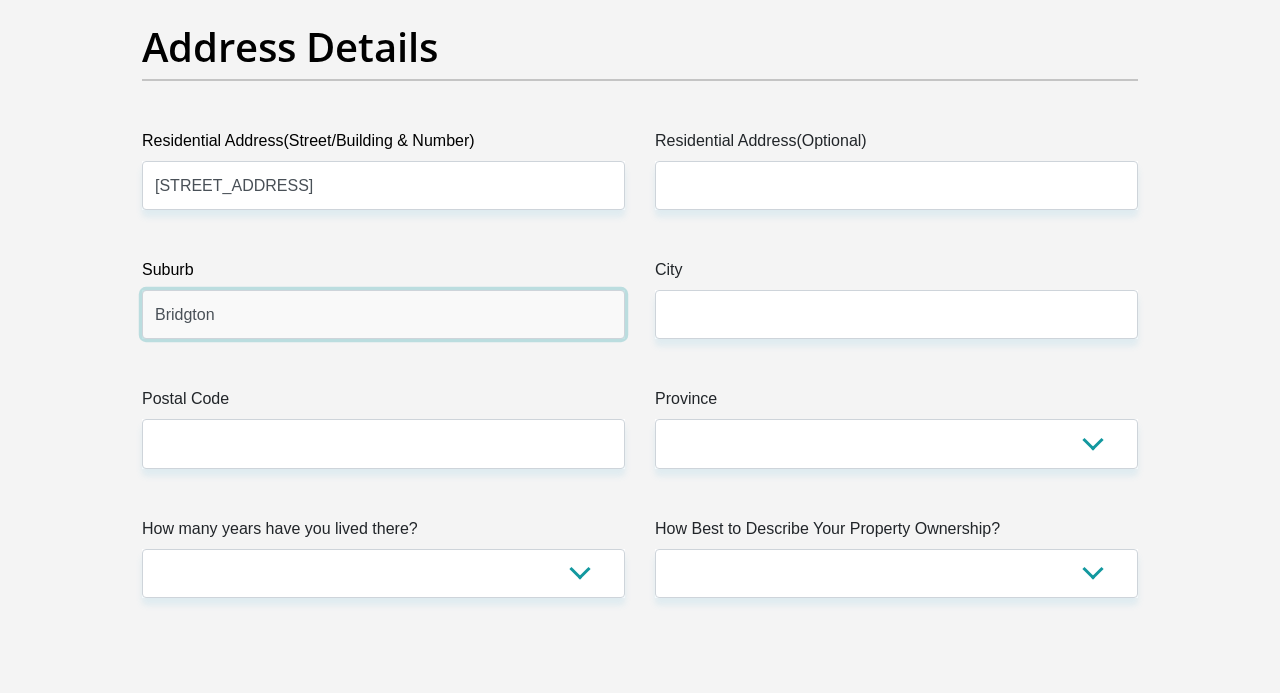 type on "Bridgton" 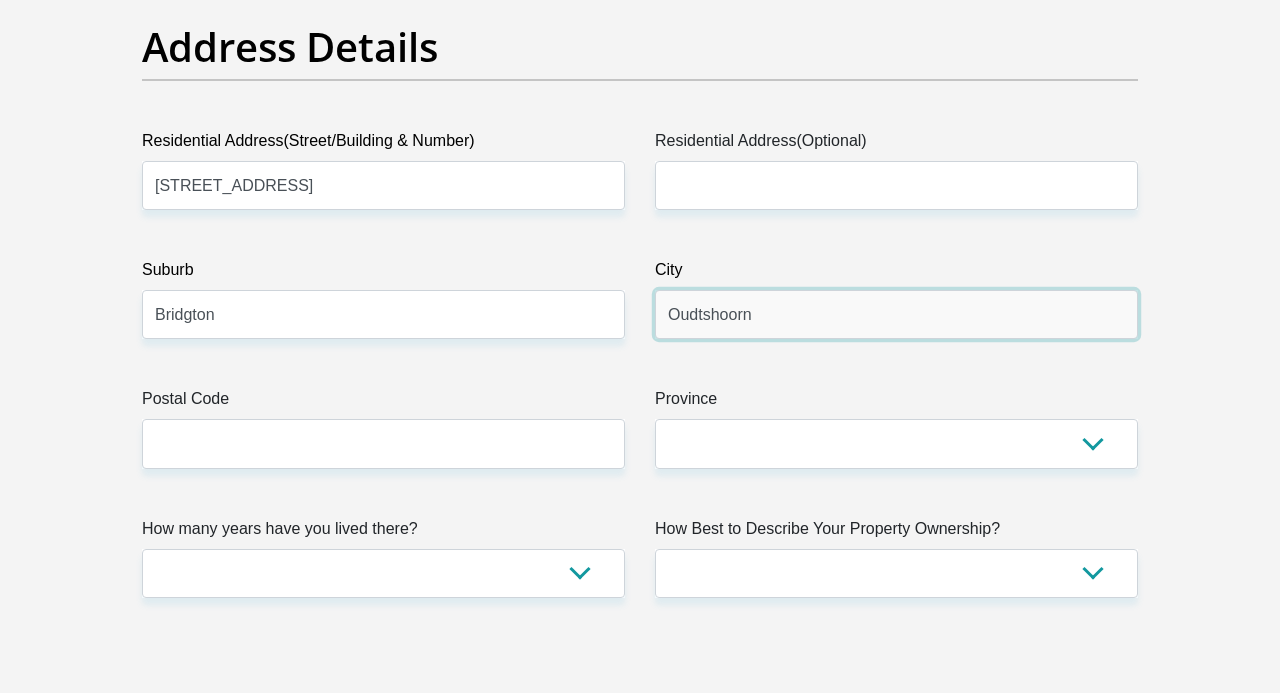type on "Oudtshoorn" 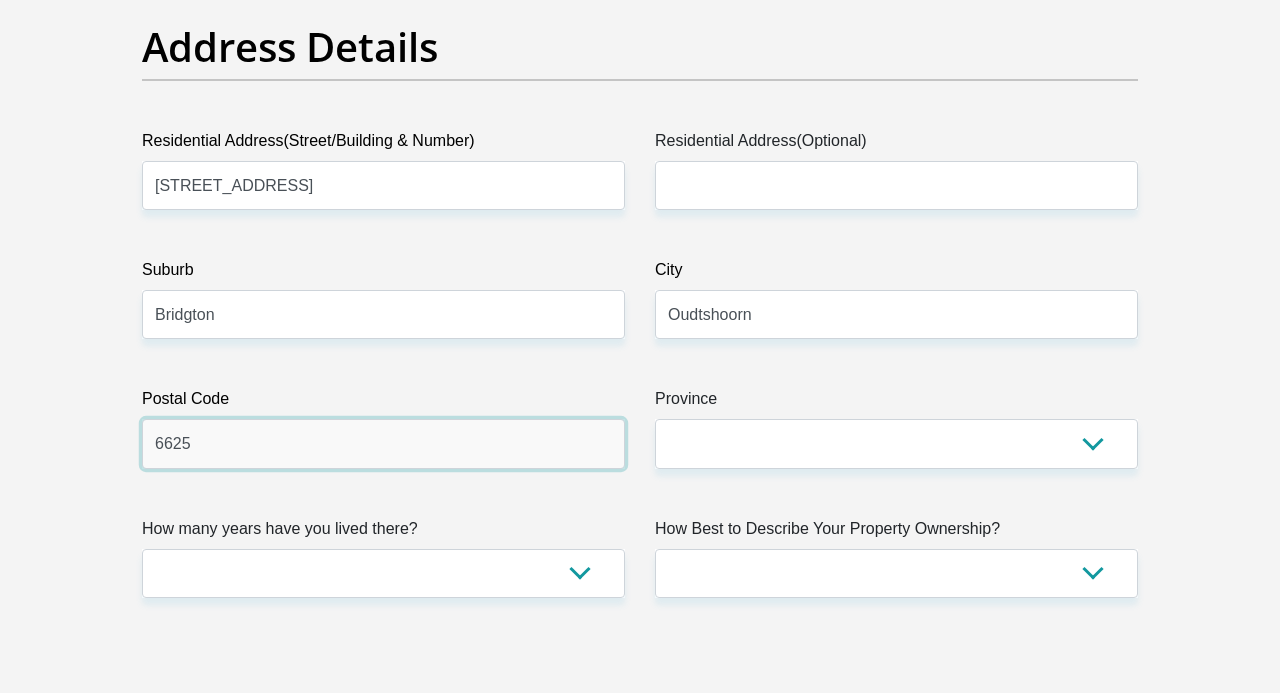 type on "6625" 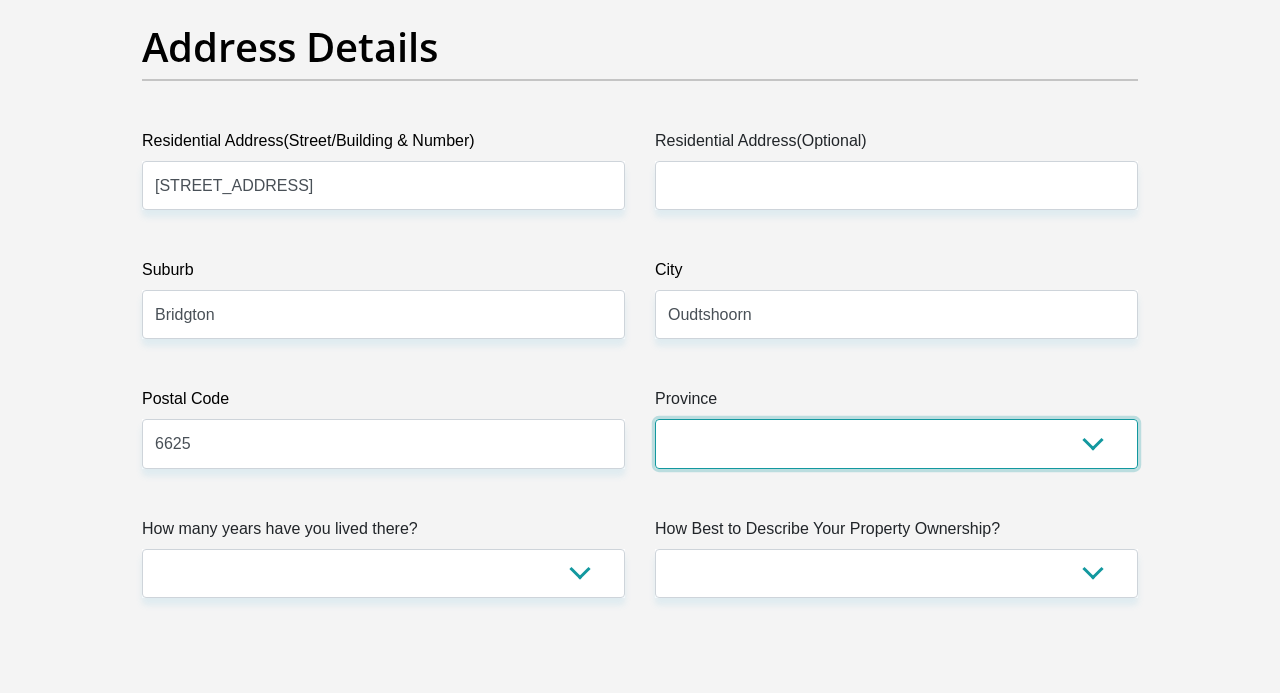 click on "Eastern Cape
Free State
[GEOGRAPHIC_DATA]
[GEOGRAPHIC_DATA][DATE]
[GEOGRAPHIC_DATA]
[GEOGRAPHIC_DATA]
[GEOGRAPHIC_DATA]
[GEOGRAPHIC_DATA]" at bounding box center (896, 443) 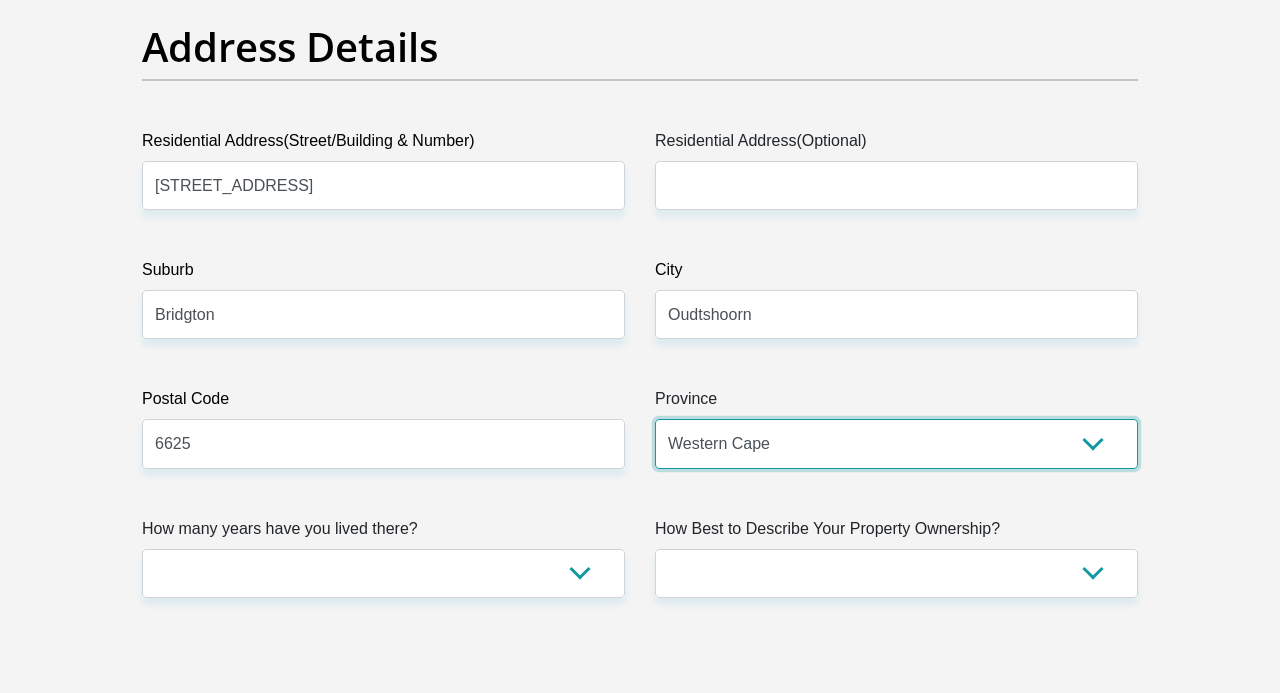 click on "Western Cape" at bounding box center [0, 0] 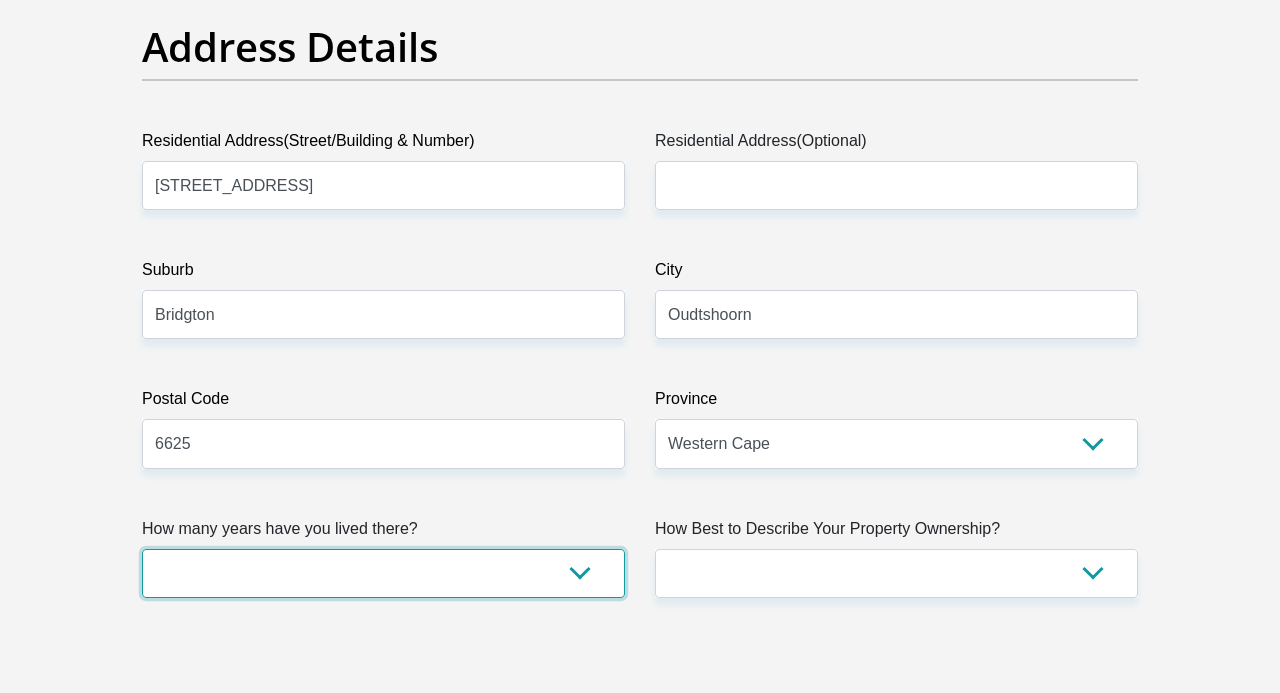 click on "less than 1 year
1-3 years
3-5 years
5+ years" at bounding box center [383, 573] 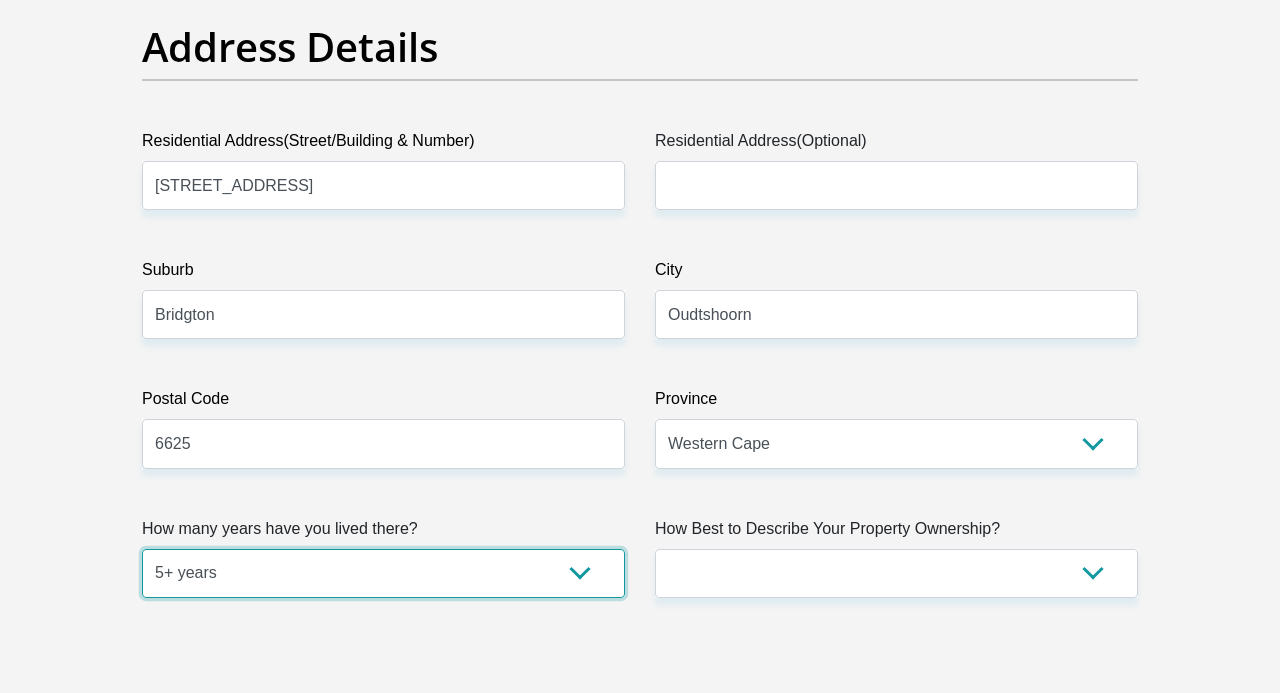 click on "5+ years" at bounding box center [0, 0] 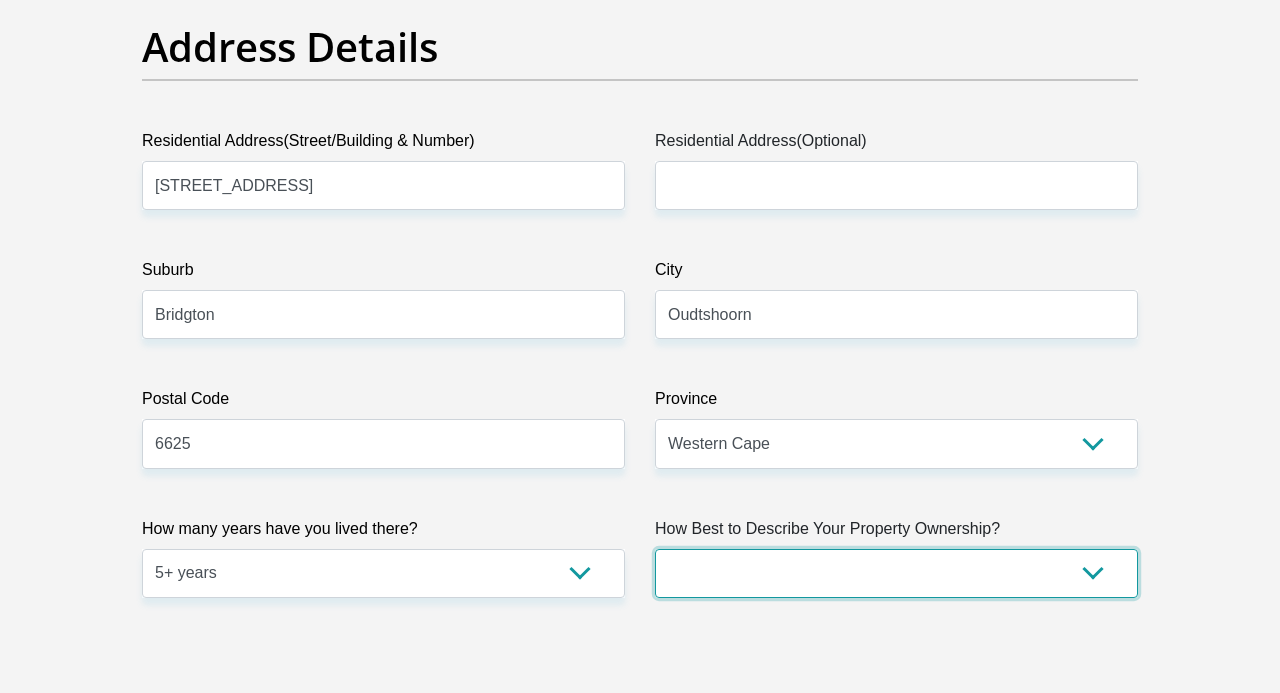 click on "Owned
Rented
Family Owned
Company Dwelling" at bounding box center (896, 573) 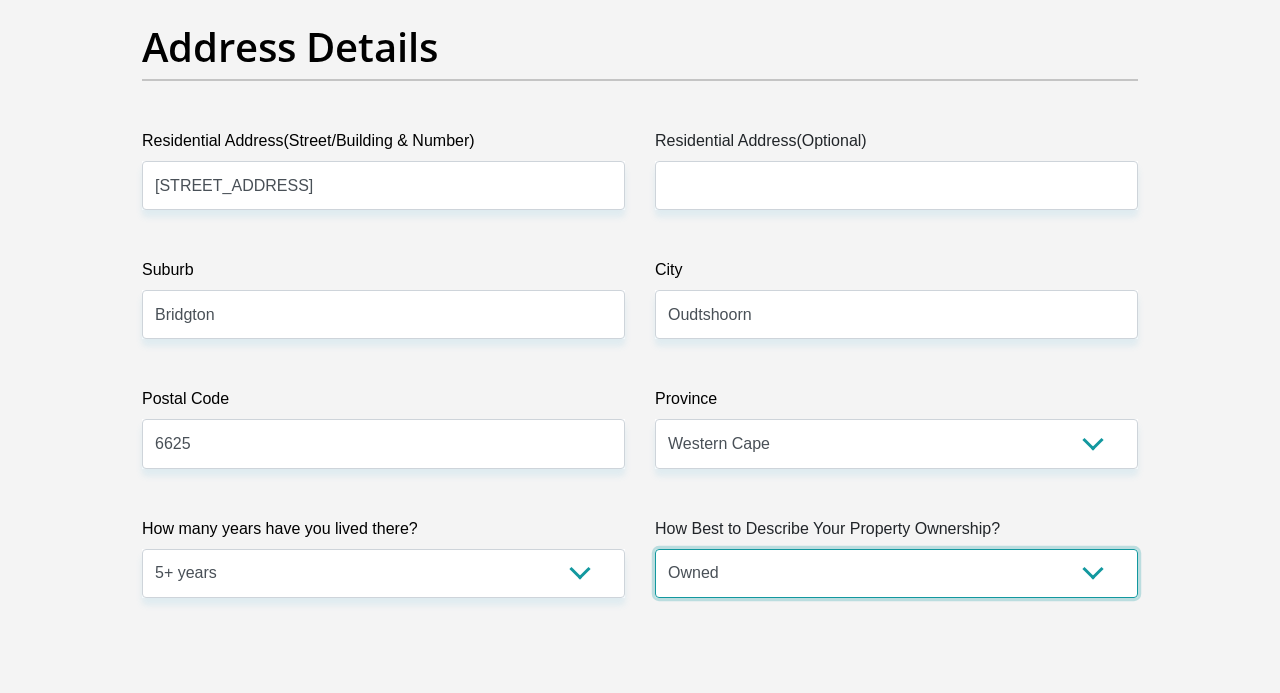 click on "Owned" at bounding box center (0, 0) 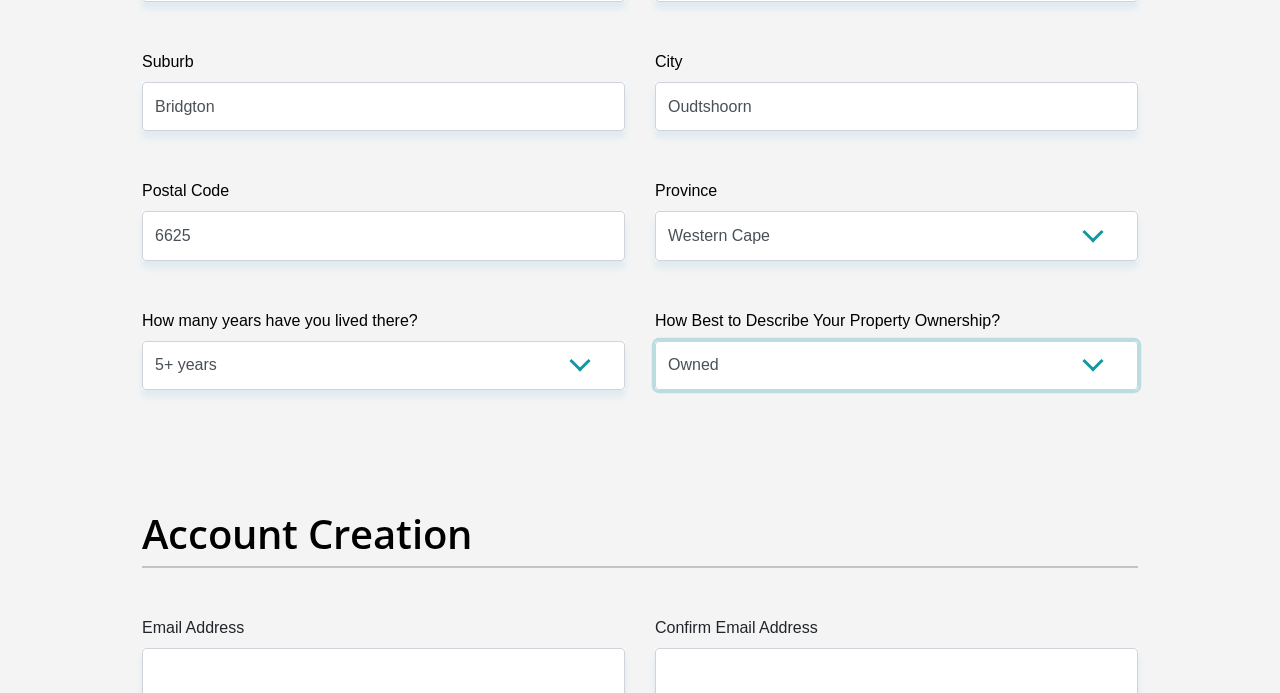 scroll, scrollTop: 1656, scrollLeft: 0, axis: vertical 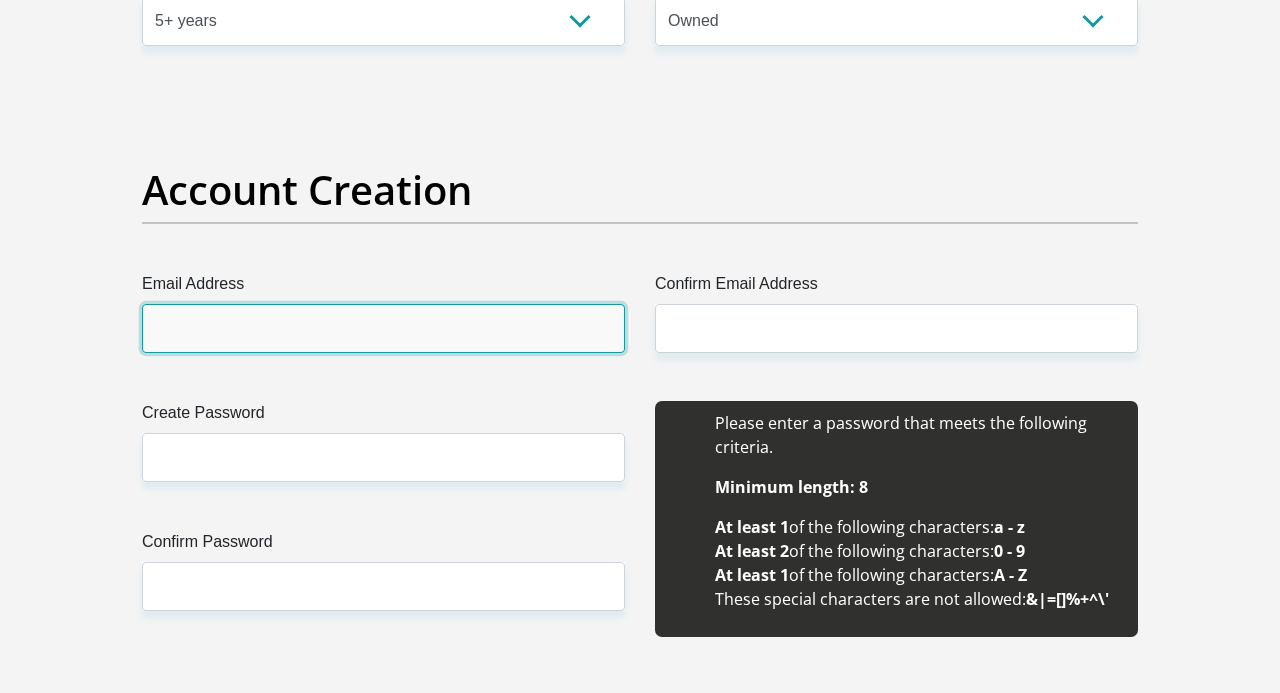 click on "Email Address" at bounding box center [383, 328] 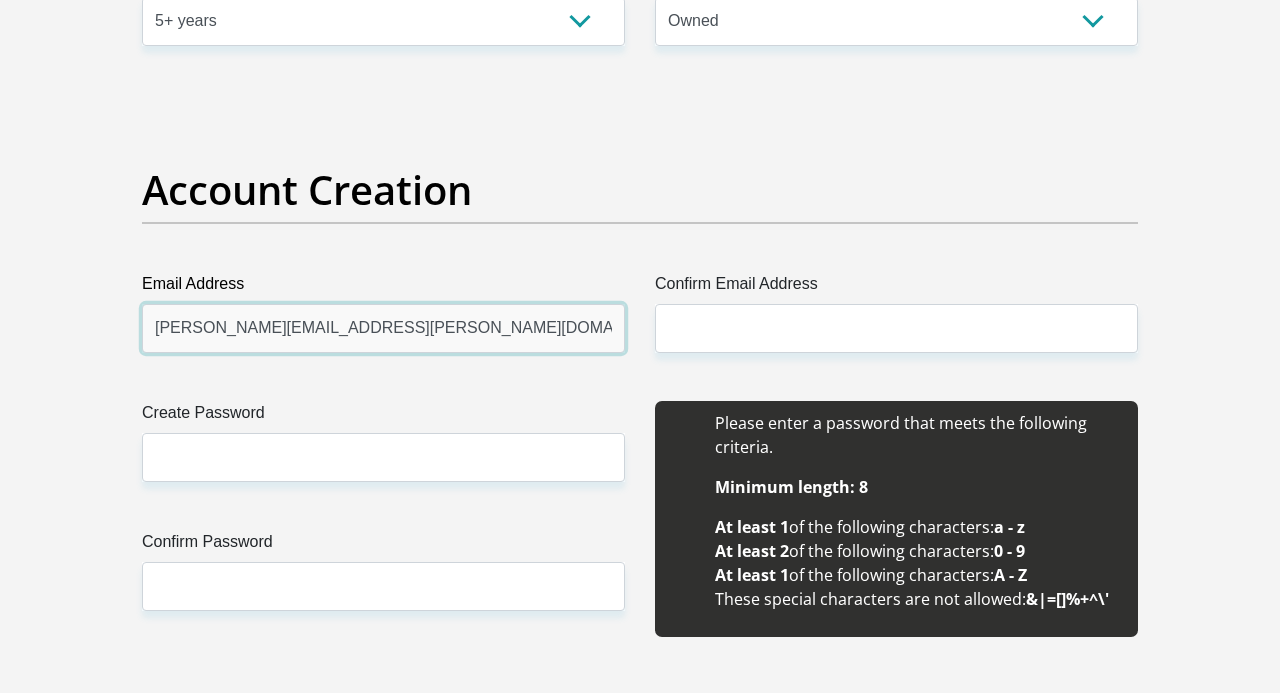 type on "[PERSON_NAME][EMAIL_ADDRESS][PERSON_NAME][DOMAIN_NAME]" 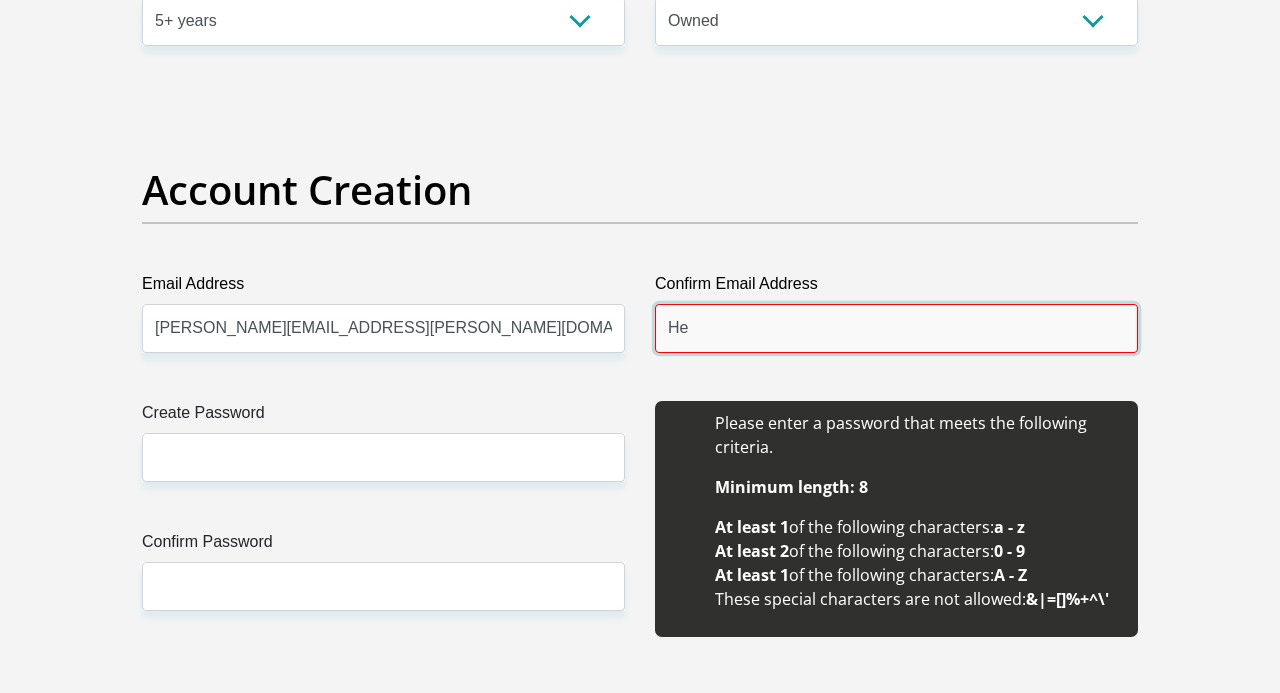 type on "H" 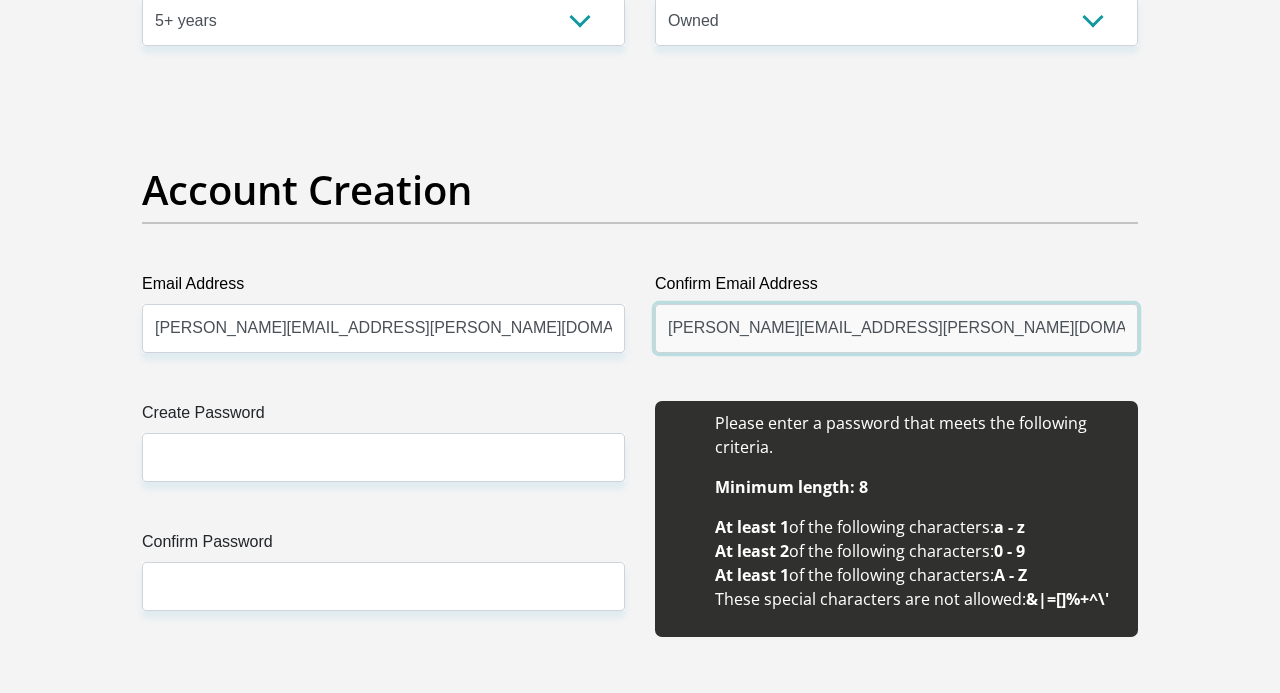 type on "[PERSON_NAME][EMAIL_ADDRESS][PERSON_NAME][DOMAIN_NAME]" 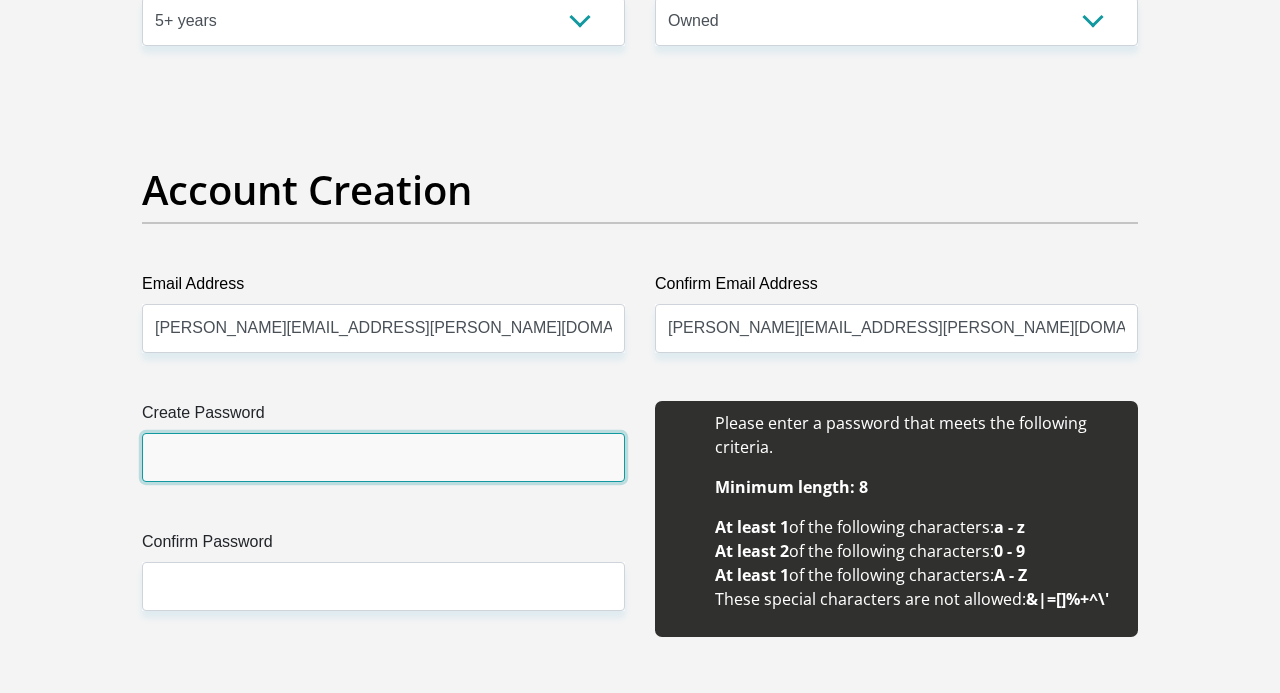 click on "Create Password" at bounding box center (383, 457) 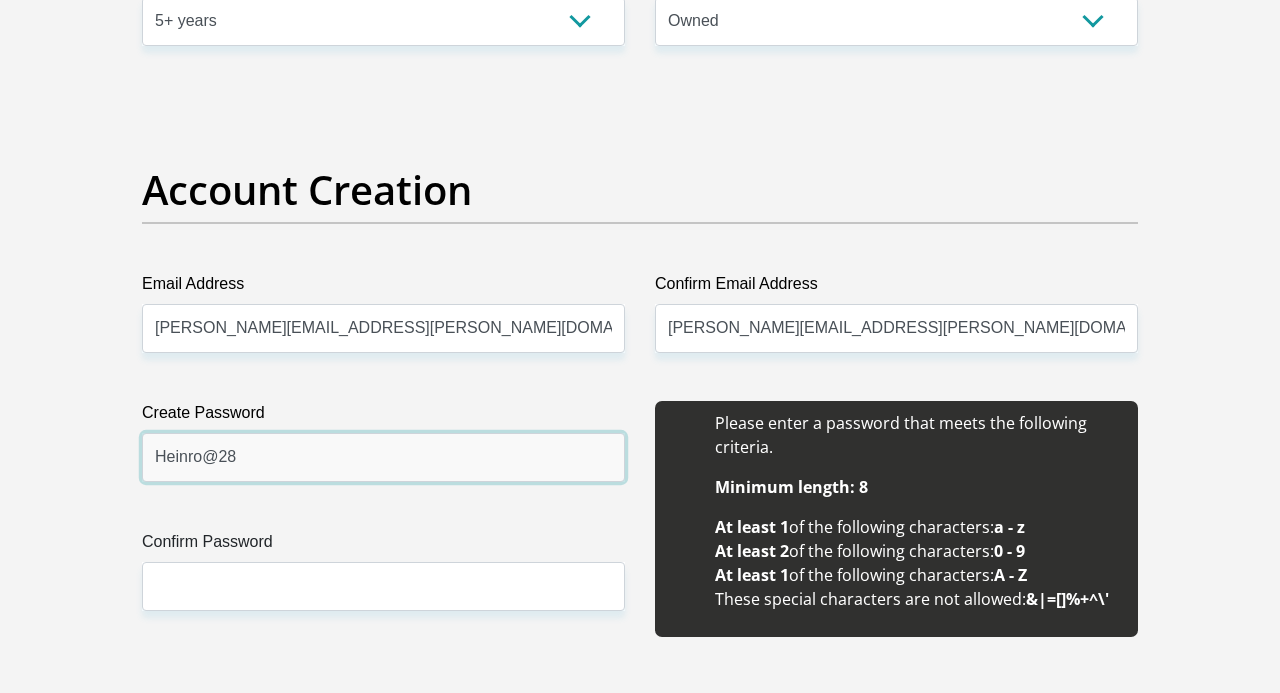 type on "Heinro@28" 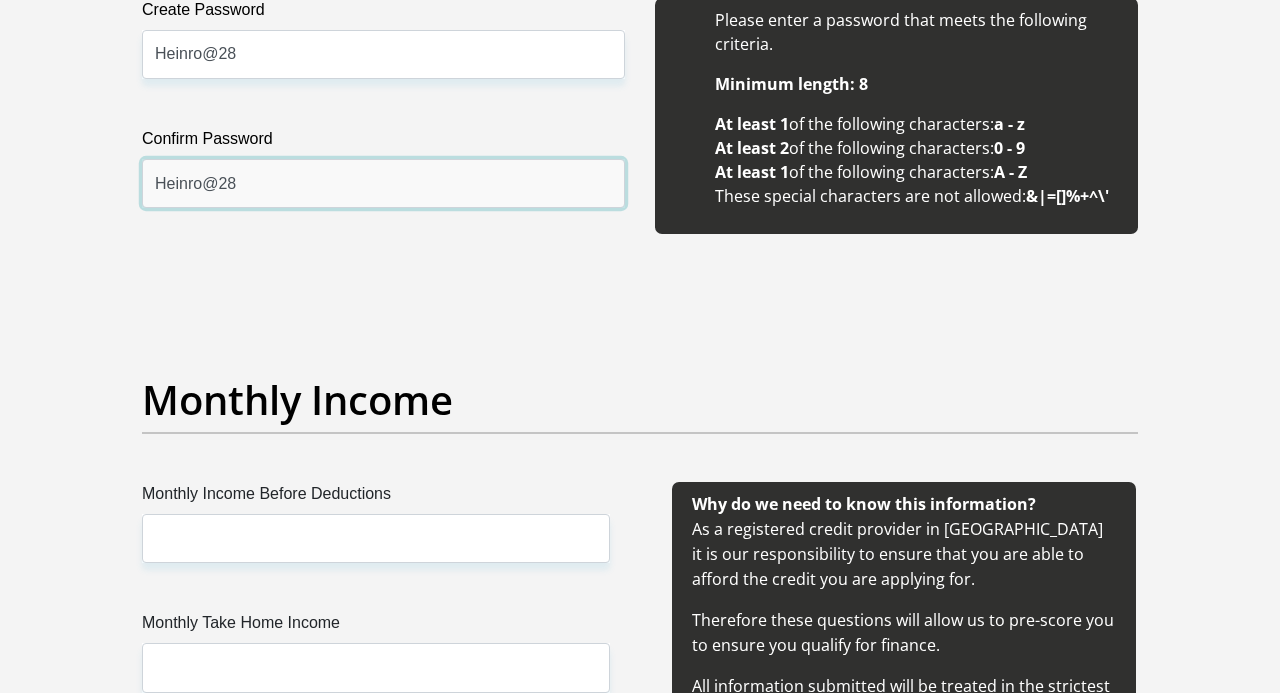 scroll, scrollTop: 2346, scrollLeft: 0, axis: vertical 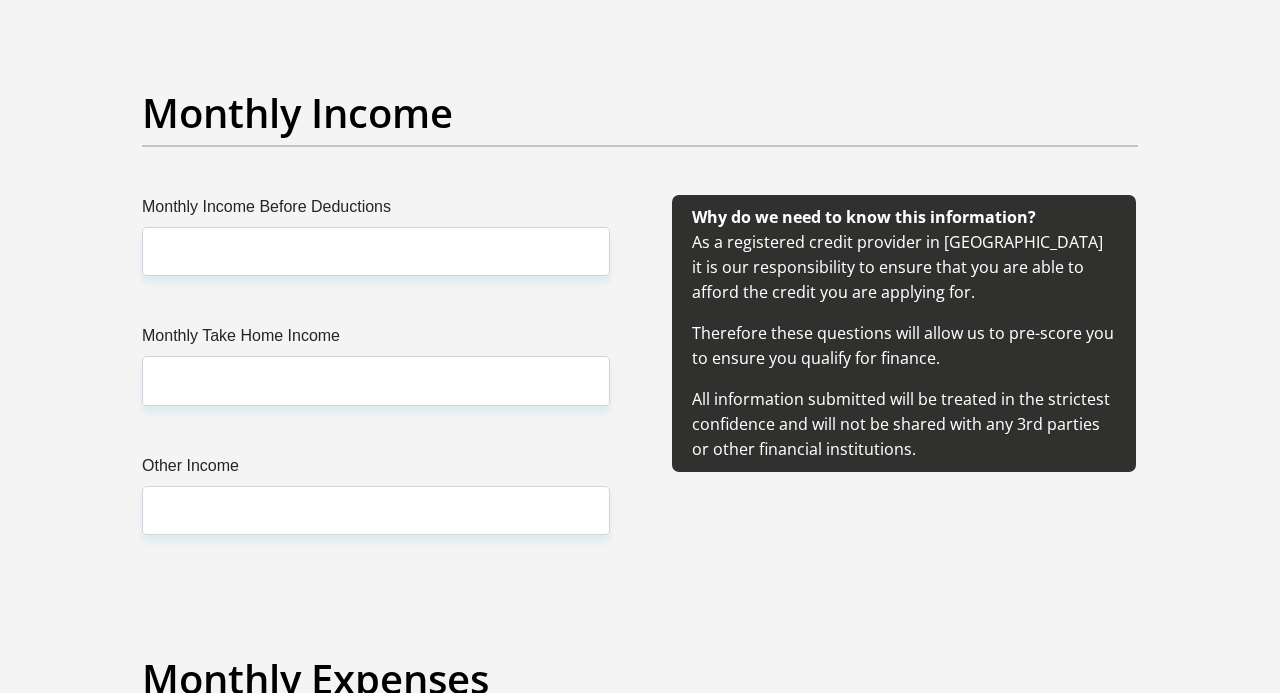 type on "Heinro@28" 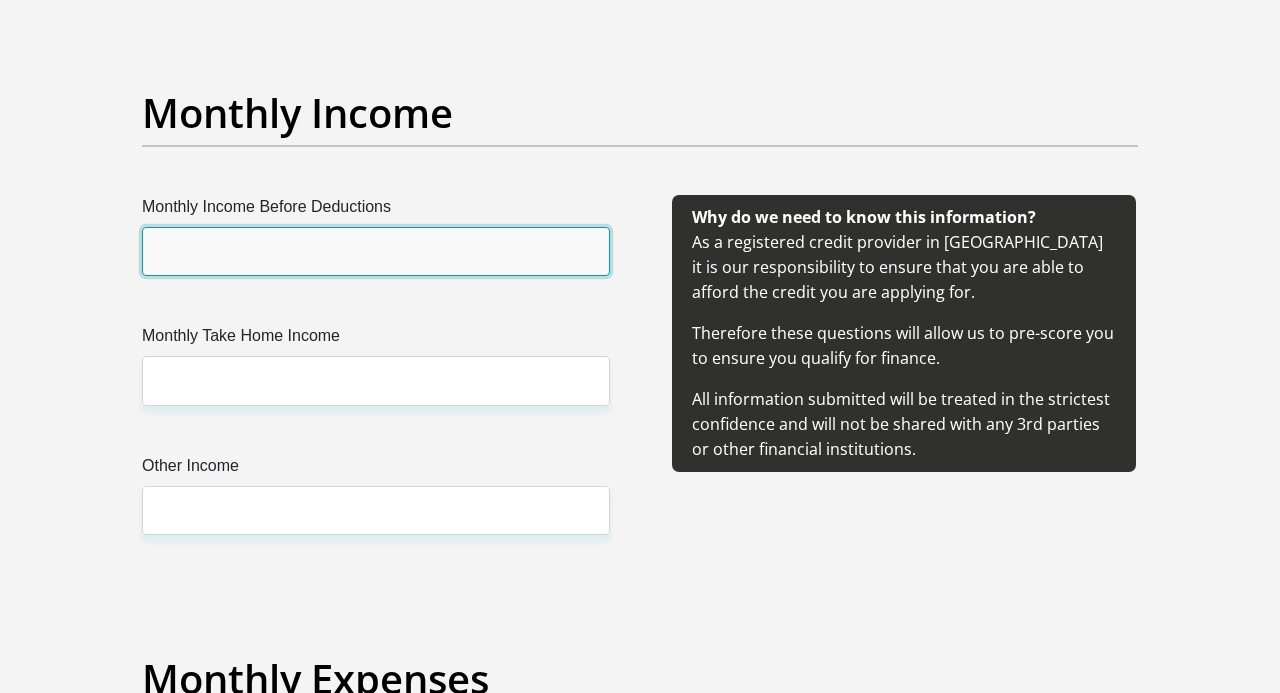 click on "Monthly Income Before Deductions" at bounding box center [376, 251] 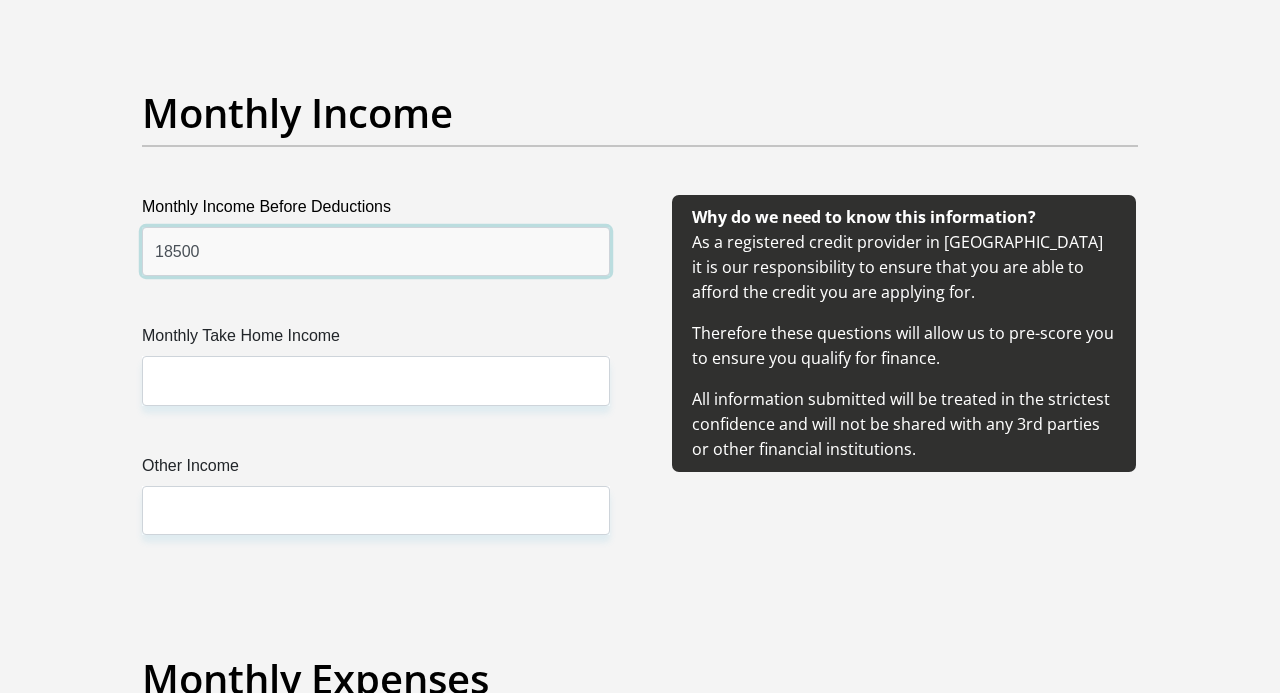 type on "18500" 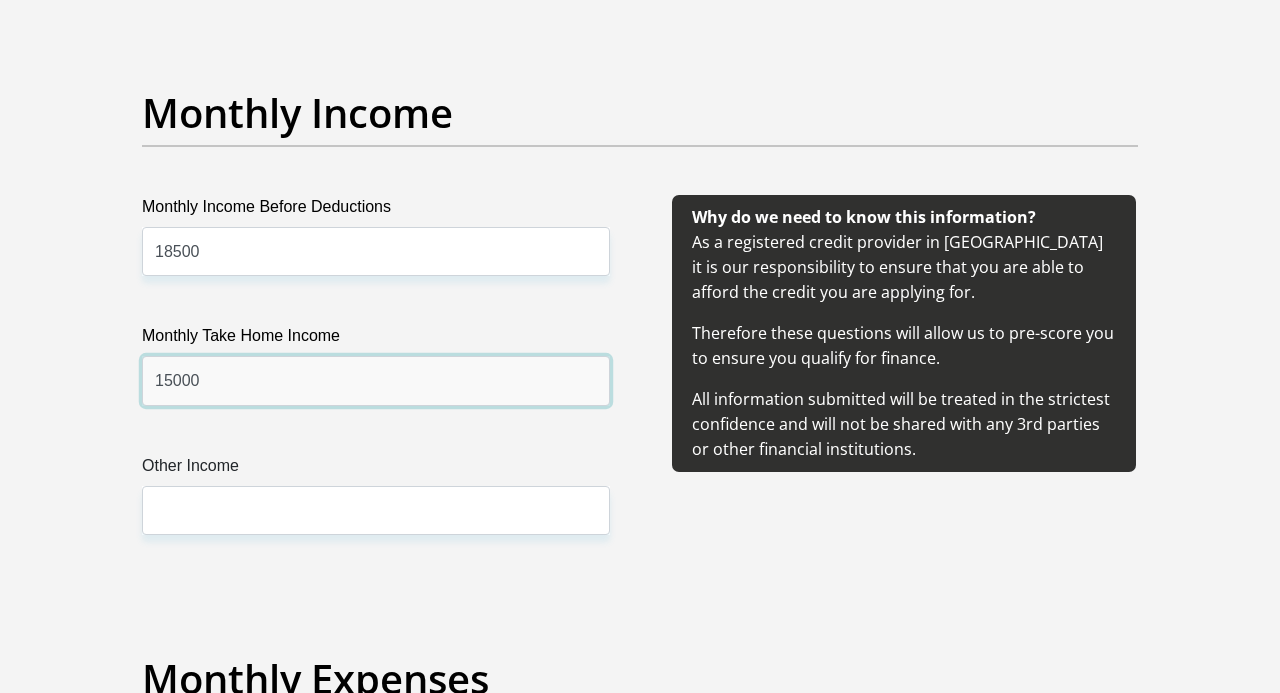 type on "15000" 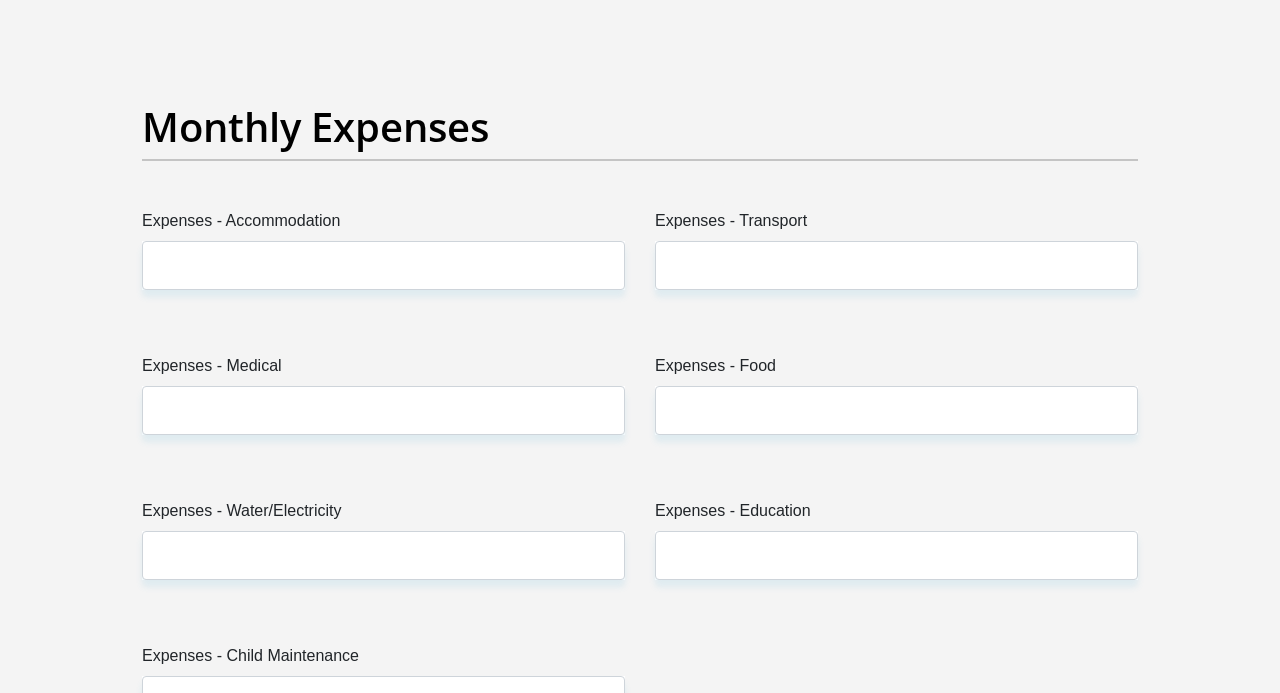 scroll, scrollTop: 3036, scrollLeft: 0, axis: vertical 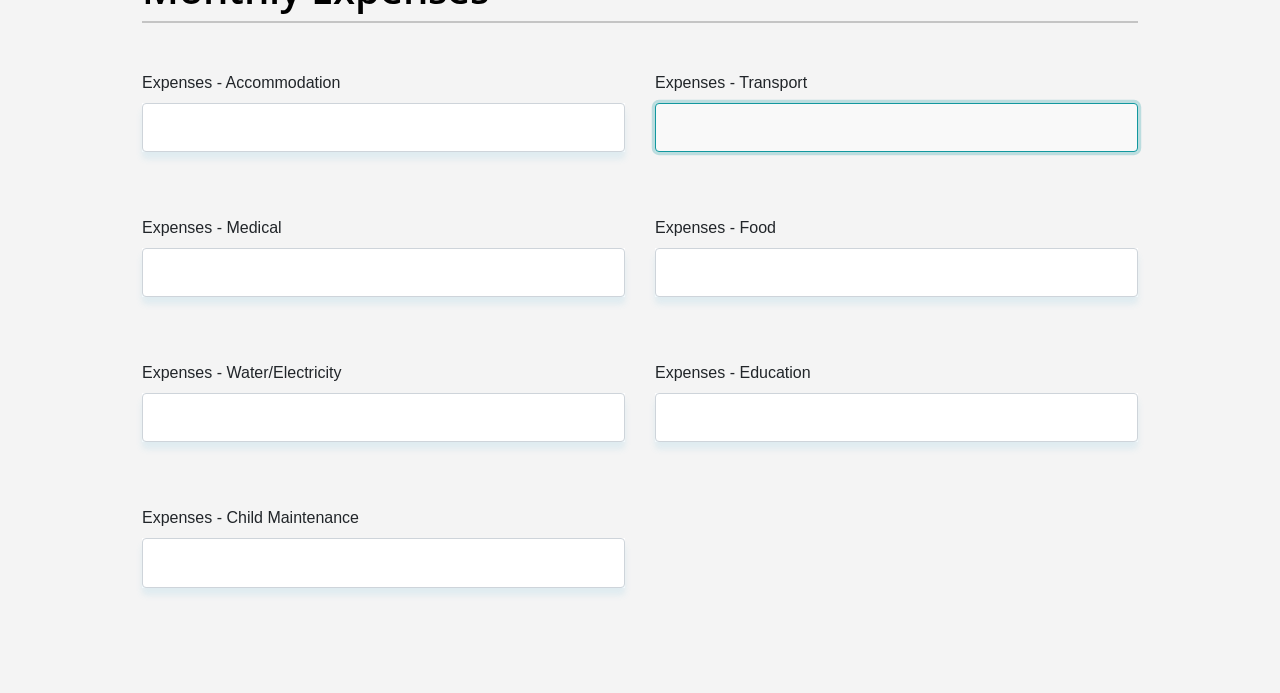 click on "Expenses - Transport" at bounding box center [896, 127] 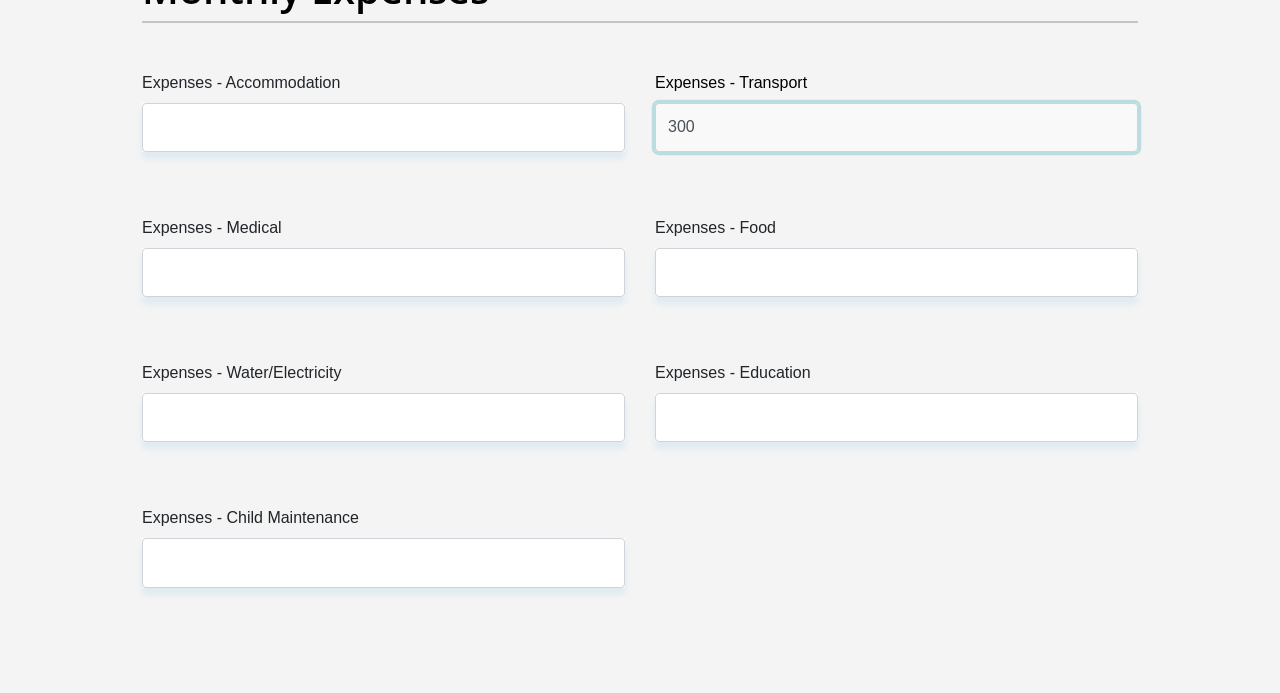 type on "300" 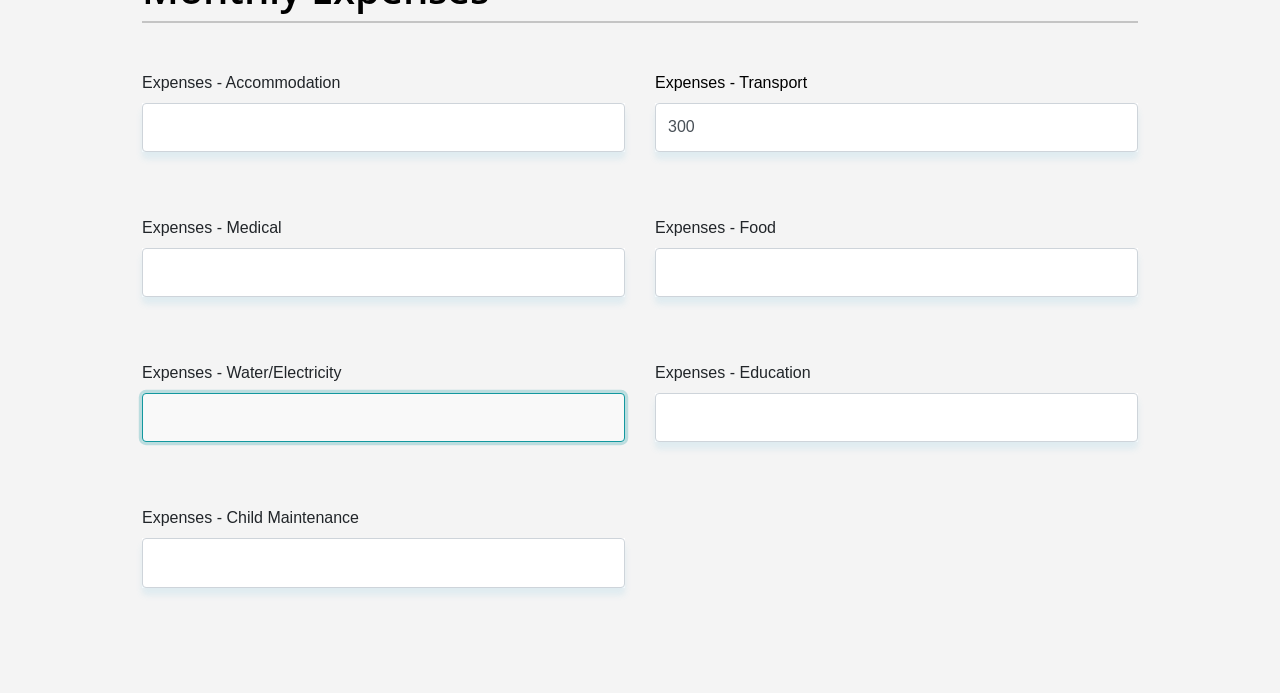 click on "Expenses - Water/Electricity" at bounding box center (383, 417) 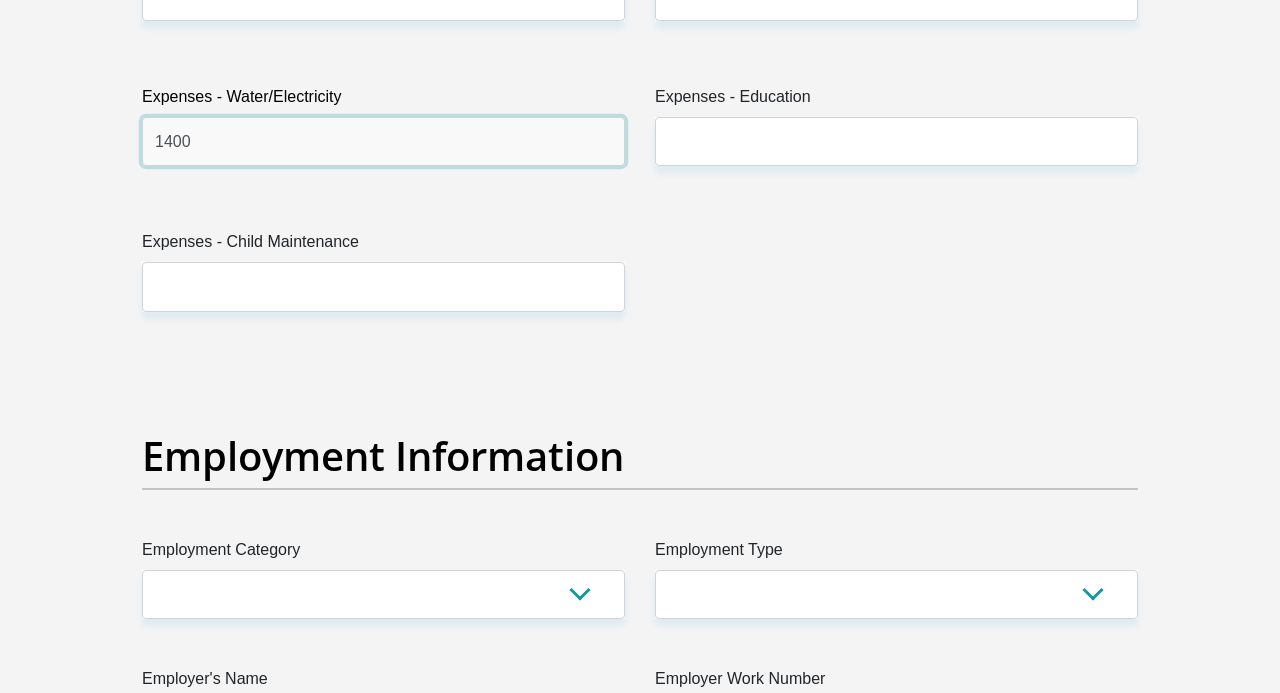 scroll, scrollTop: 3450, scrollLeft: 0, axis: vertical 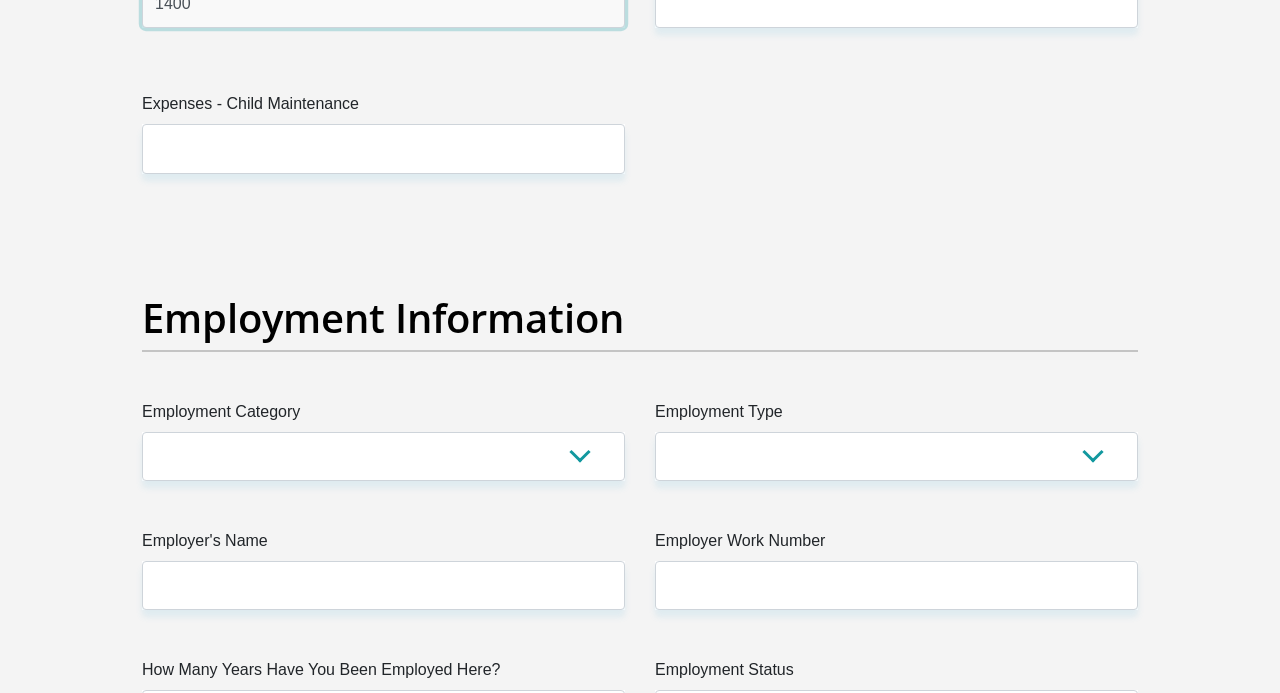 type on "1400" 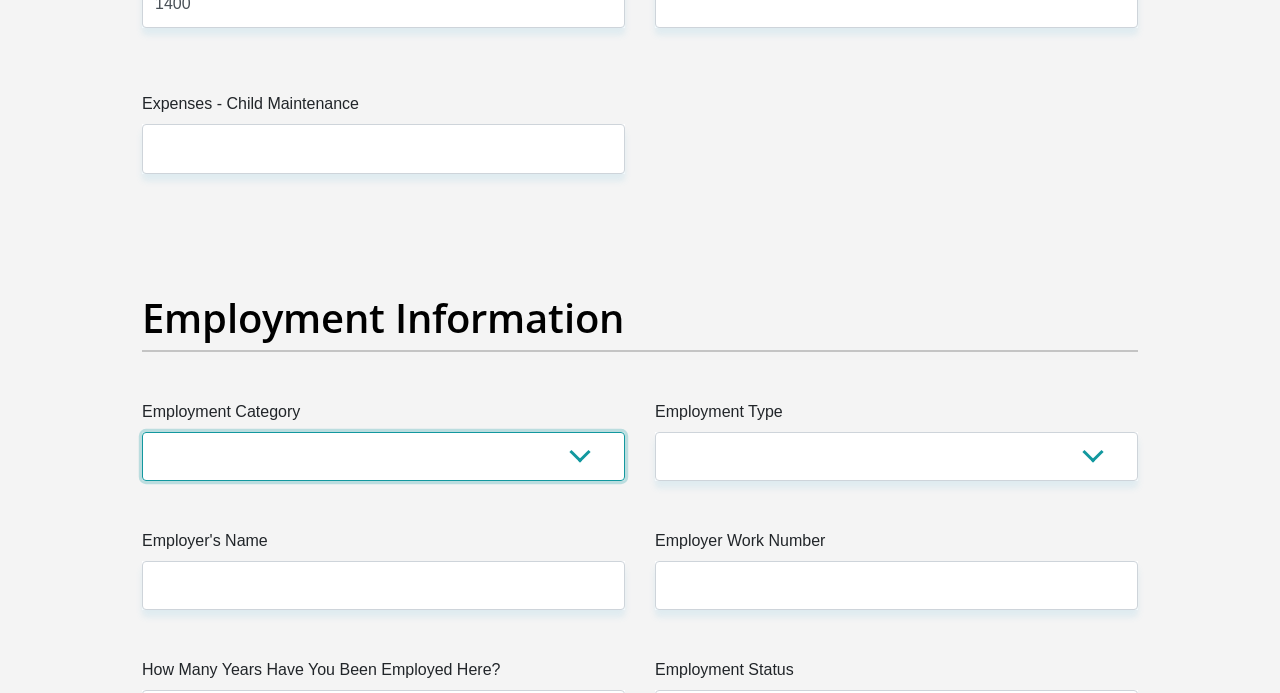 click on "AGRICULTURE
ALCOHOL & TOBACCO
CONSTRUCTION MATERIALS
METALLURGY
EQUIPMENT FOR RENEWABLE ENERGY
SPECIALIZED CONTRACTORS
CAR
GAMING (INCL. INTERNET
OTHER WHOLESALE
UNLICENSED PHARMACEUTICALS
CURRENCY EXCHANGE HOUSES
OTHER FINANCIAL INSTITUTIONS & INSURANCE
REAL ESTATE AGENTS
OIL & GAS
OTHER MATERIALS (E.G. IRON ORE)
PRECIOUS STONES & PRECIOUS METALS
POLITICAL ORGANIZATIONS
RELIGIOUS ORGANIZATIONS(NOT SECTS)
ACTI. HAVING BUSINESS DEAL WITH PUBLIC ADMINISTRATION
LAUNDROMATS" at bounding box center (383, 456) 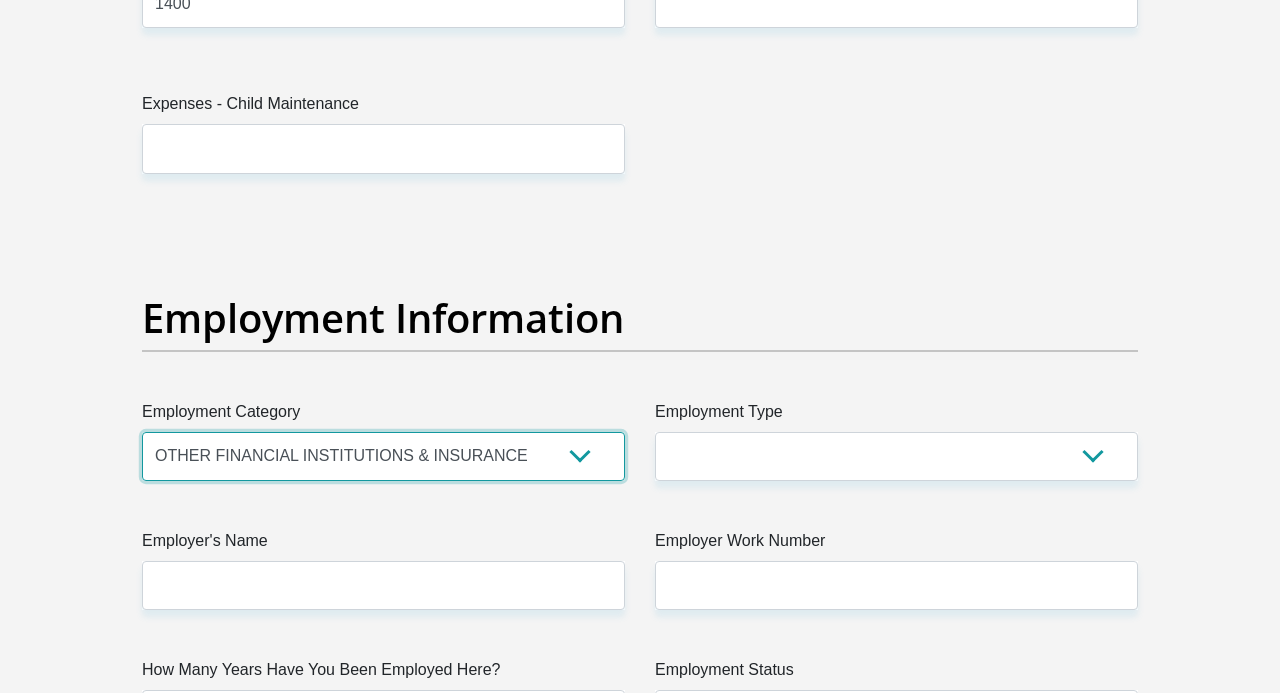 click on "OTHER FINANCIAL INSTITUTIONS & INSURANCE" at bounding box center [0, 0] 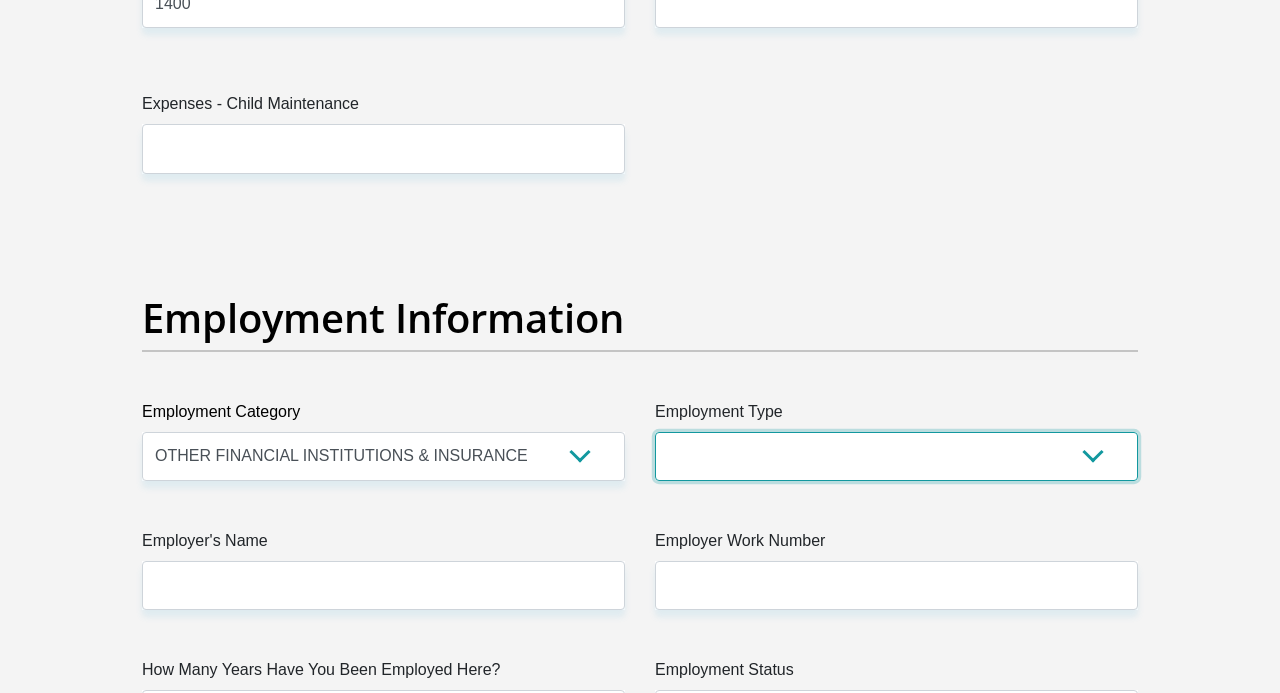 click on "College/Lecturer
Craft Seller
Creative
Driver
Executive
Farmer
Forces - Non Commissioned
Forces - Officer
Hawker
Housewife
Labourer
Licenced Professional
Manager
Miner
Non Licenced Professional
Office Staff/Clerk
Outside Worker
Pensioner
Permanent Teacher
Production/Manufacturing
Sales
Self-Employed
Semi-Professional Worker
Service Industry  Social Worker  Student" at bounding box center (896, 456) 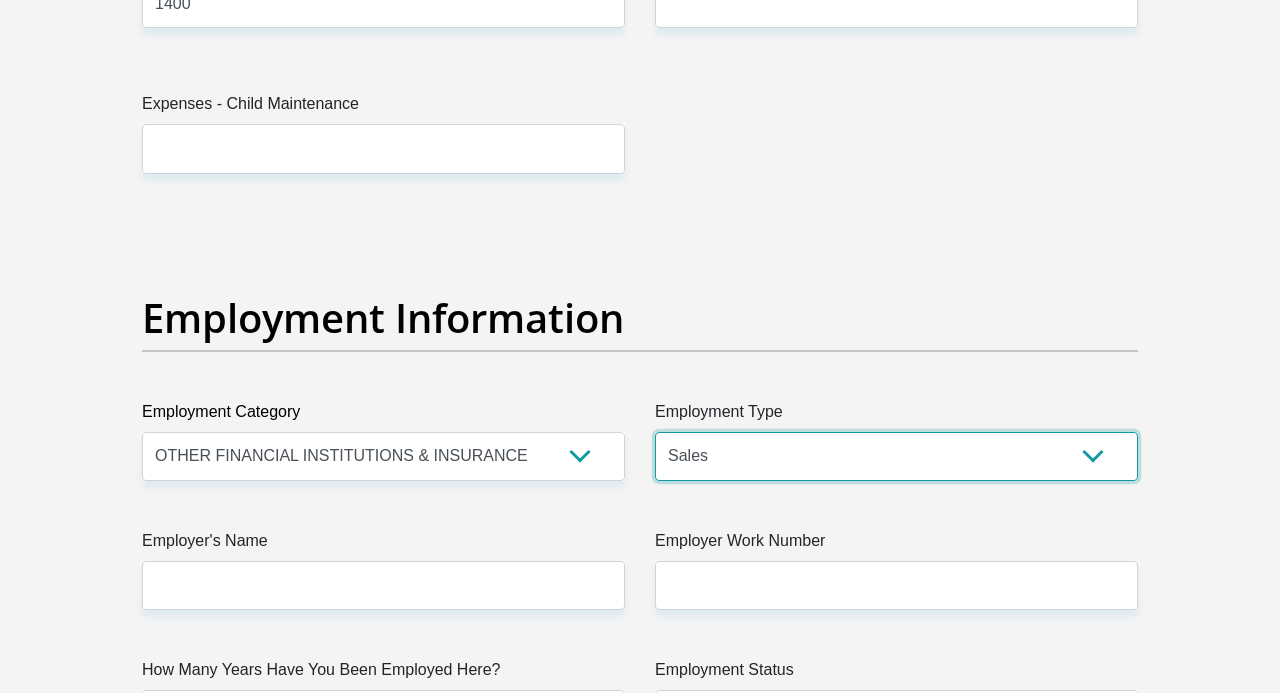 click on "Sales" at bounding box center [0, 0] 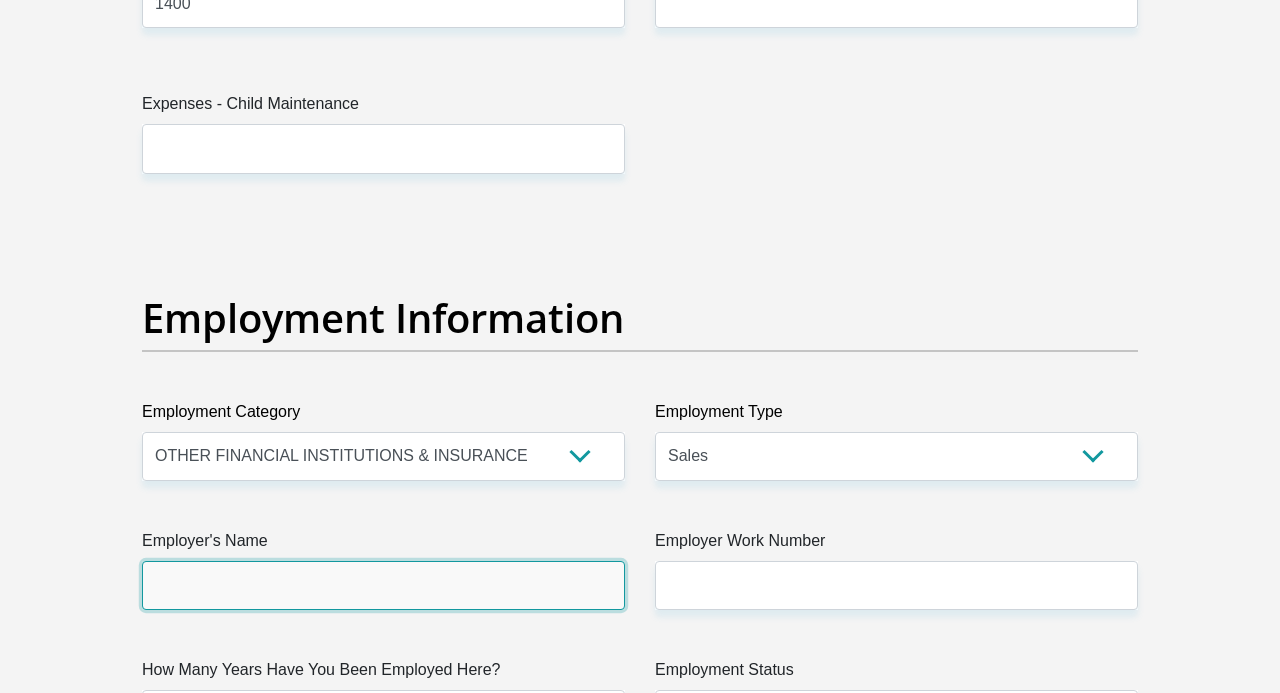 click on "Employer's Name" at bounding box center [383, 585] 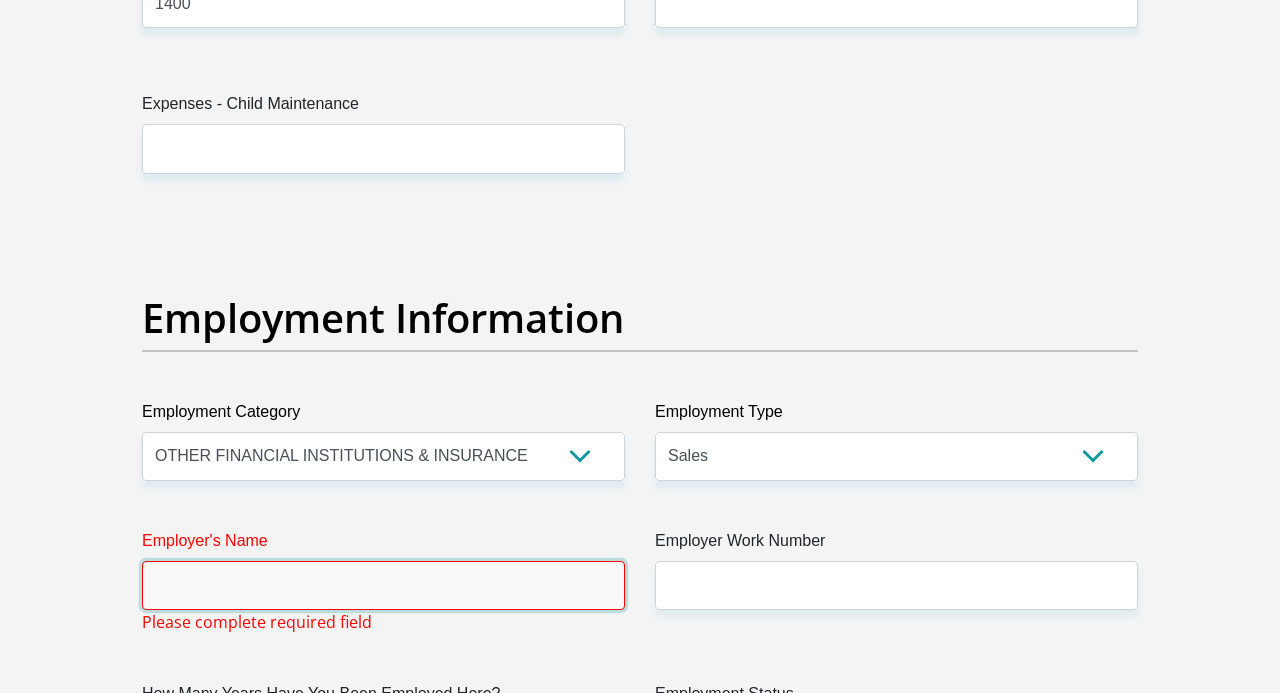 type on "D" 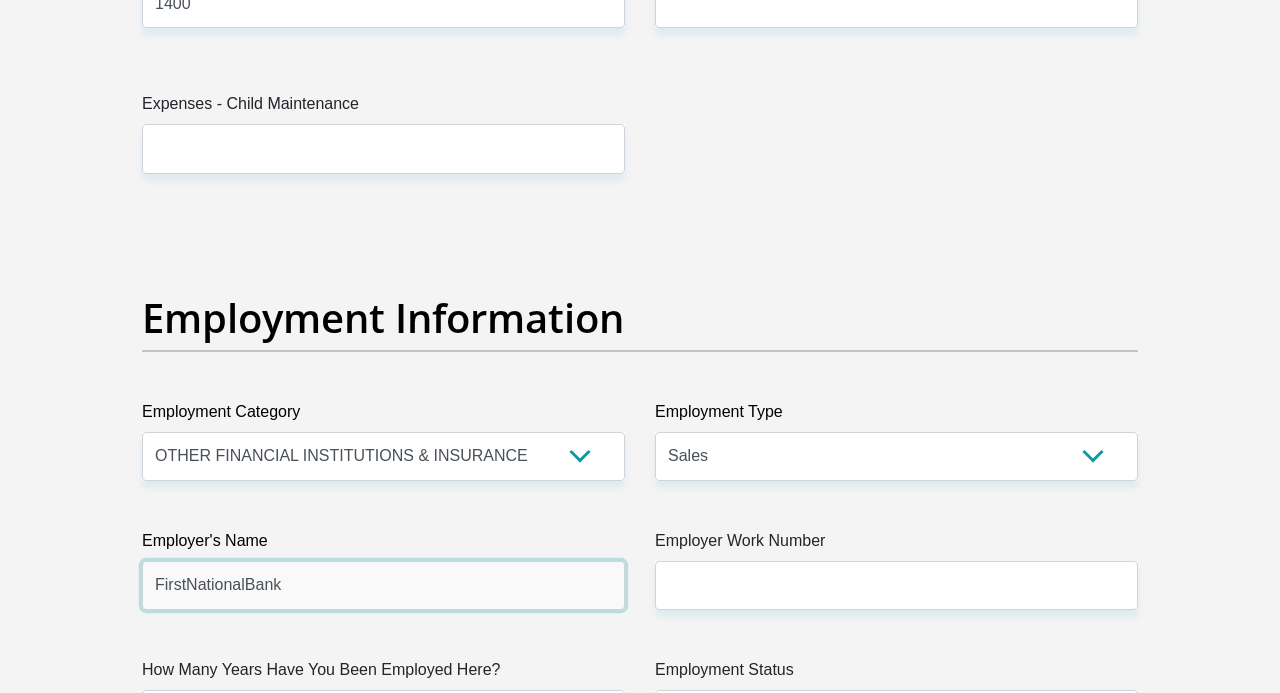 type on "FirstNationalBank" 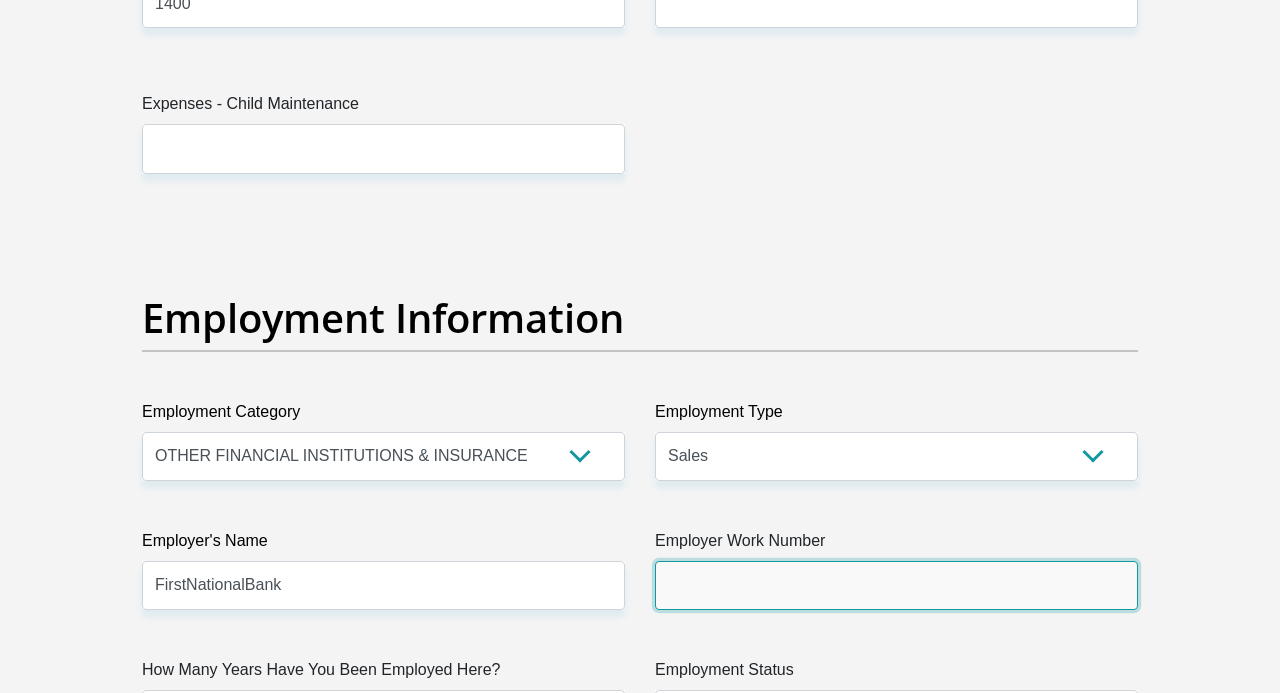click on "Employer Work Number" at bounding box center [896, 585] 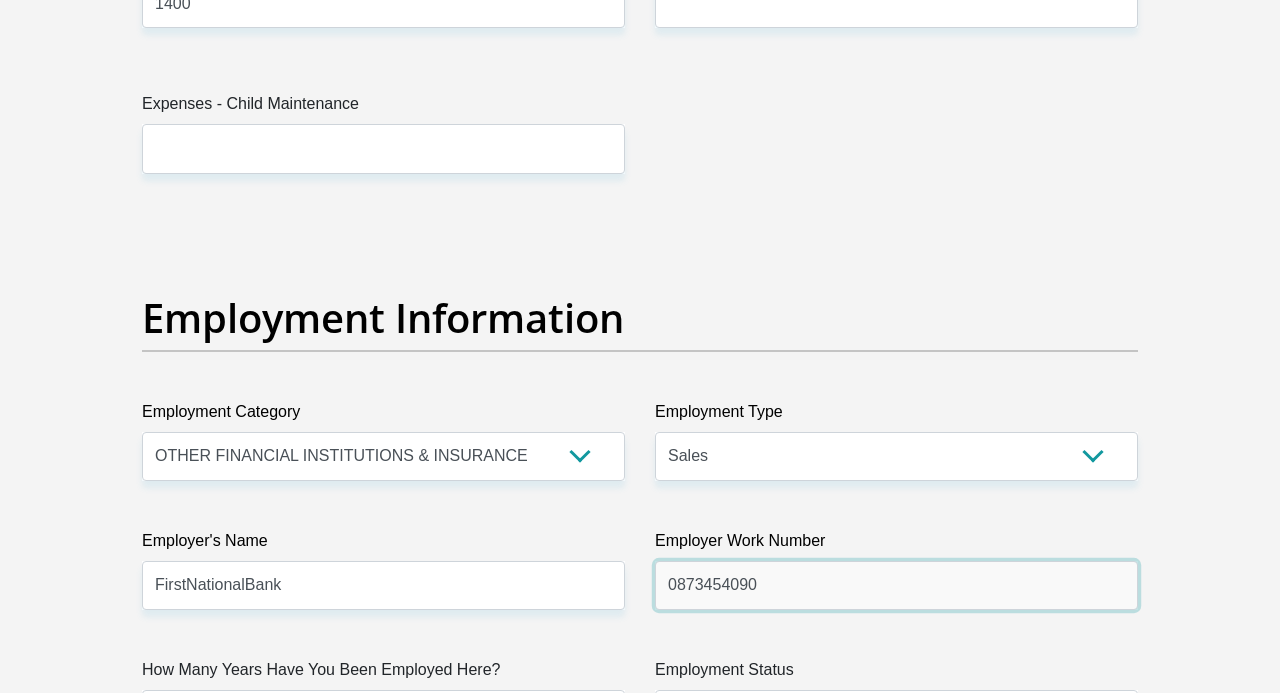 scroll, scrollTop: 3864, scrollLeft: 0, axis: vertical 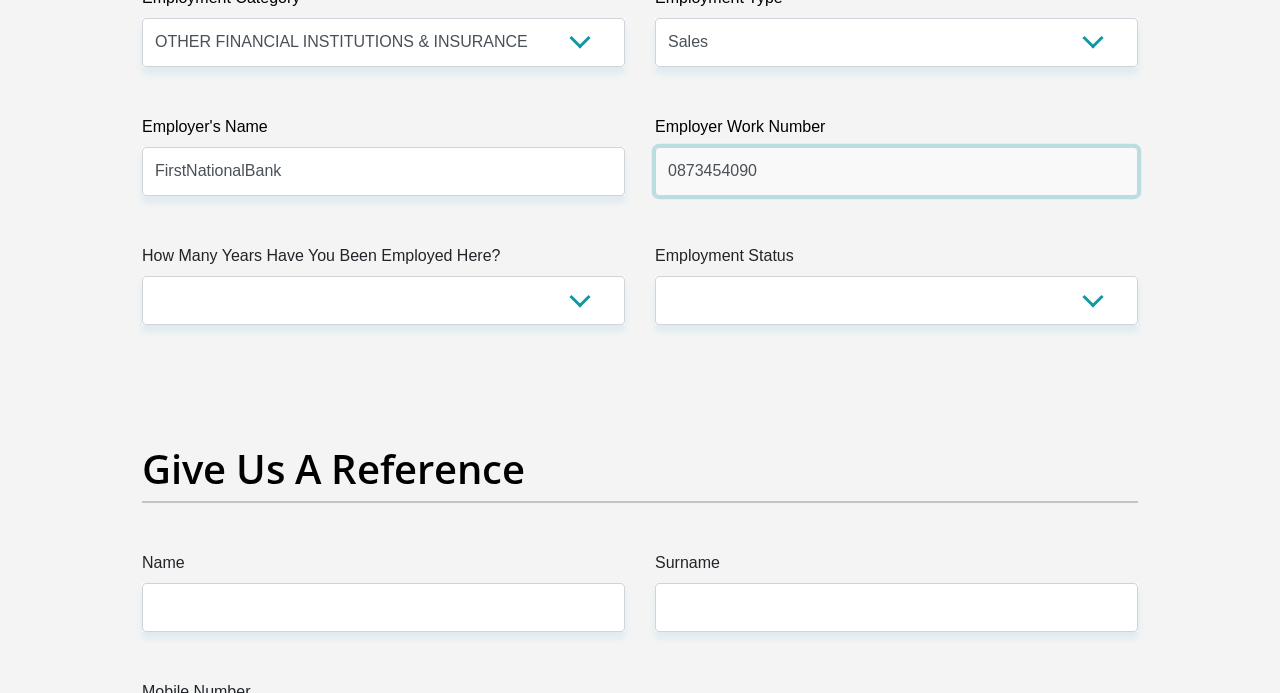 type on "0873454090" 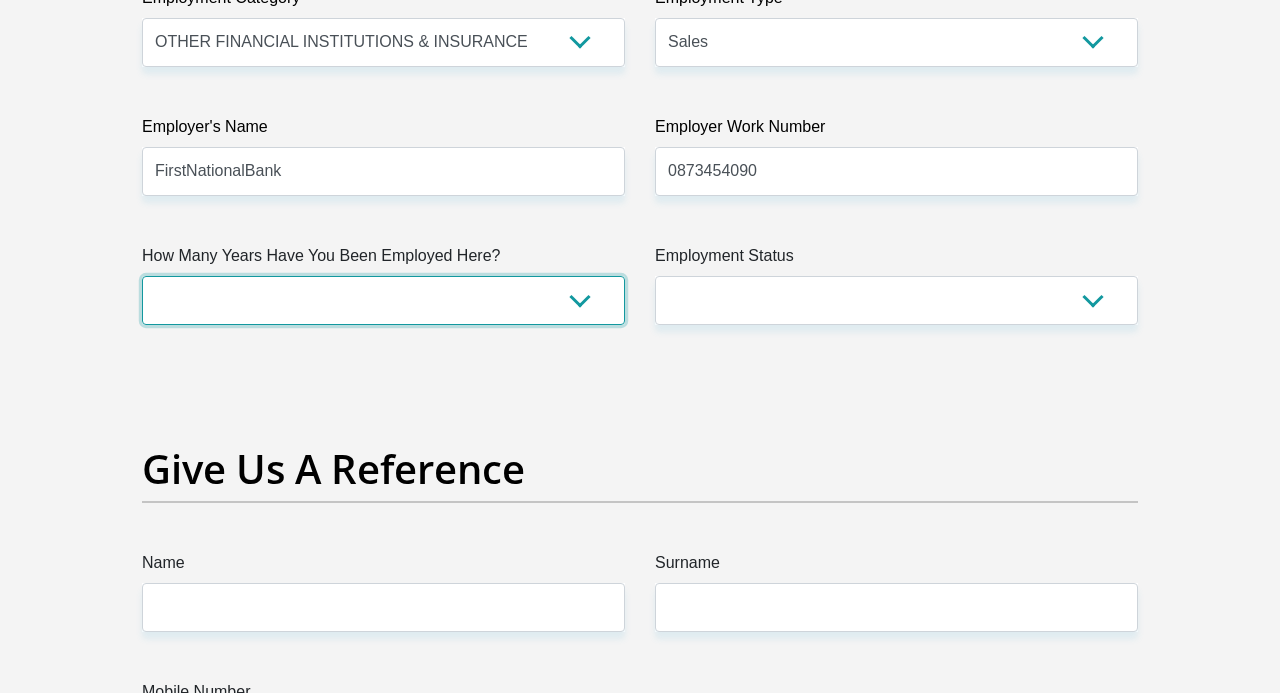 click on "less than 1 year
1-3 years
3-5 years
5+ years" at bounding box center (383, 300) 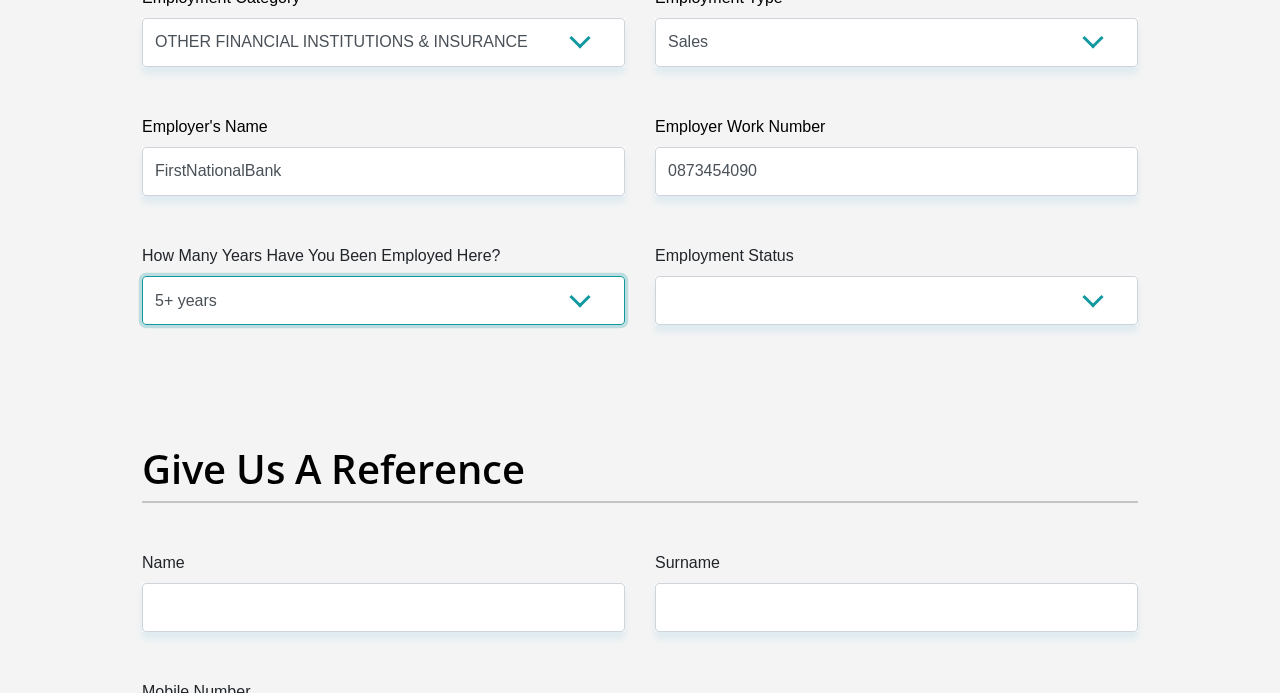 click on "5+ years" at bounding box center [0, 0] 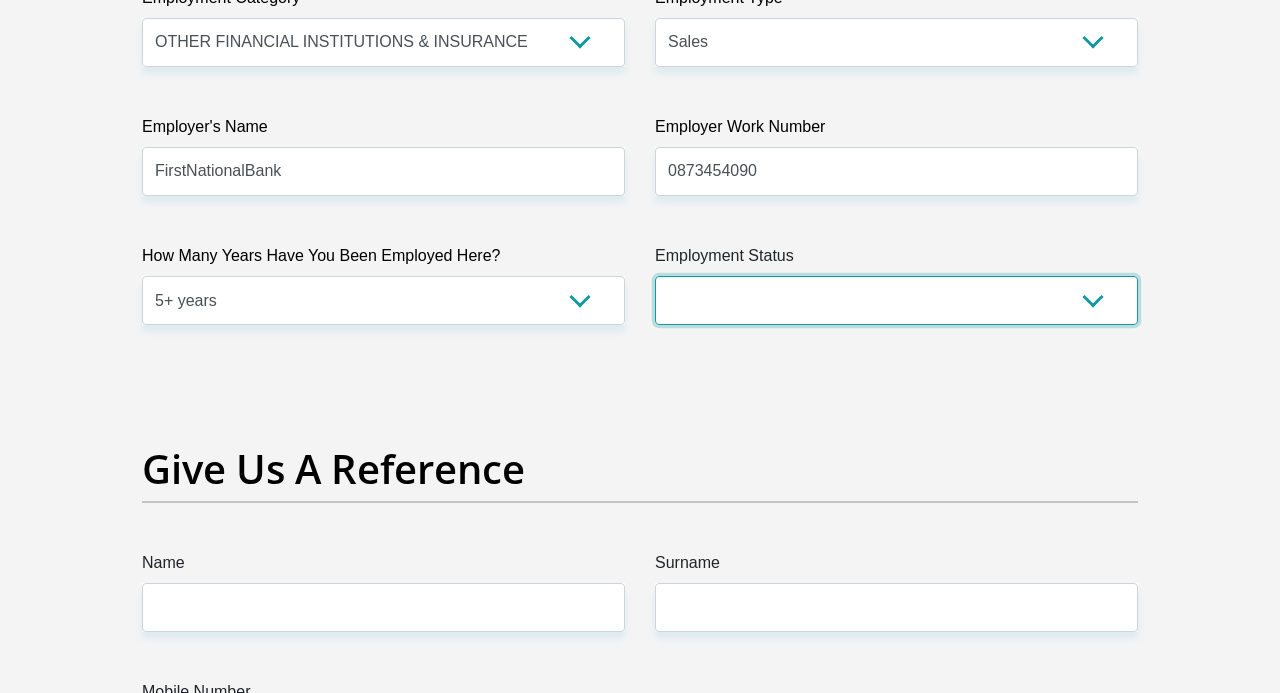 click on "Permanent/Full-time
Part-time/Casual
[DEMOGRAPHIC_DATA] Worker
Self-Employed
Housewife
Retired
Student
Medically Boarded
Disability
Unemployed" at bounding box center [896, 300] 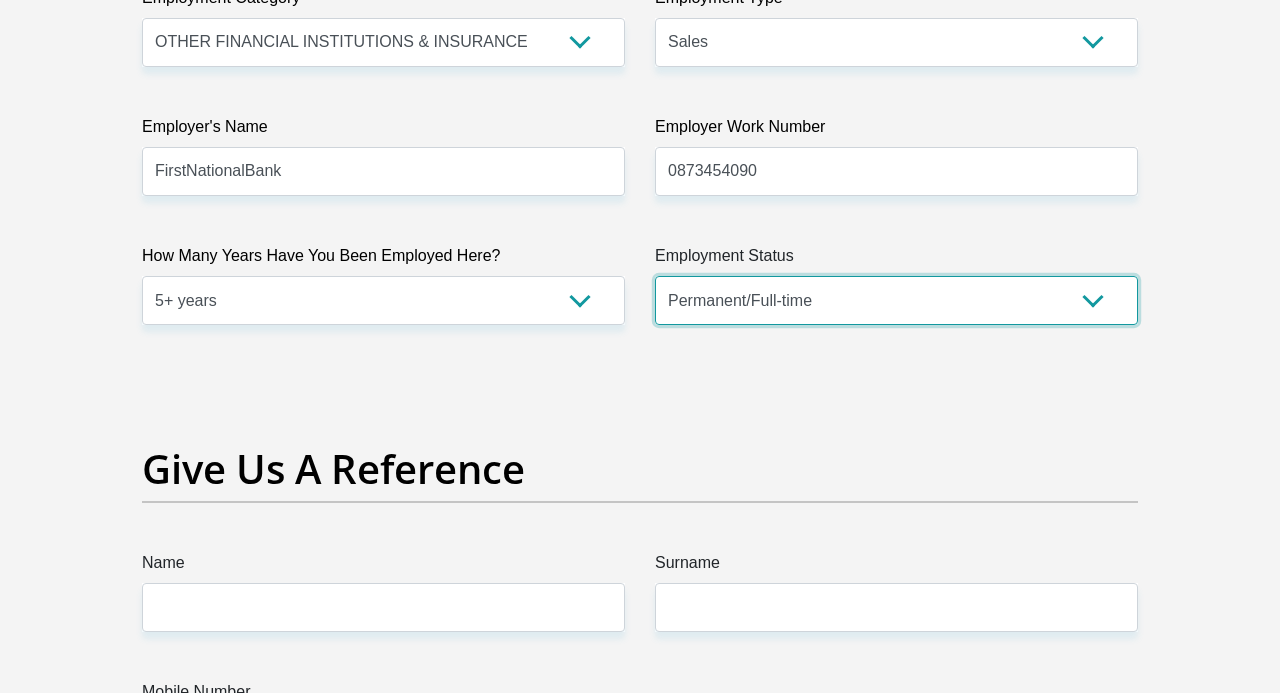 click on "Permanent/Full-time" at bounding box center (0, 0) 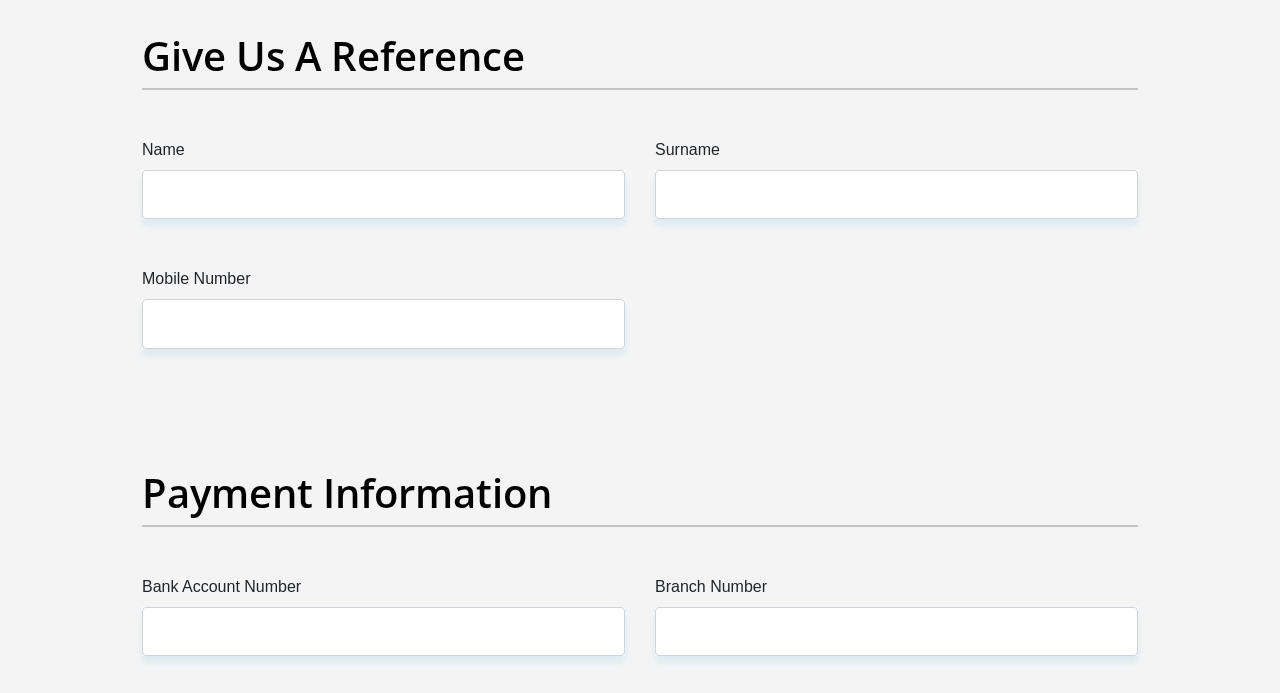 scroll, scrollTop: 4278, scrollLeft: 0, axis: vertical 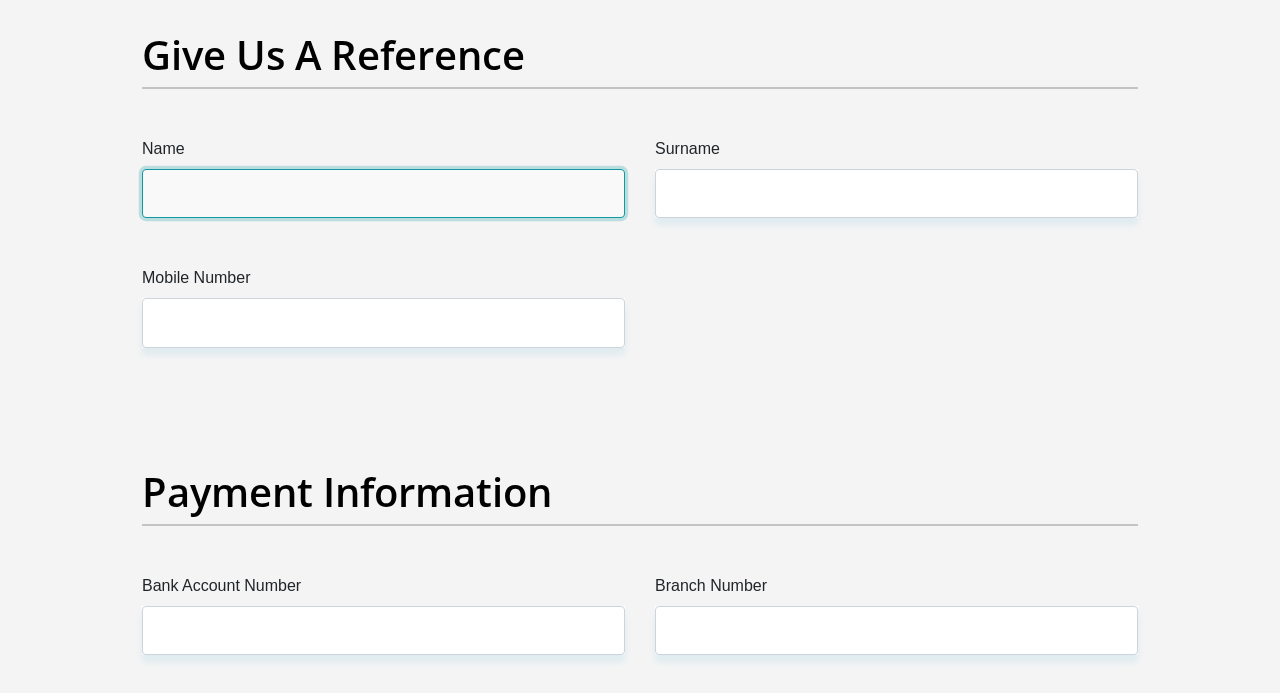 click on "Name" at bounding box center [383, 193] 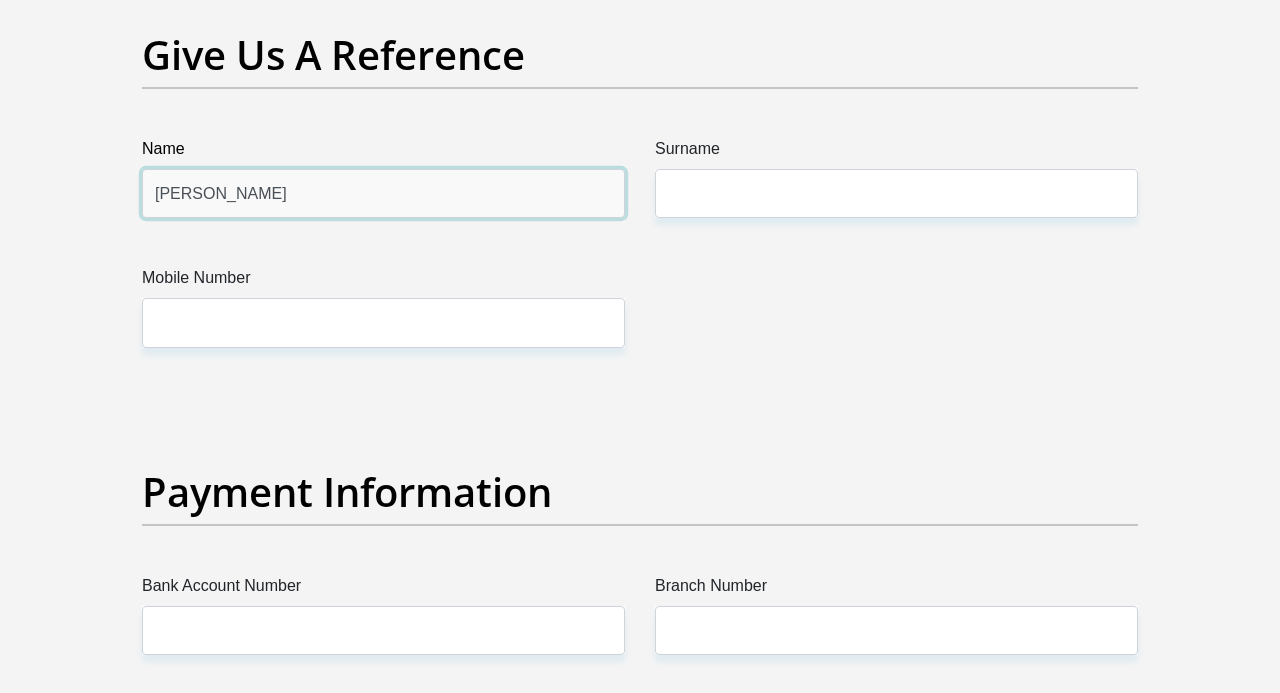 type on "[PERSON_NAME]" 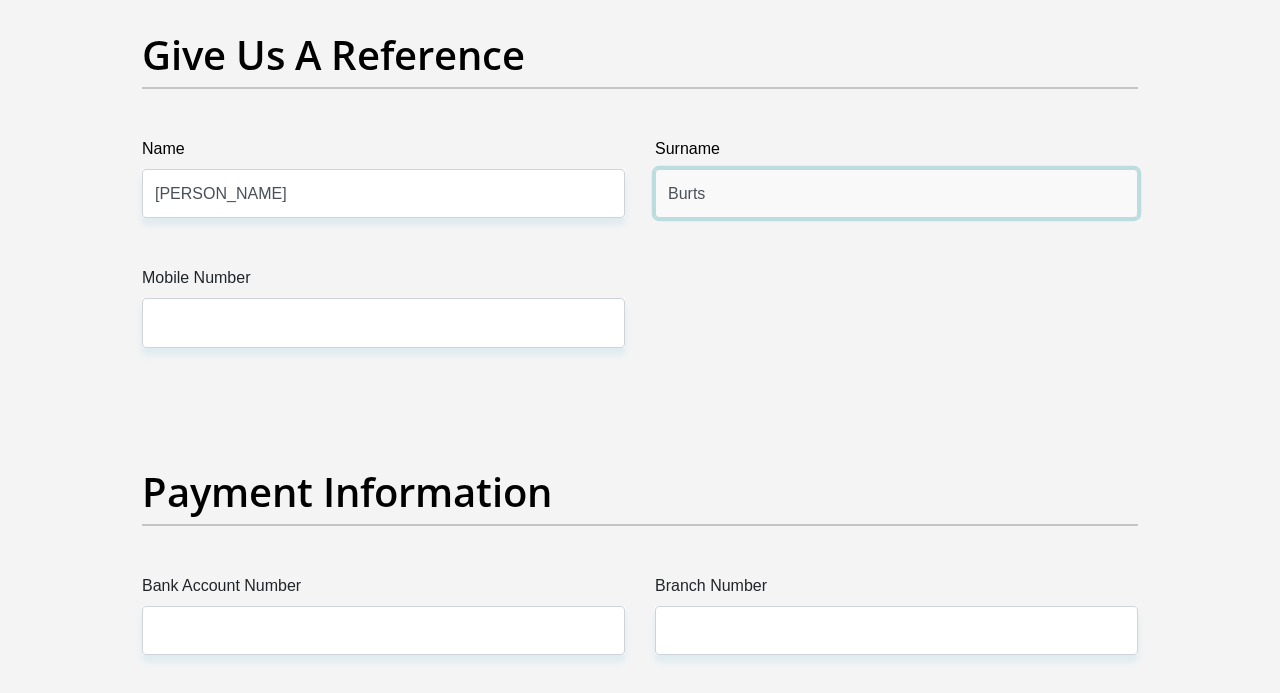 type on "Burts" 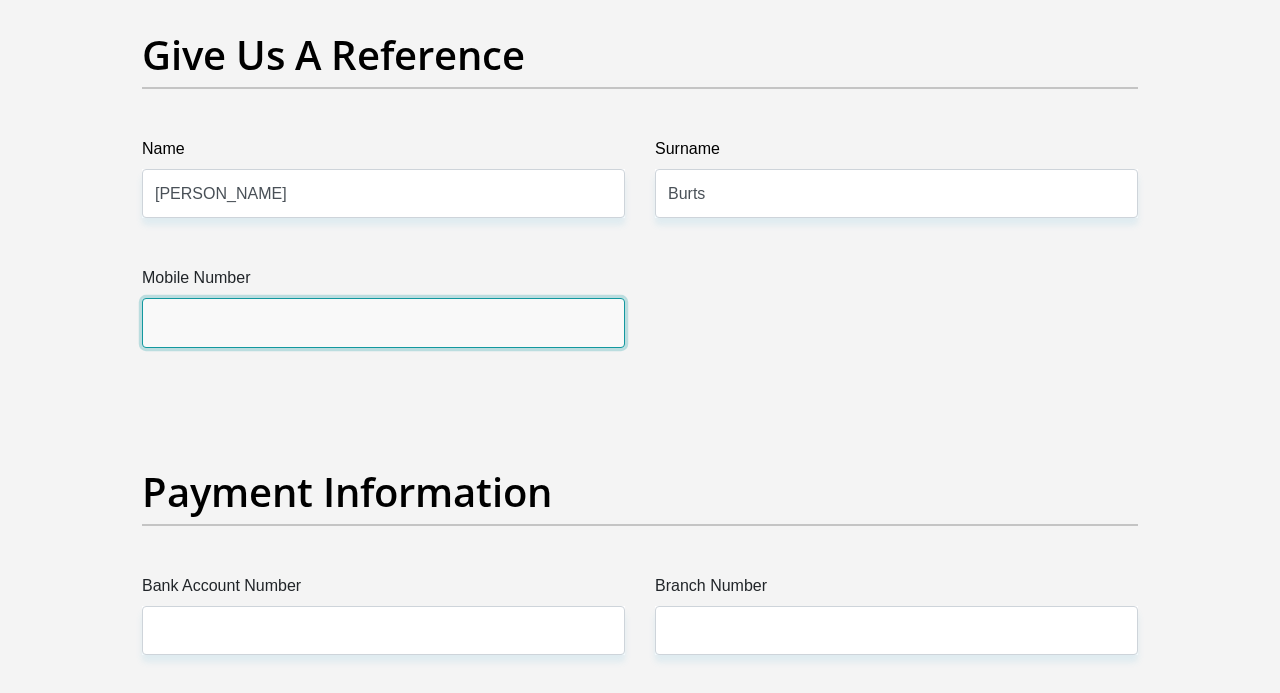 click on "Mobile Number" at bounding box center [383, 322] 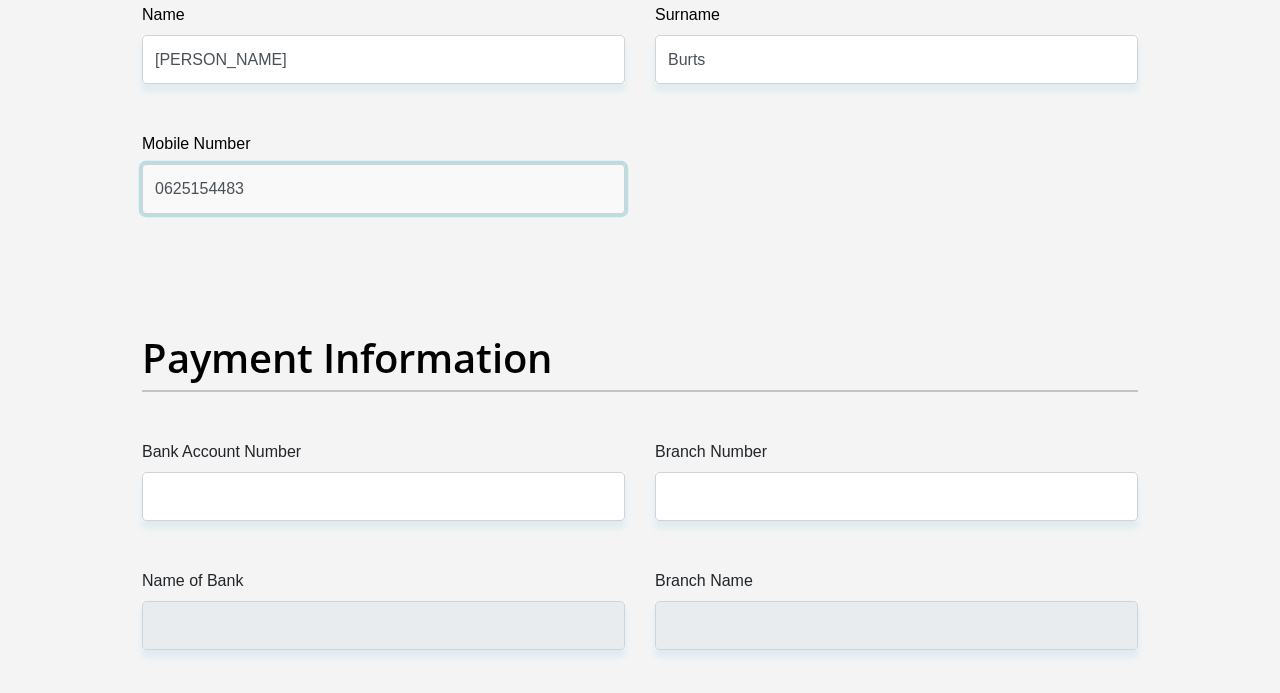 scroll, scrollTop: 4554, scrollLeft: 0, axis: vertical 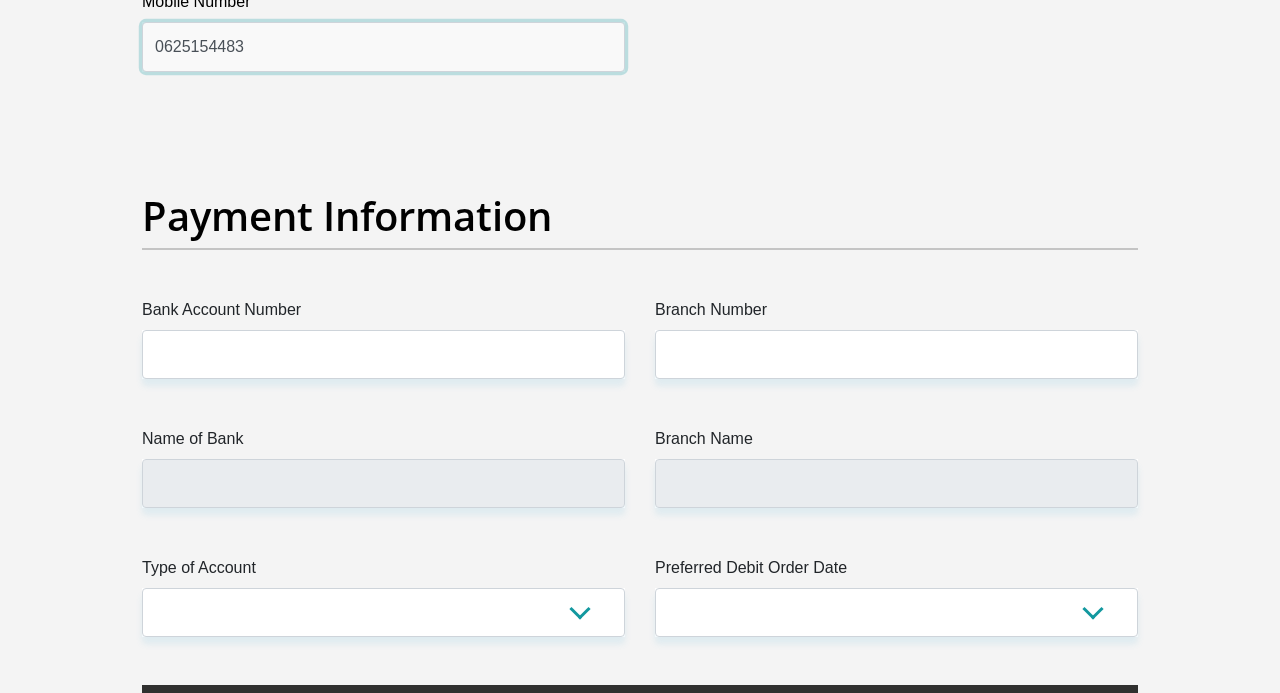 type on "0625154483" 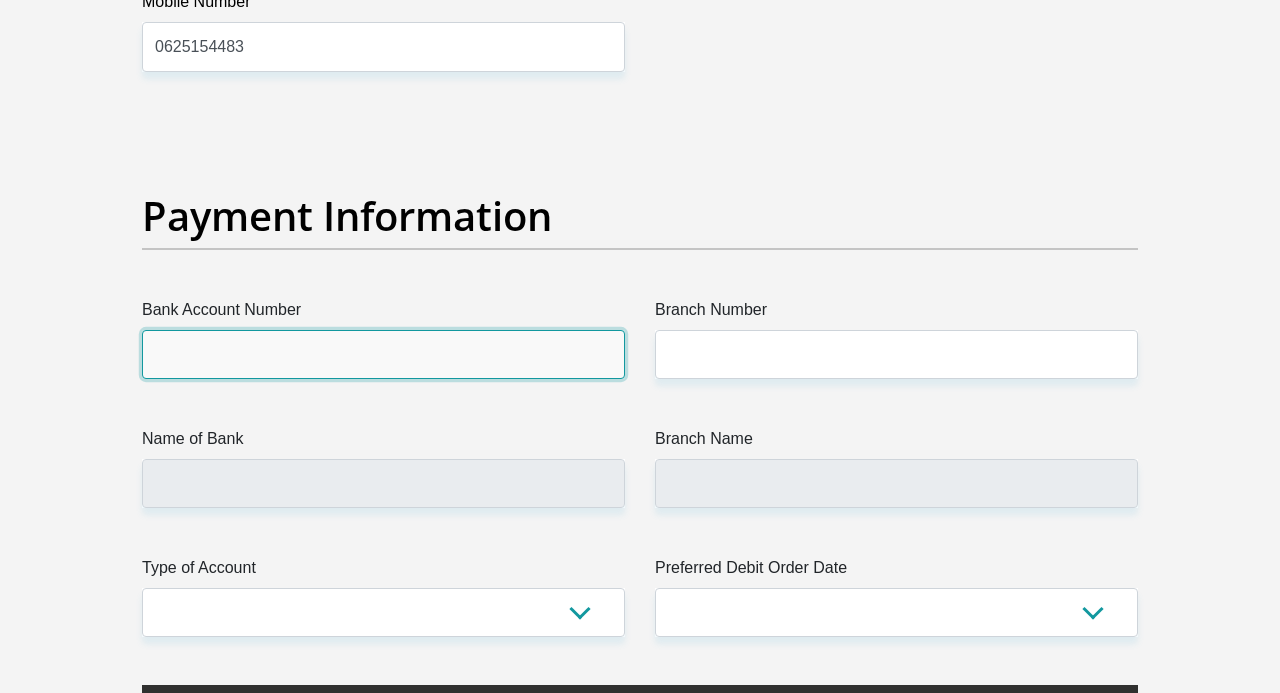 click on "Bank Account Number" at bounding box center [383, 354] 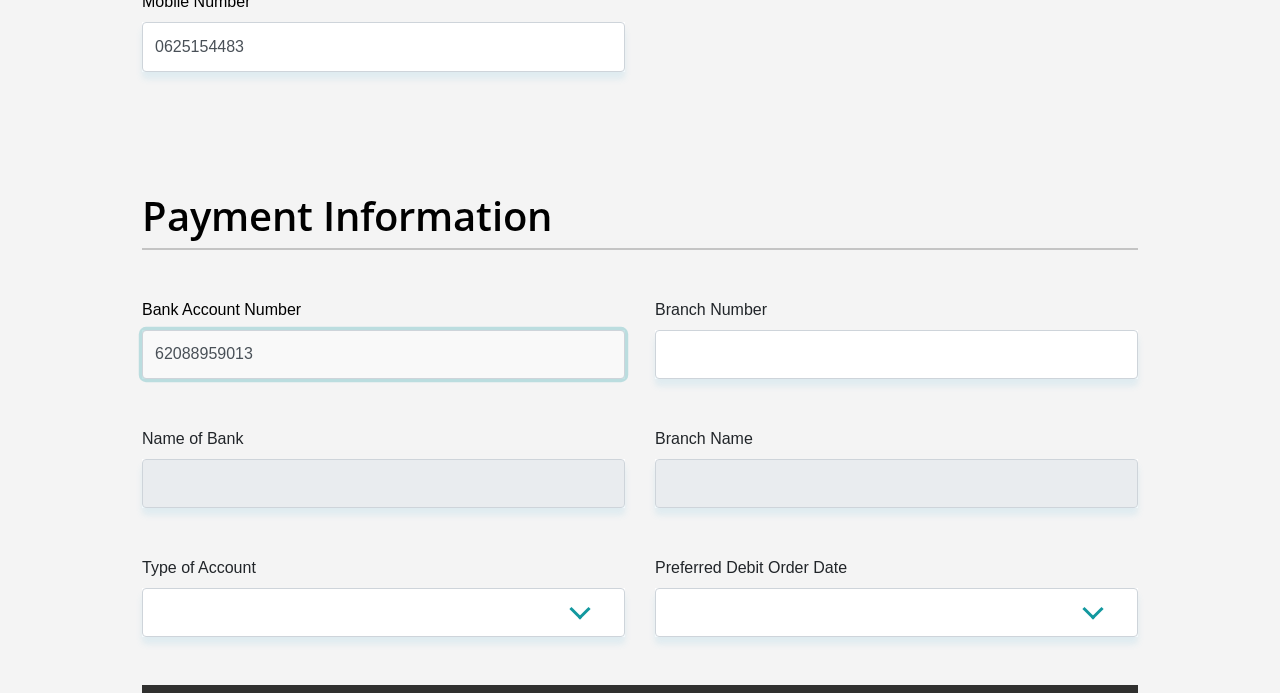 type on "62088959013" 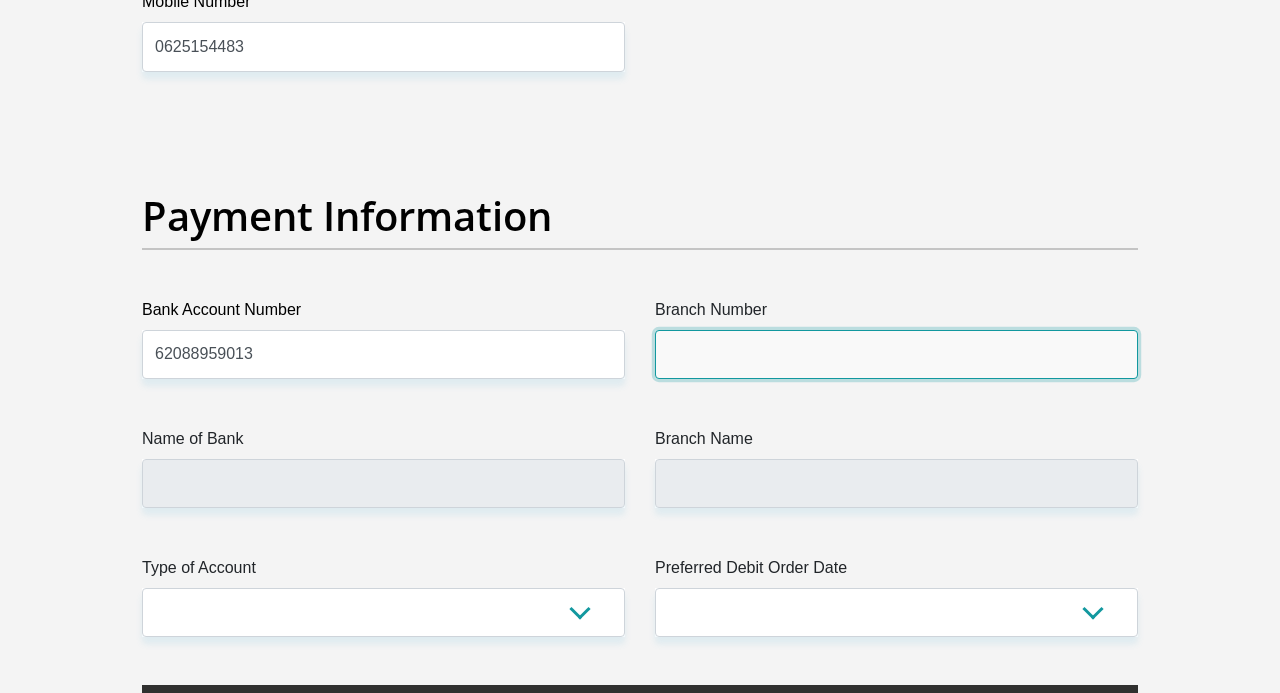 click on "Branch Number" at bounding box center [896, 354] 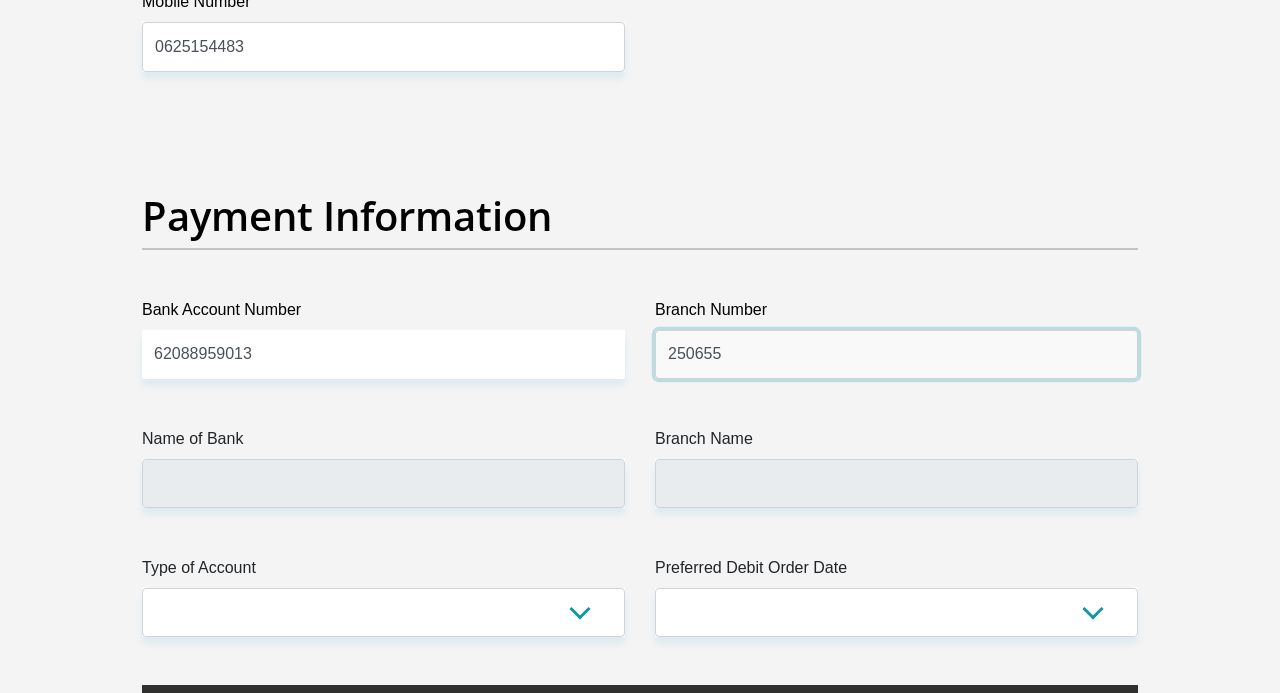 click on "250655" at bounding box center (896, 354) 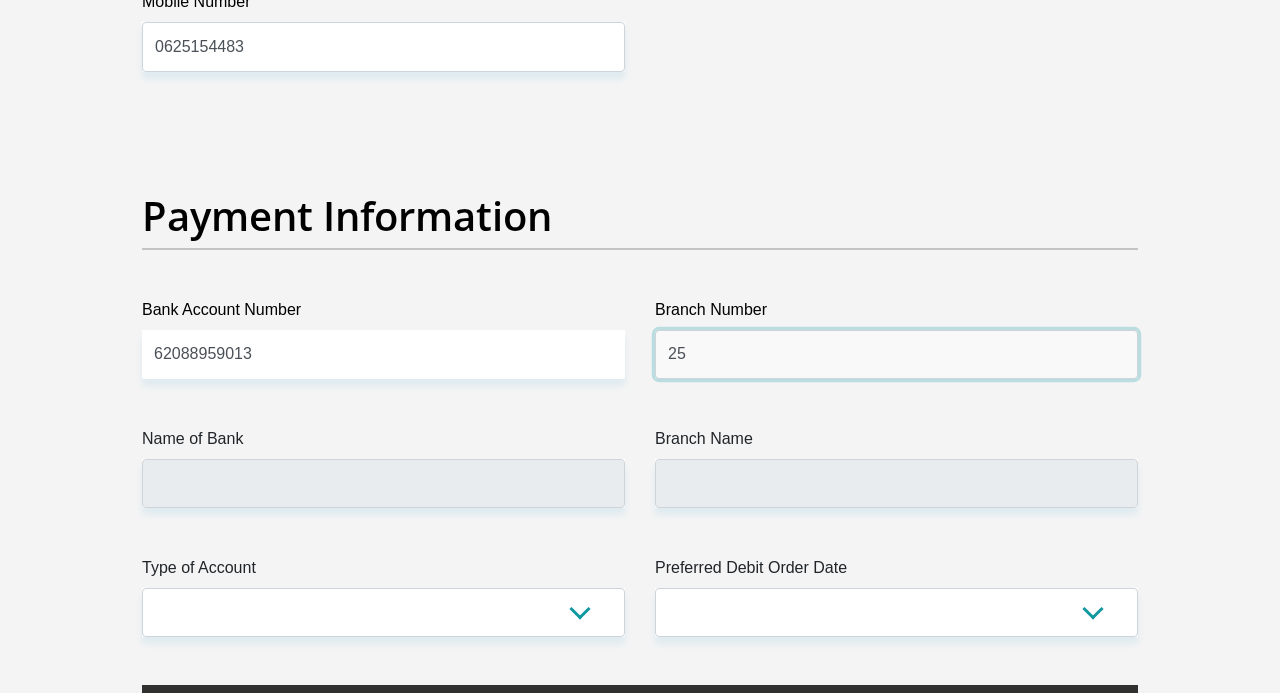 type on "2" 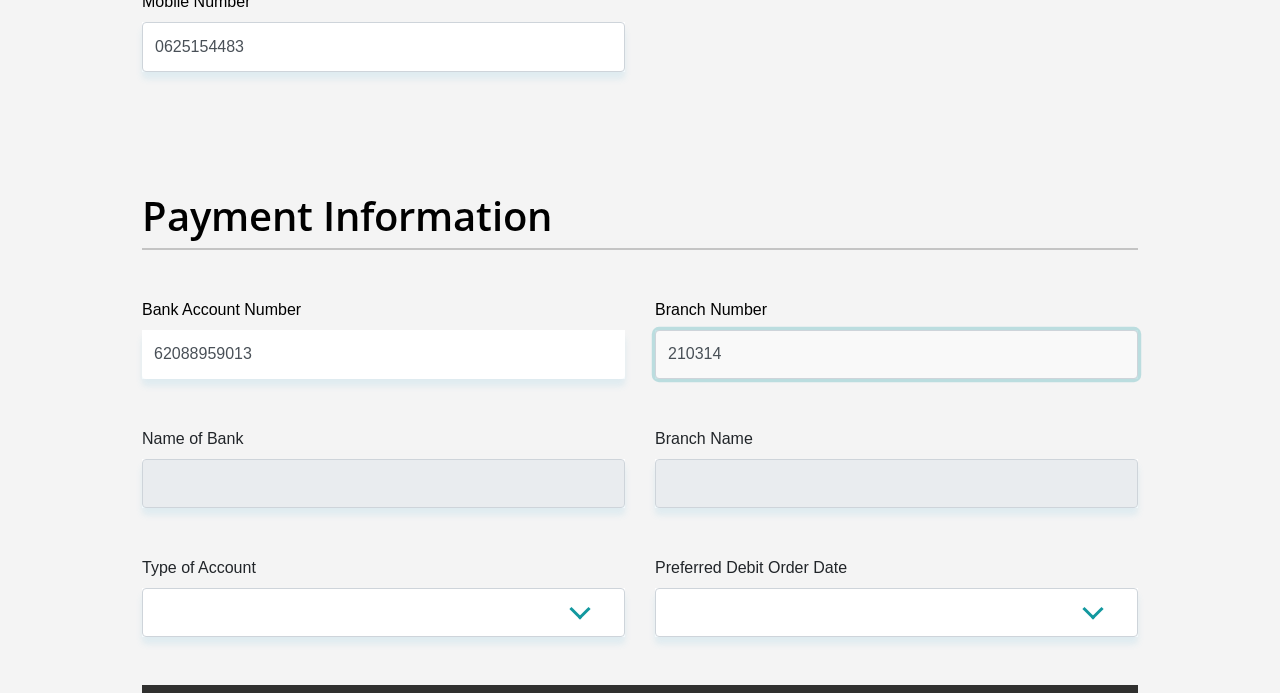 type on "210314" 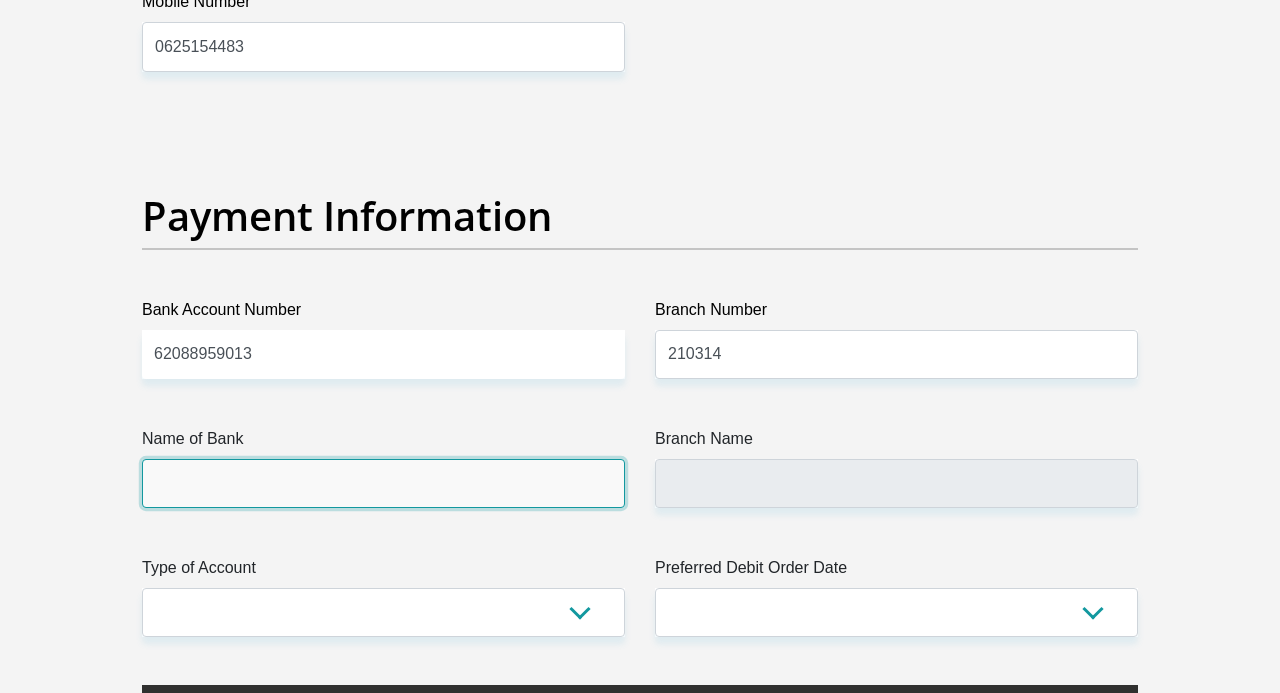 click on "Name of Bank" at bounding box center [383, 483] 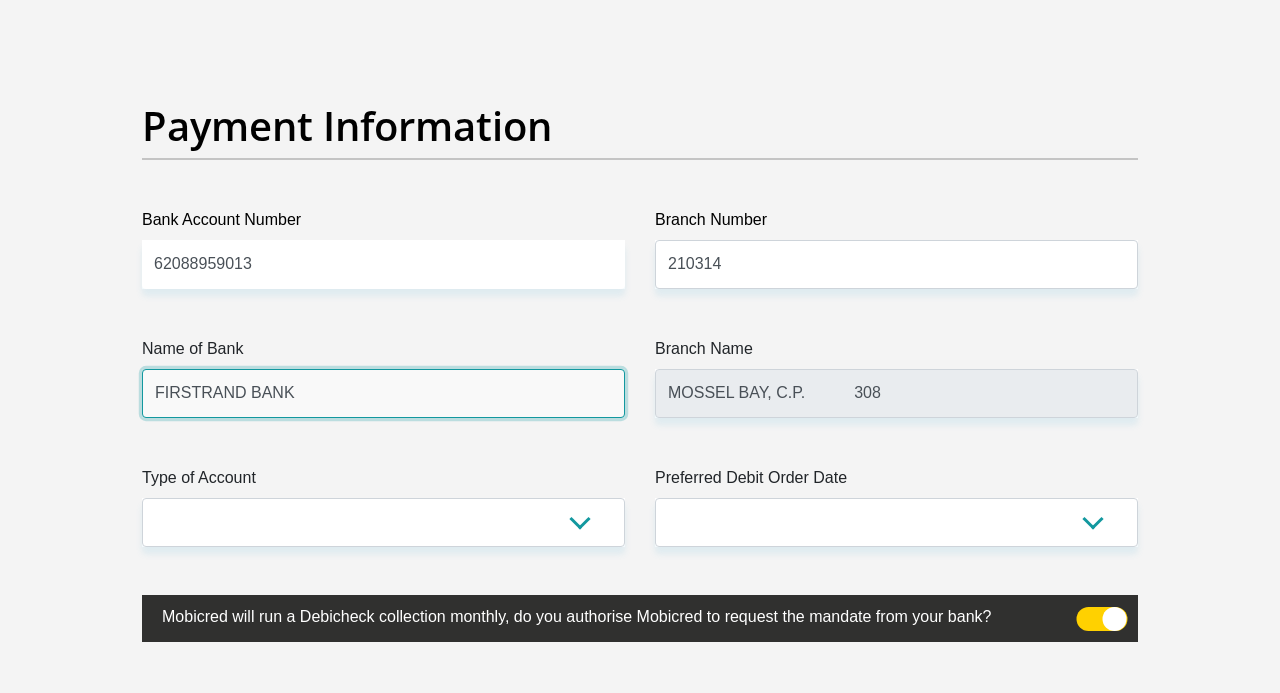 scroll, scrollTop: 4692, scrollLeft: 0, axis: vertical 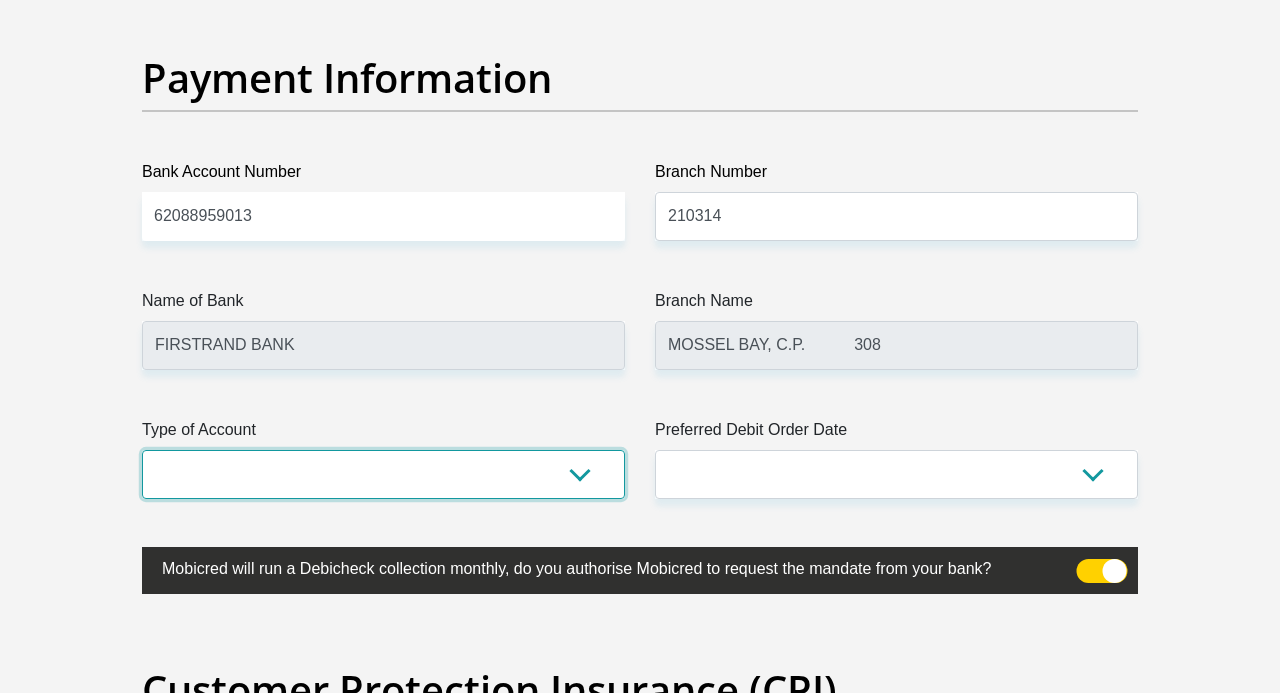 click on "Cheque
Savings" at bounding box center [383, 474] 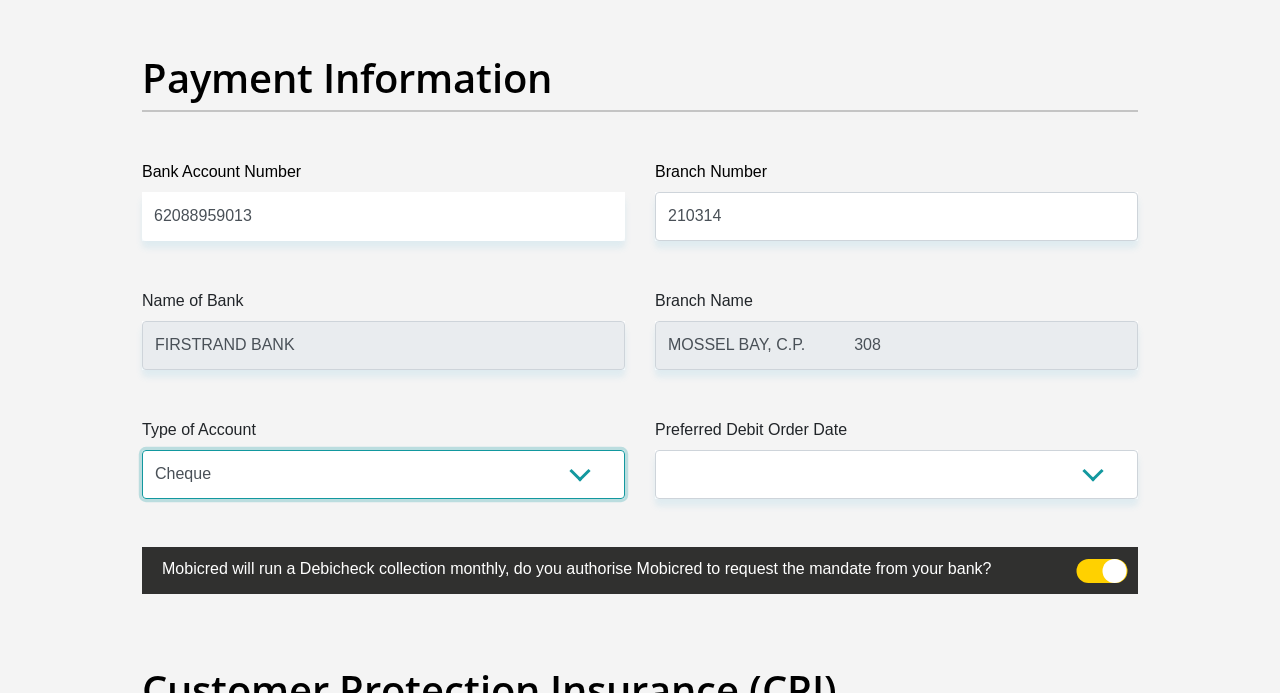 click on "Cheque" at bounding box center [0, 0] 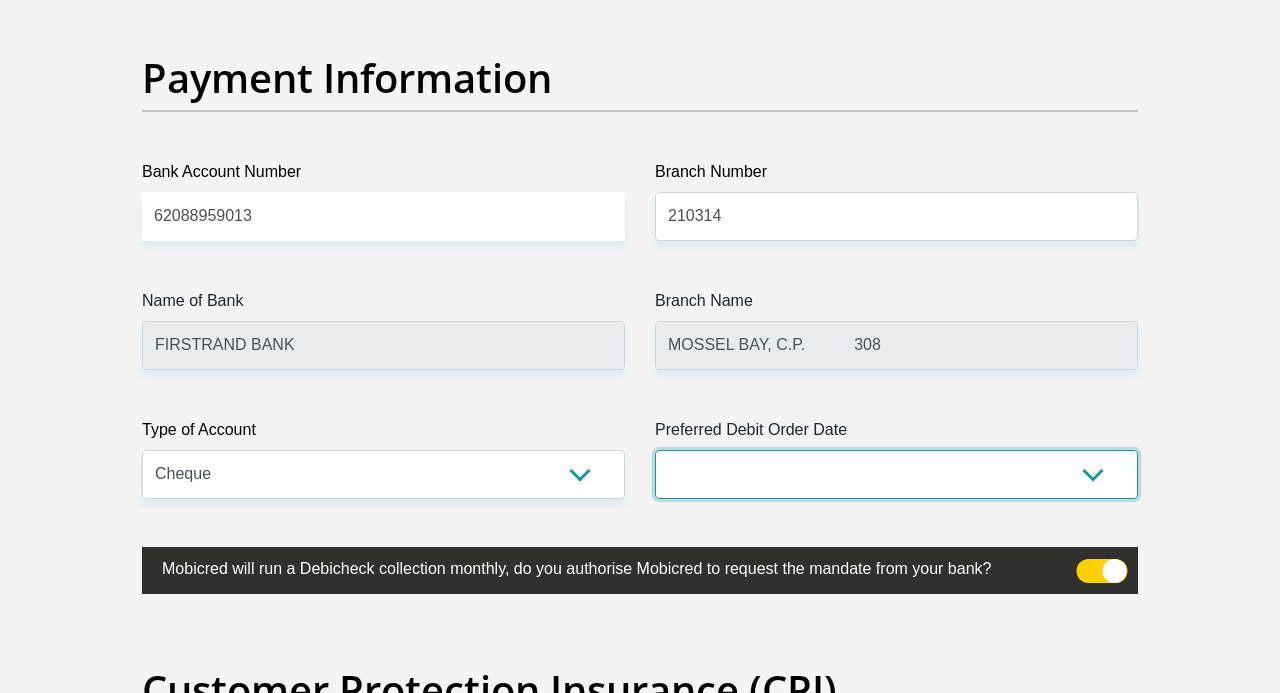click on "1st
2nd
3rd
4th
5th
7th
18th
19th
20th
21st
22nd
23rd
24th
25th
26th
27th
28th
29th
30th" at bounding box center (896, 474) 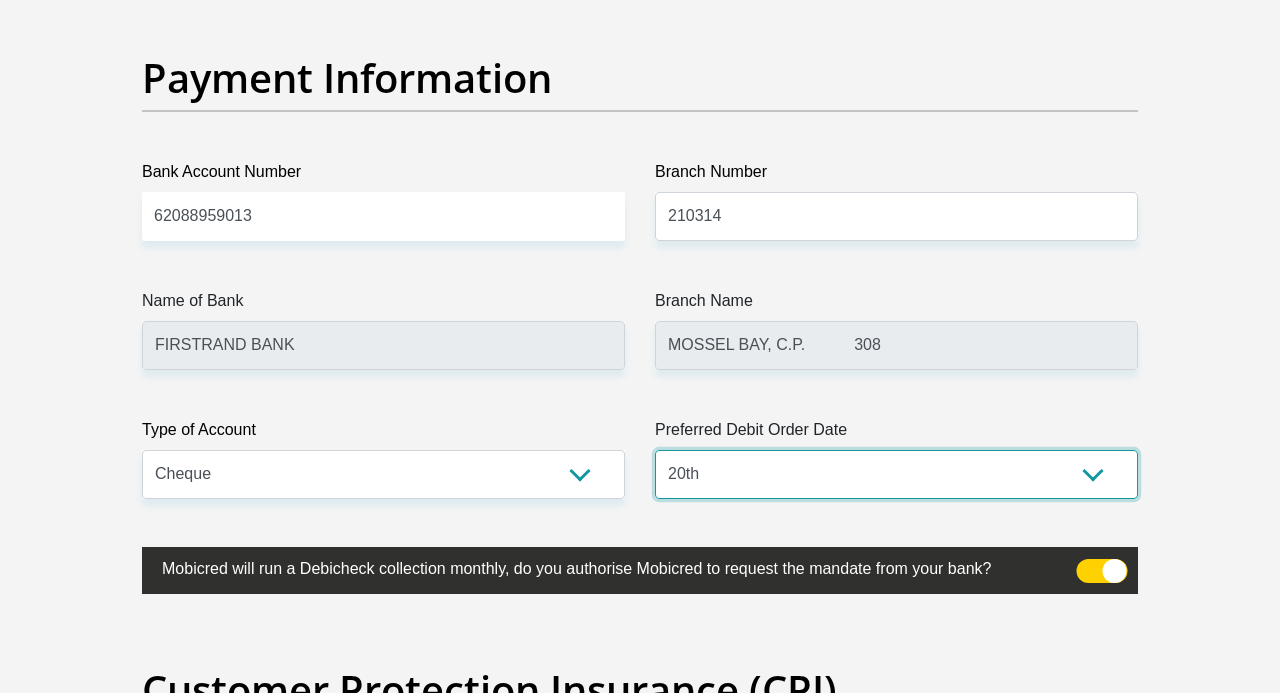 click on "20th" at bounding box center [0, 0] 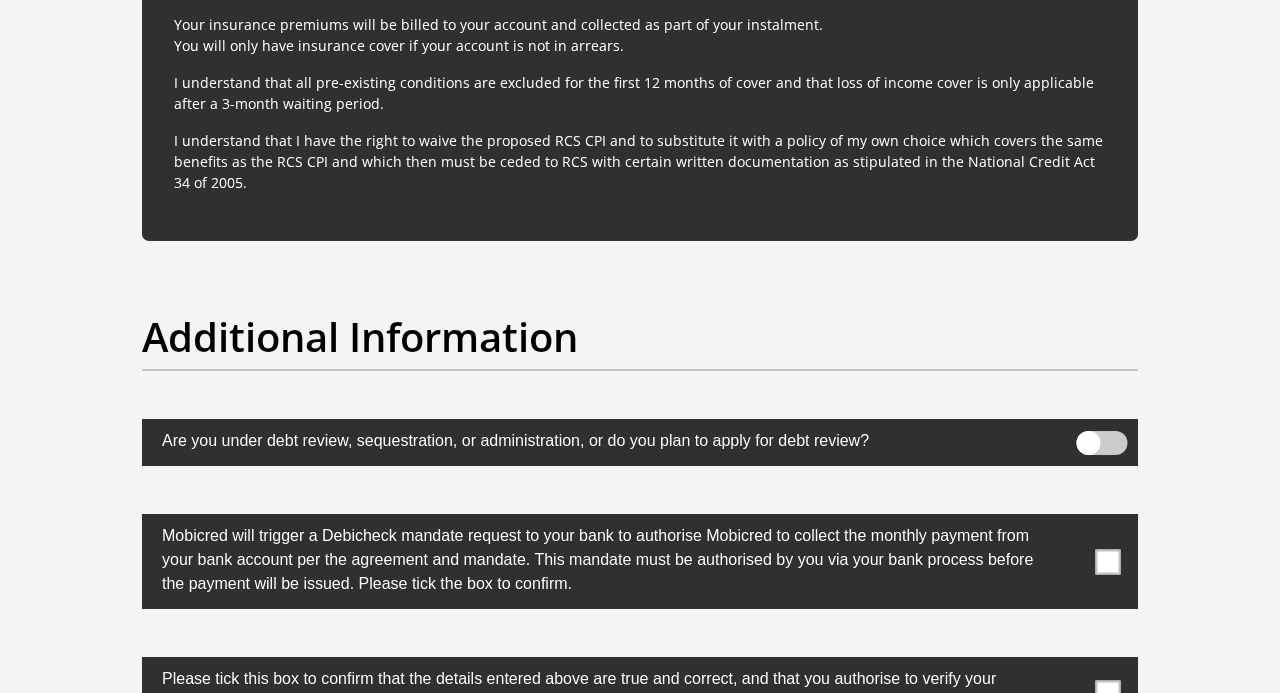scroll, scrollTop: 6210, scrollLeft: 0, axis: vertical 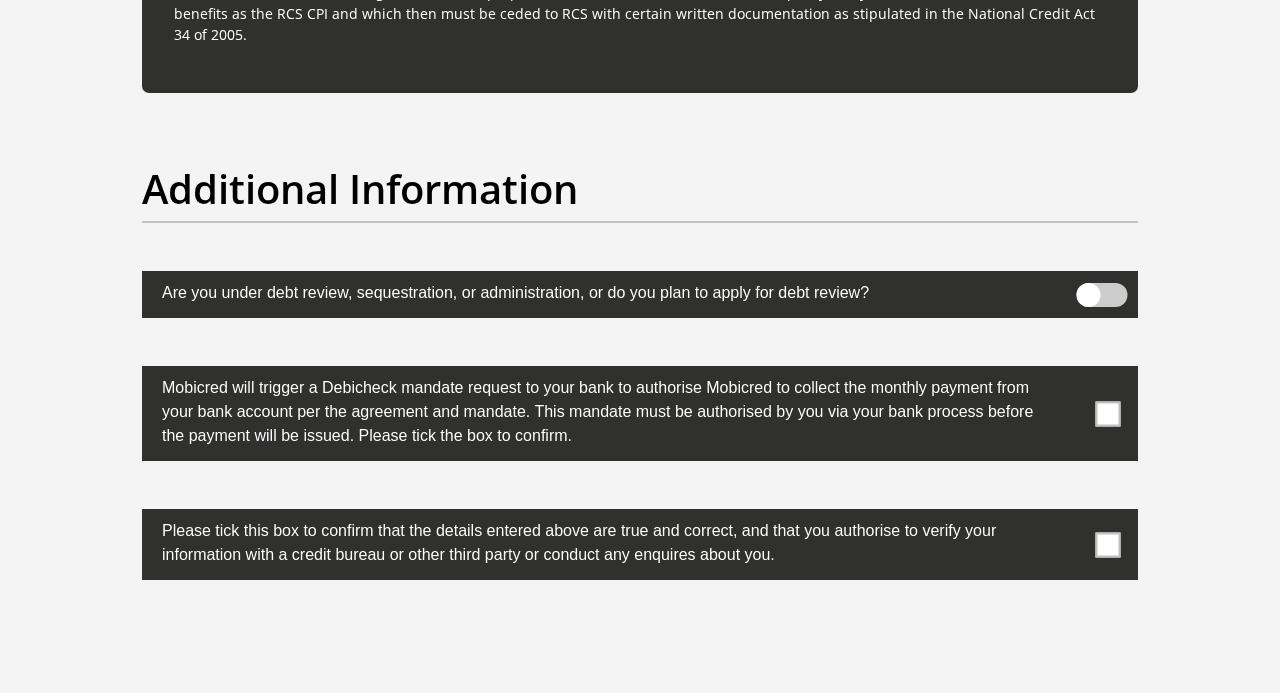 click at bounding box center [1108, 413] 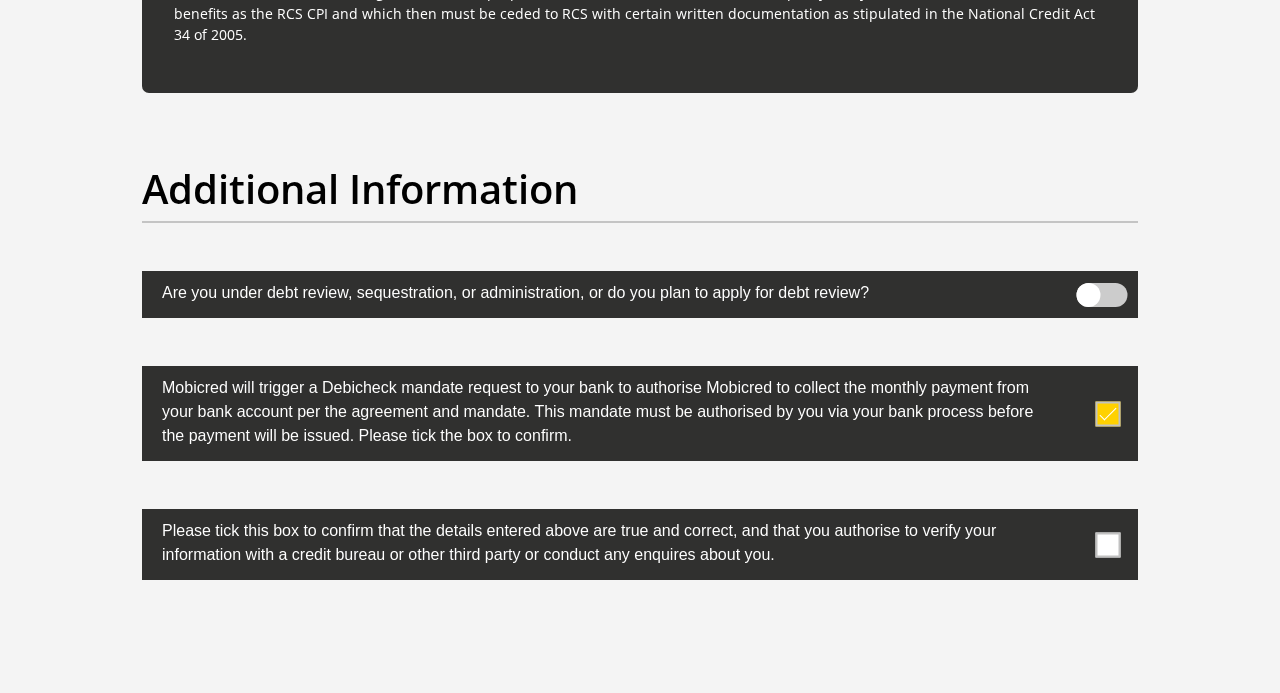 click at bounding box center (1108, 544) 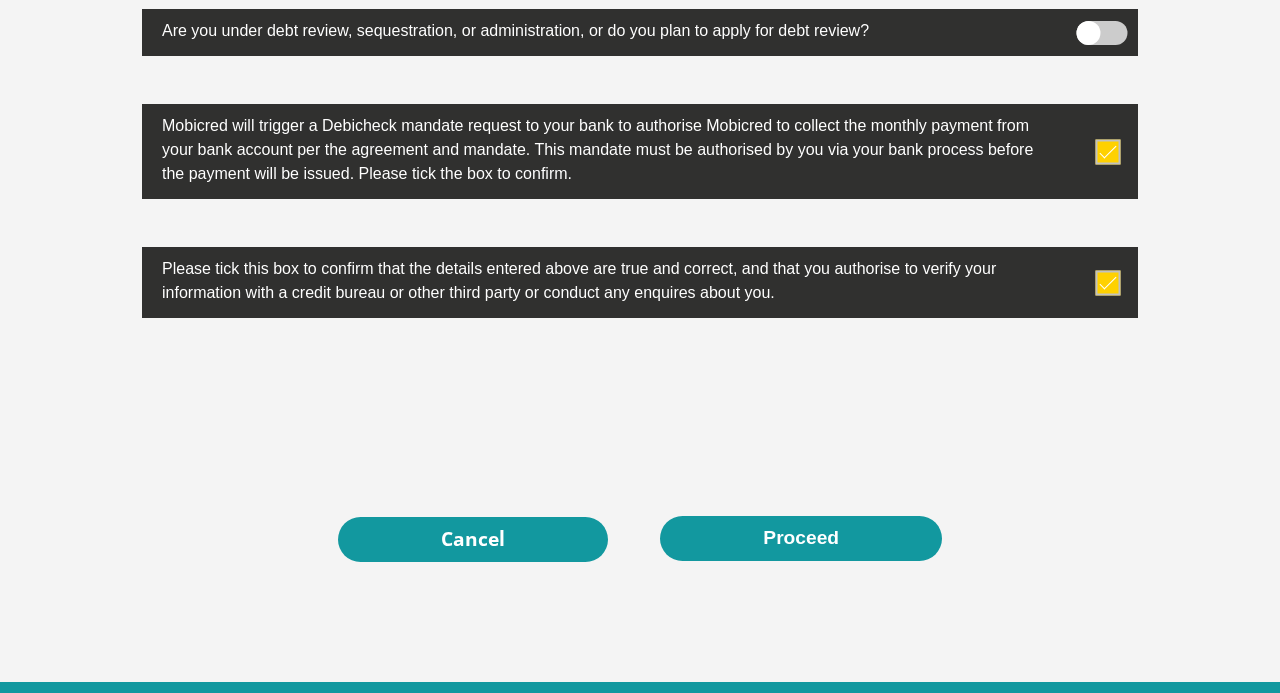 scroll, scrollTop: 6486, scrollLeft: 0, axis: vertical 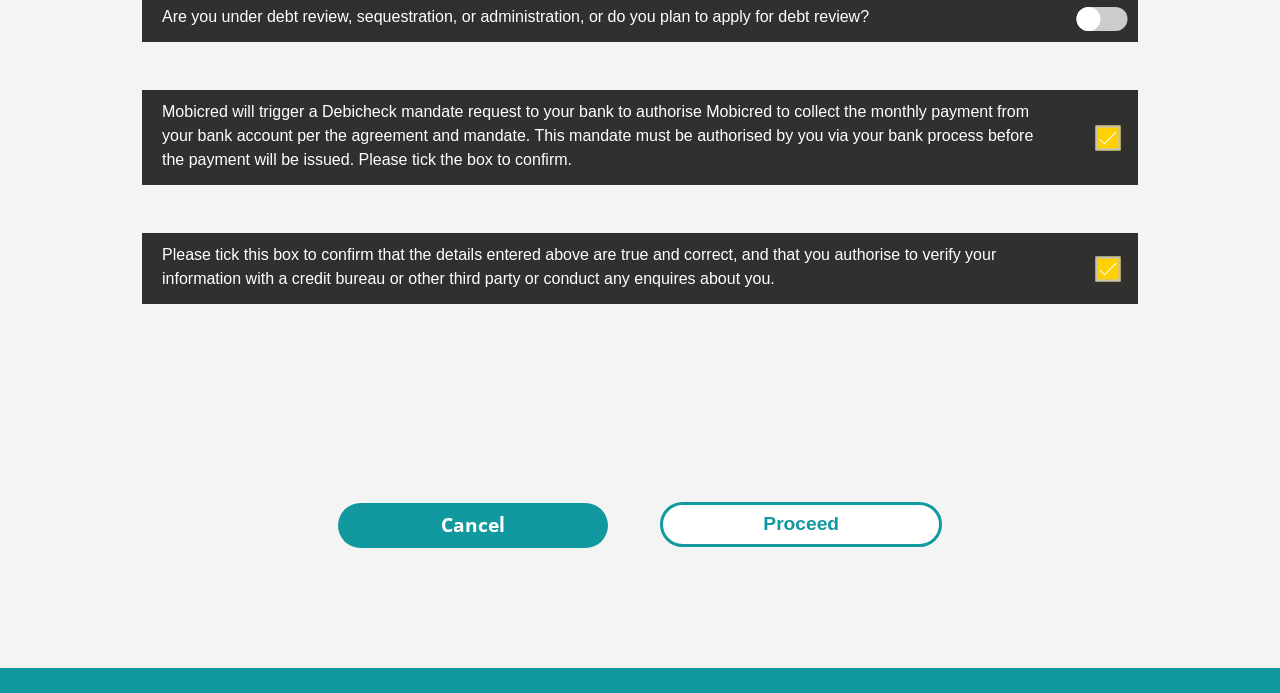 click on "Proceed" at bounding box center (801, 524) 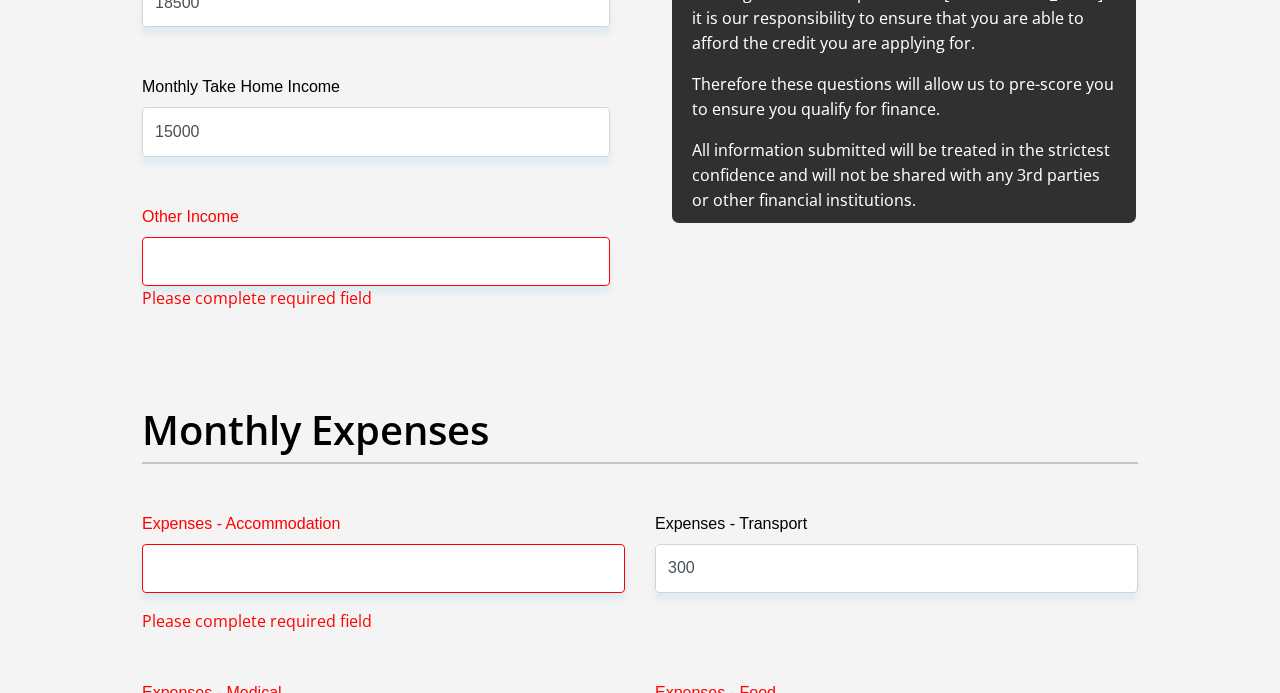 scroll, scrollTop: 2581, scrollLeft: 0, axis: vertical 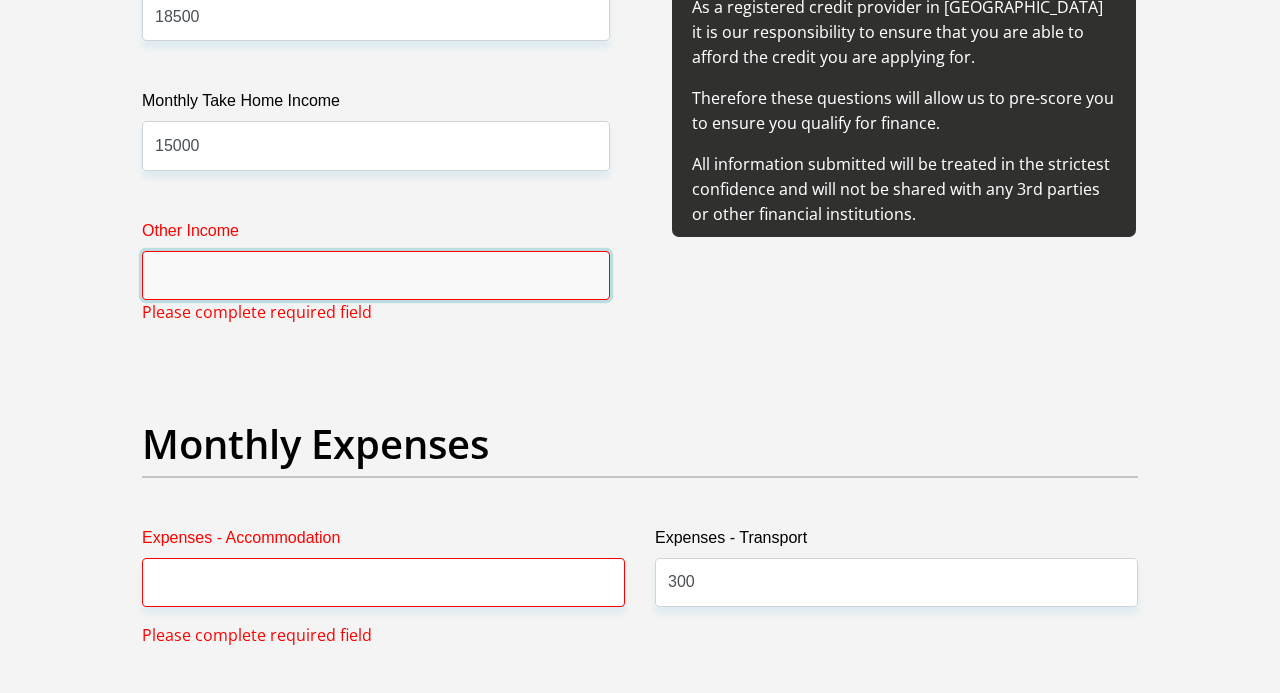 click on "Other Income" at bounding box center (376, 275) 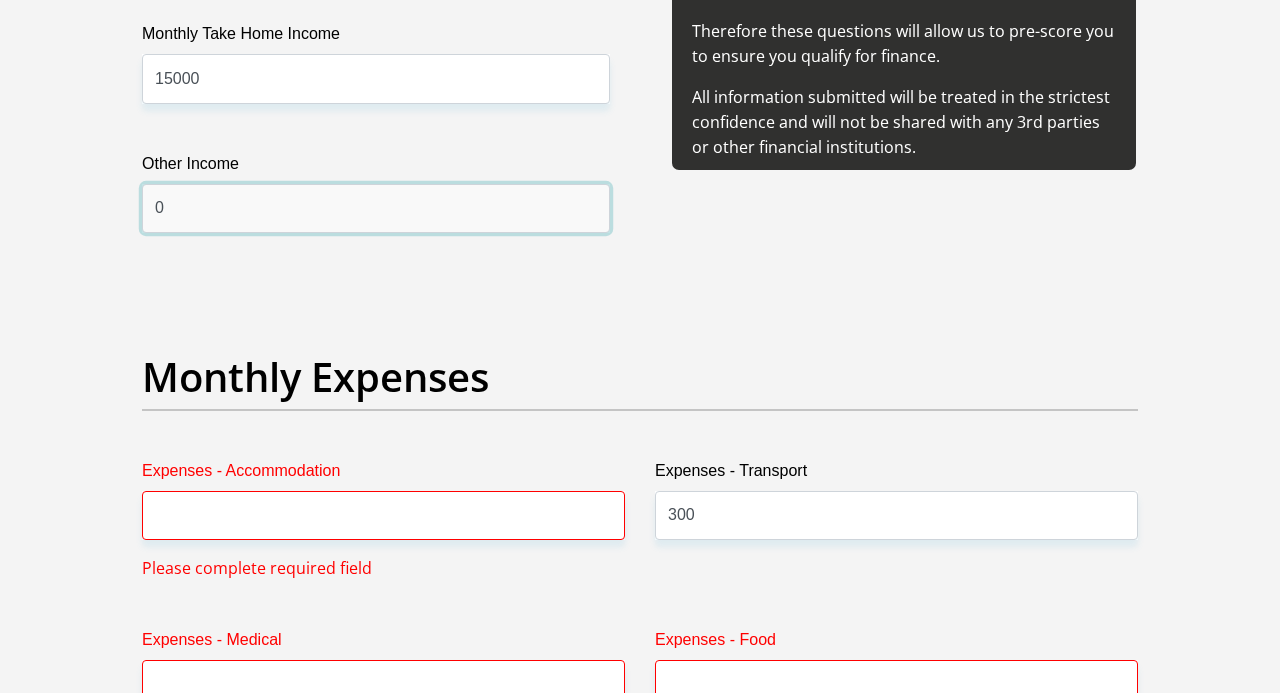 scroll, scrollTop: 2719, scrollLeft: 0, axis: vertical 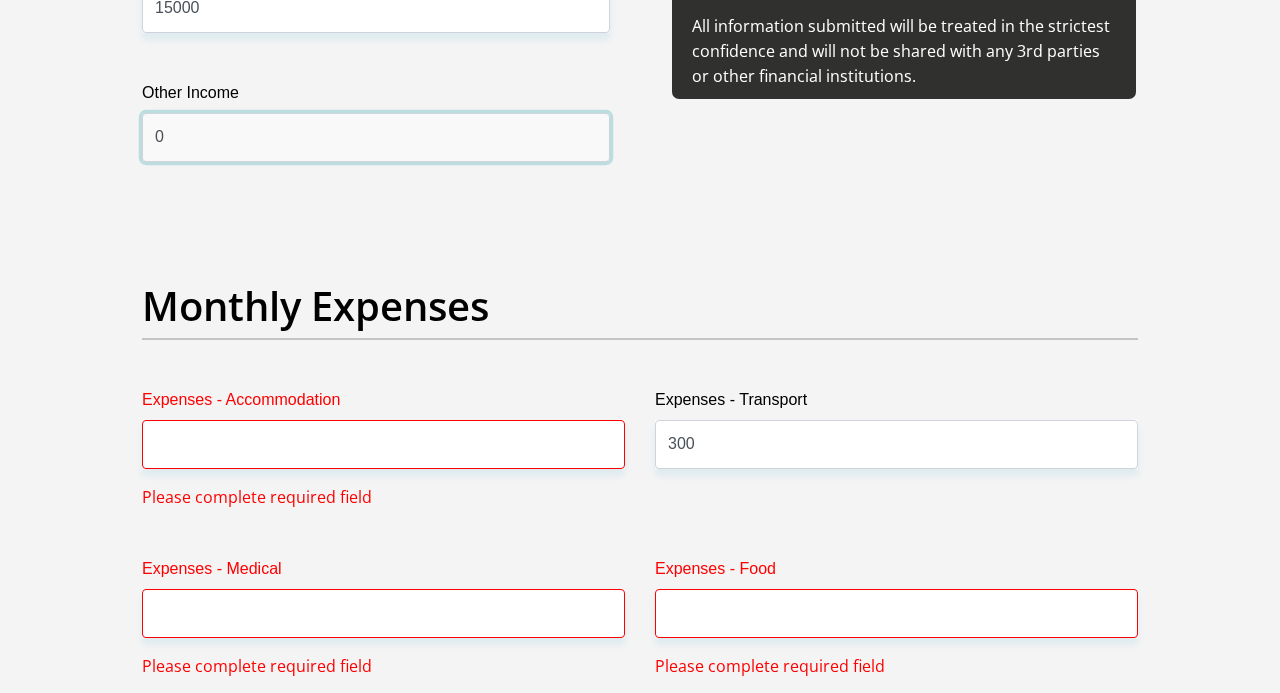 type on "0" 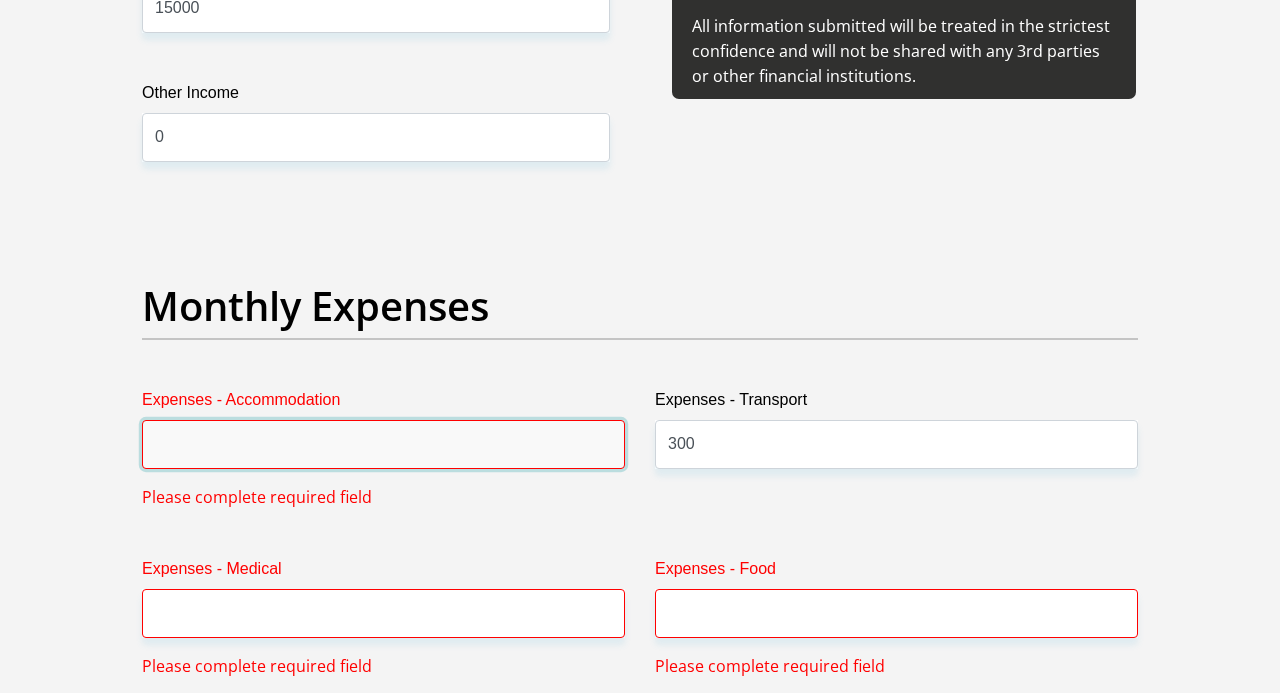 click on "Expenses - Accommodation" at bounding box center [383, 444] 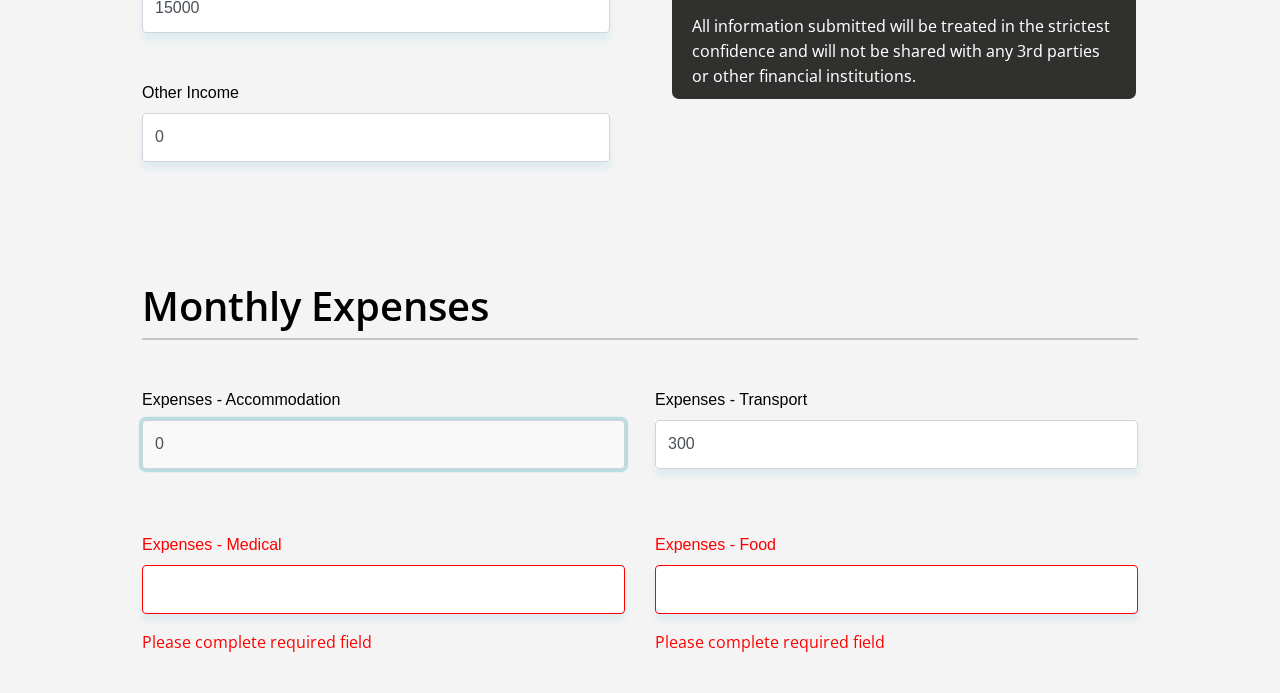 type on "0" 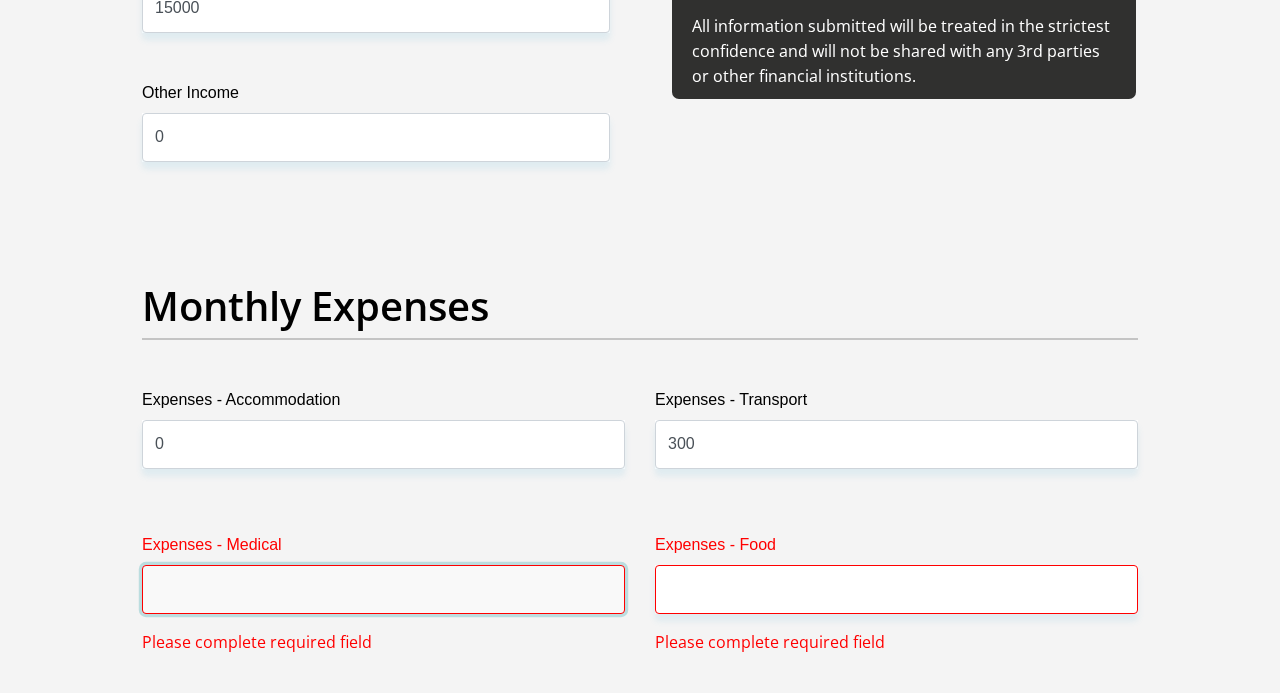 click on "Expenses - Medical" at bounding box center (383, 589) 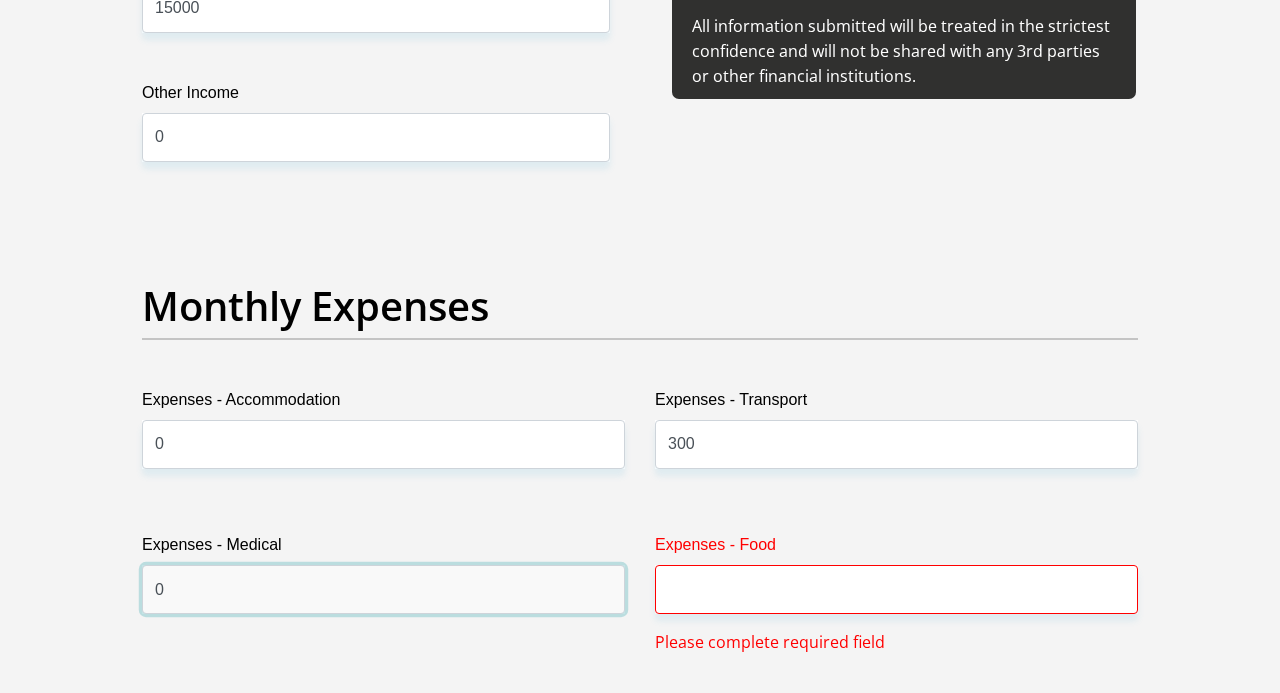 type on "0" 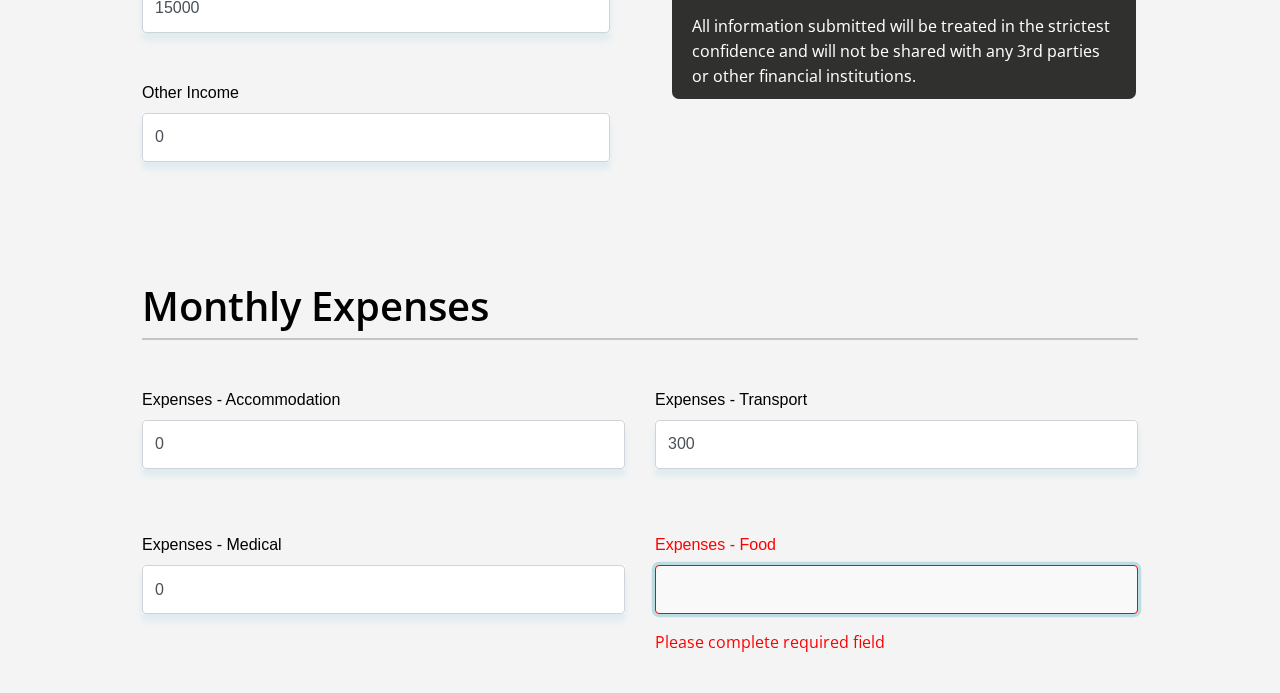 click on "Expenses - Food" at bounding box center [896, 589] 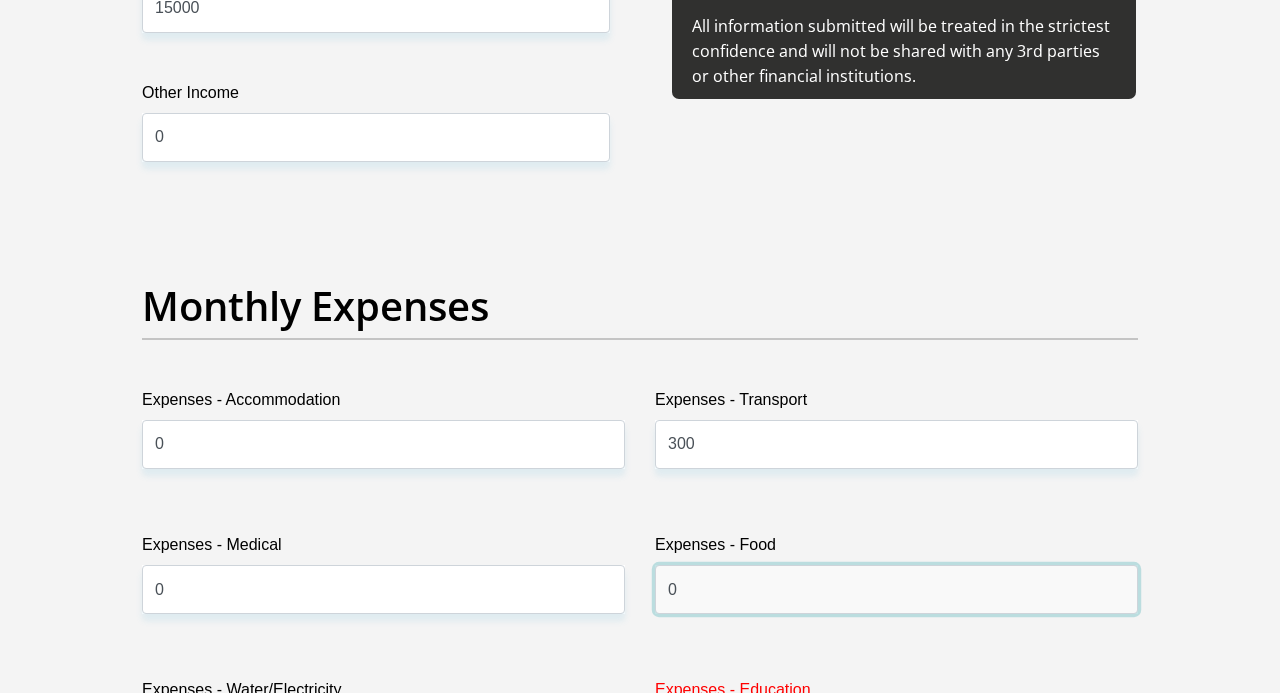 scroll, scrollTop: 2995, scrollLeft: 0, axis: vertical 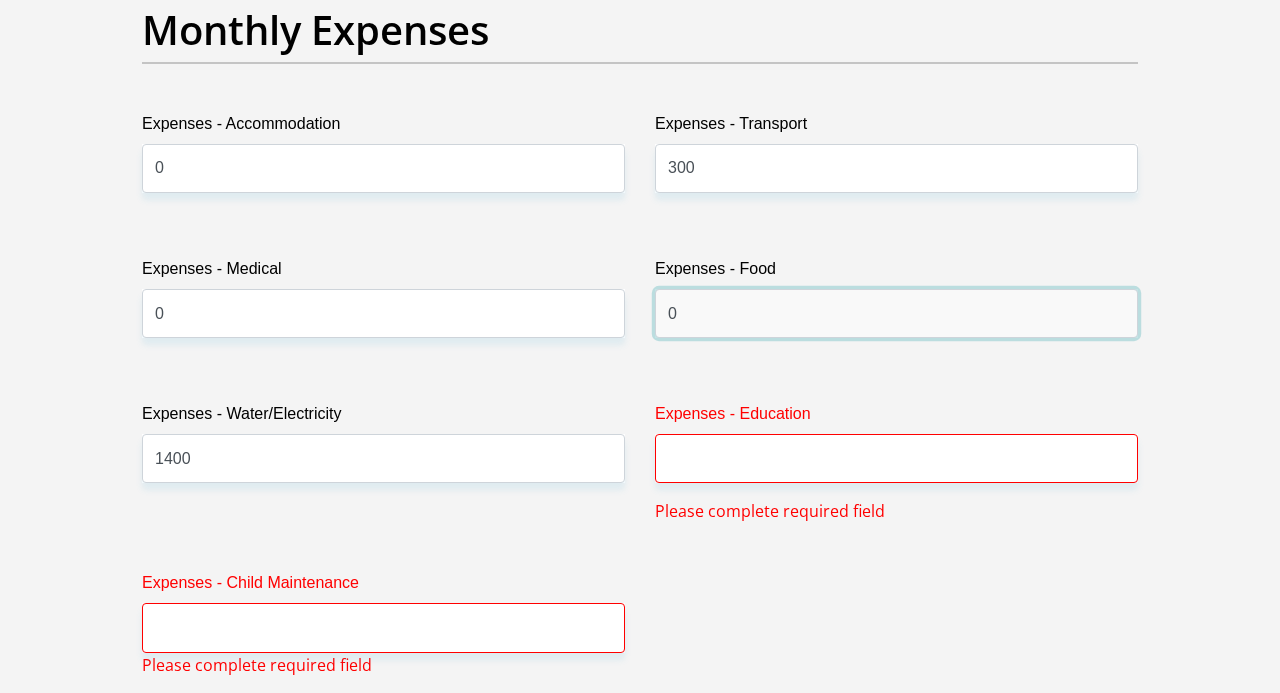 type on "0" 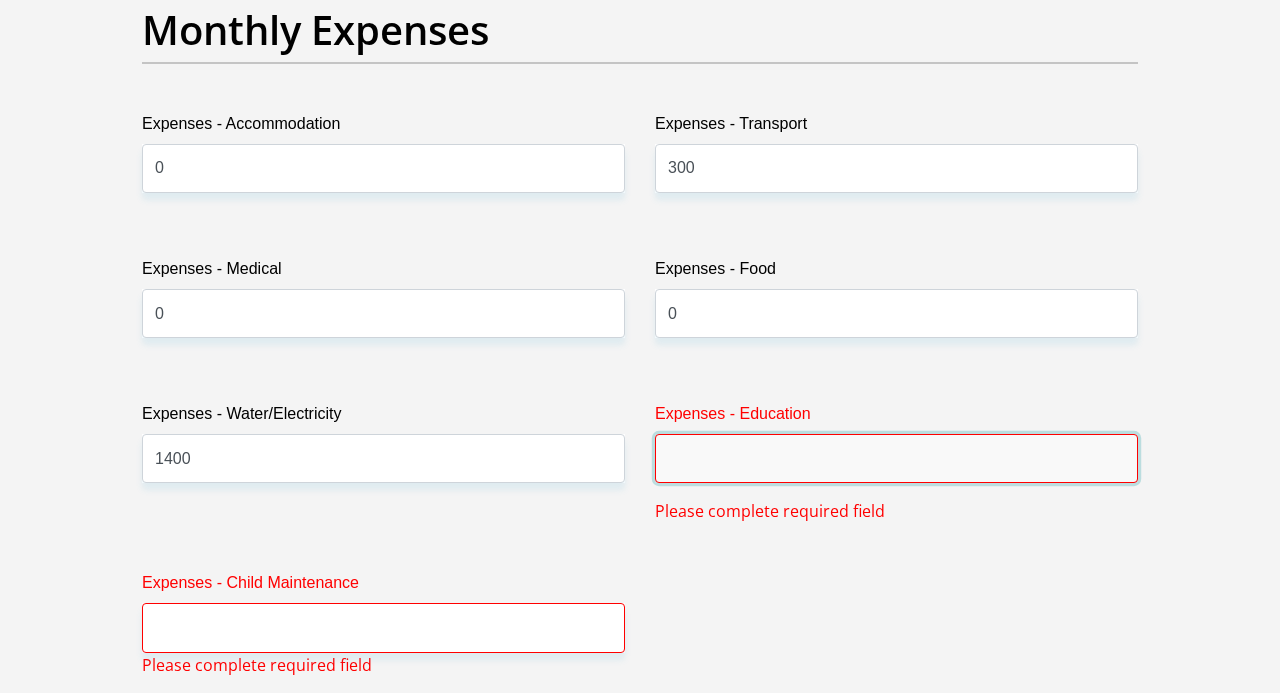 click on "Expenses - Education" at bounding box center (896, 458) 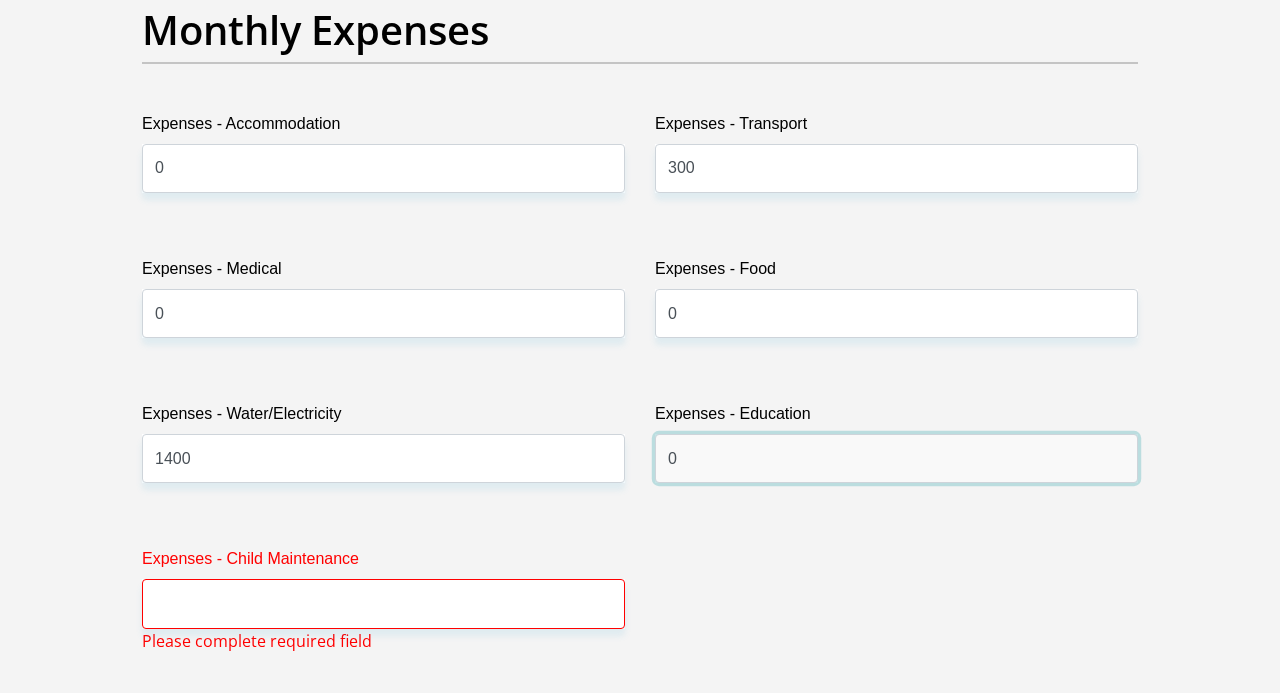 type on "0" 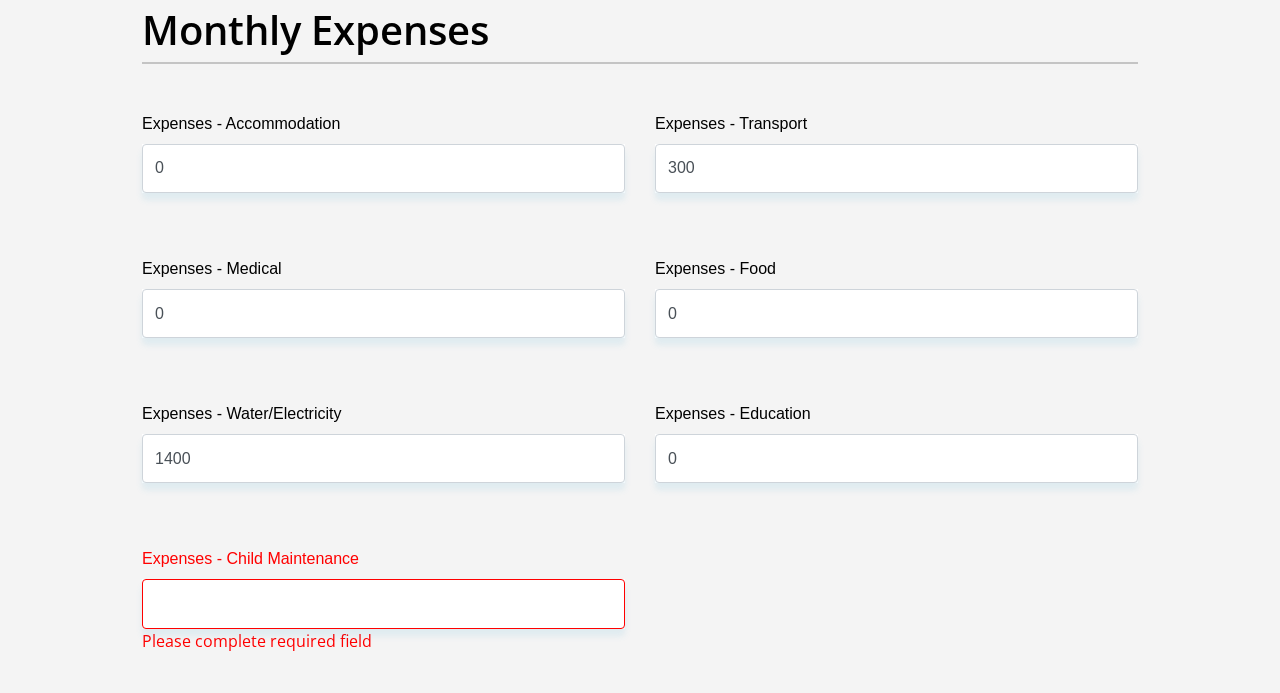 click on "Expenses - Child Maintenance" at bounding box center (383, 563) 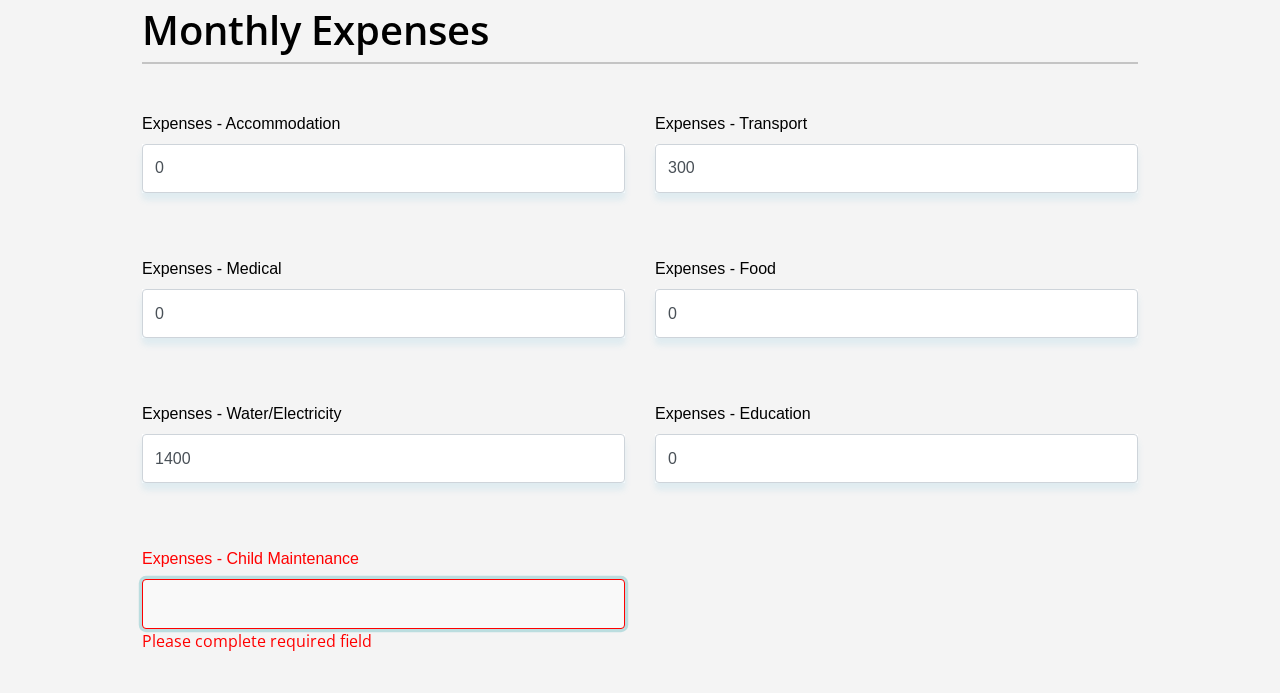 click on "Expenses - Child Maintenance" at bounding box center [383, 603] 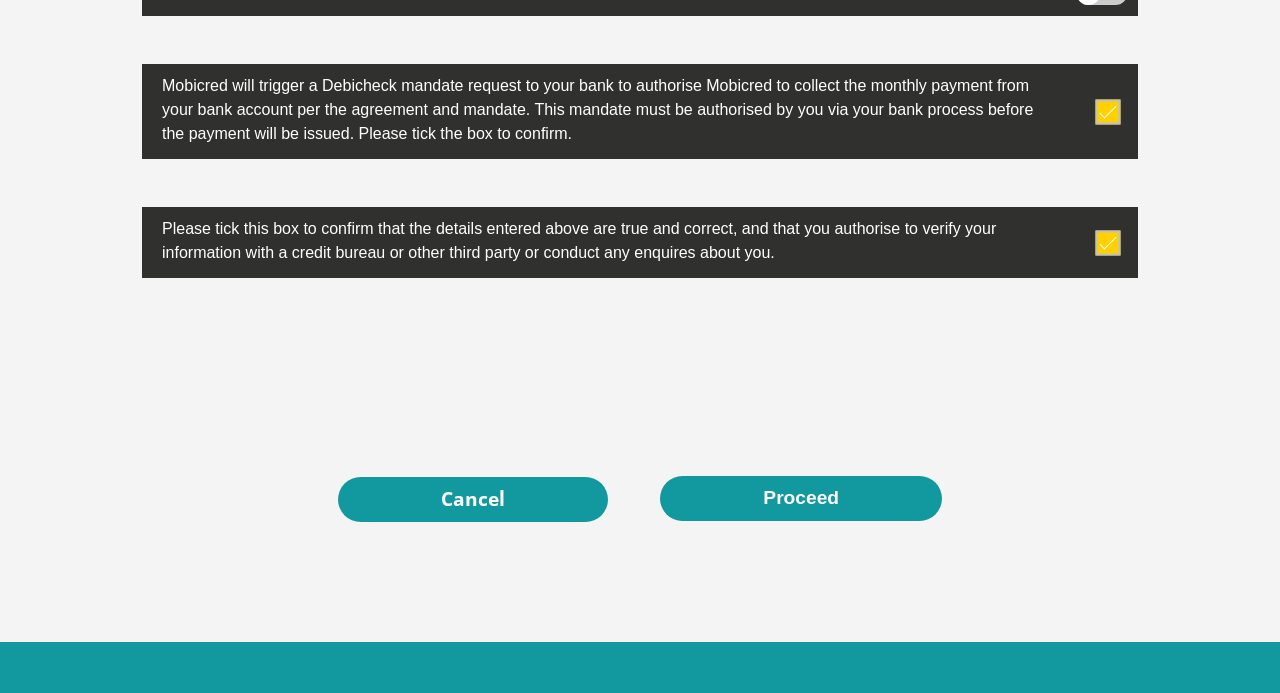 scroll, scrollTop: 6576, scrollLeft: 0, axis: vertical 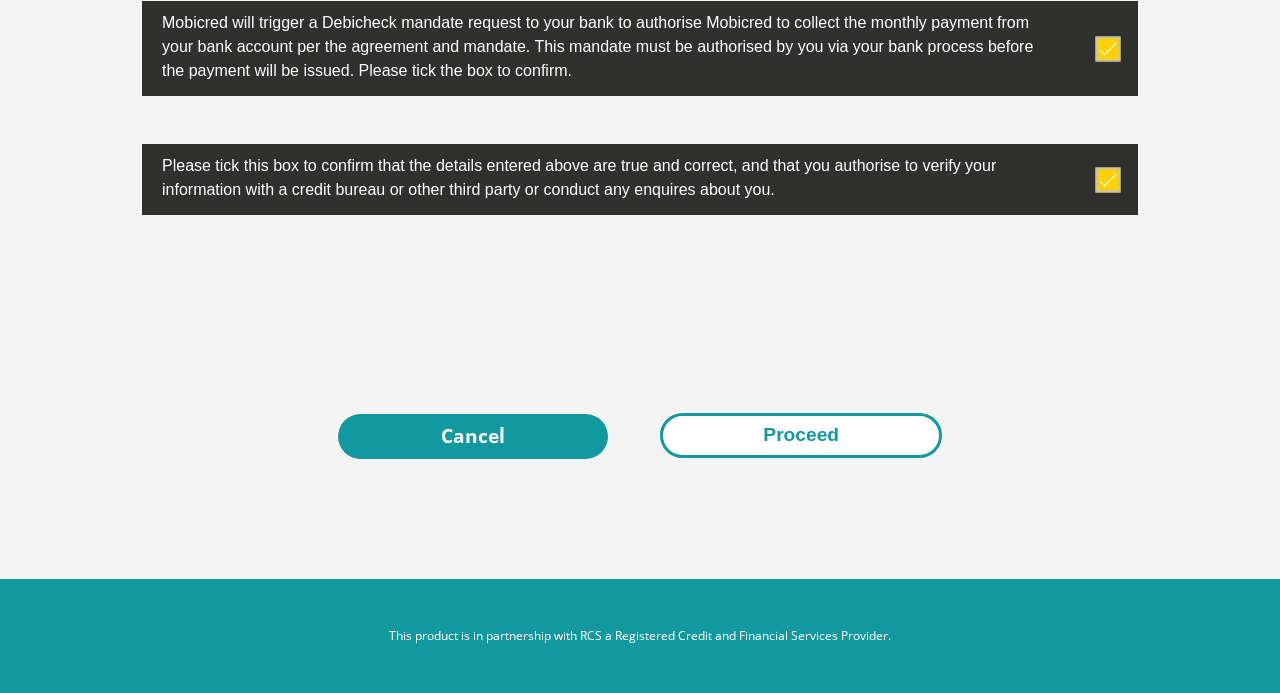 type on "0" 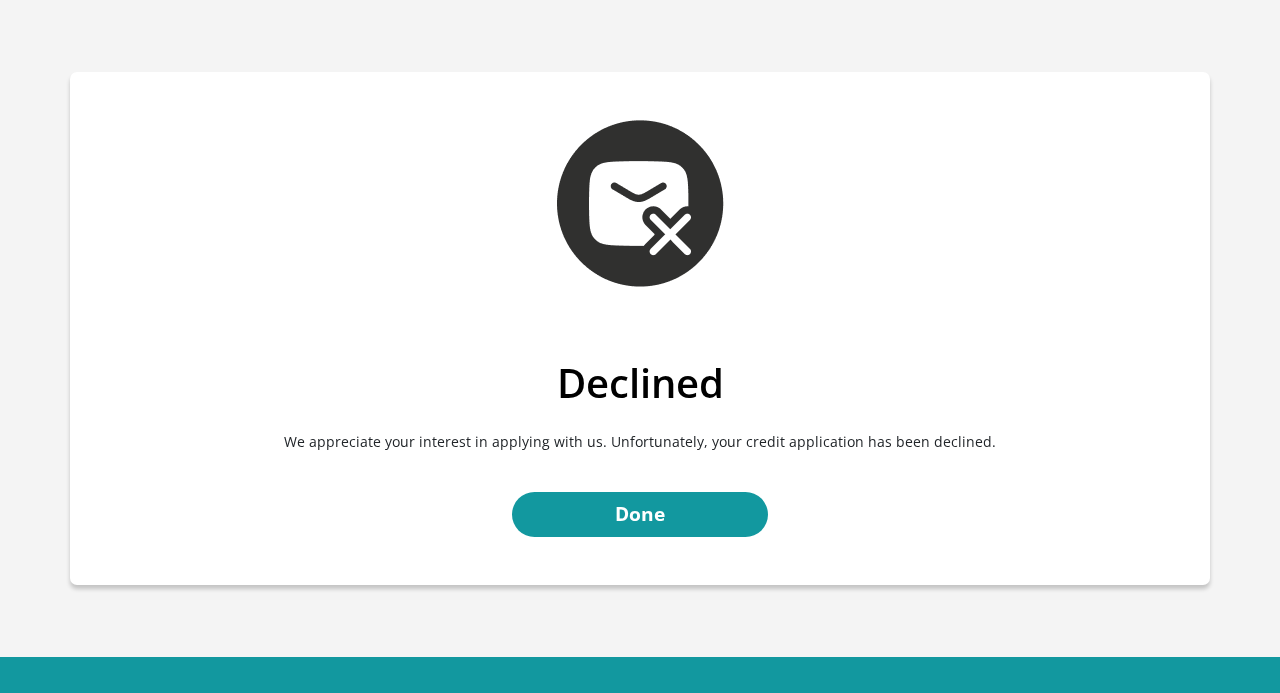 scroll, scrollTop: 0, scrollLeft: 0, axis: both 